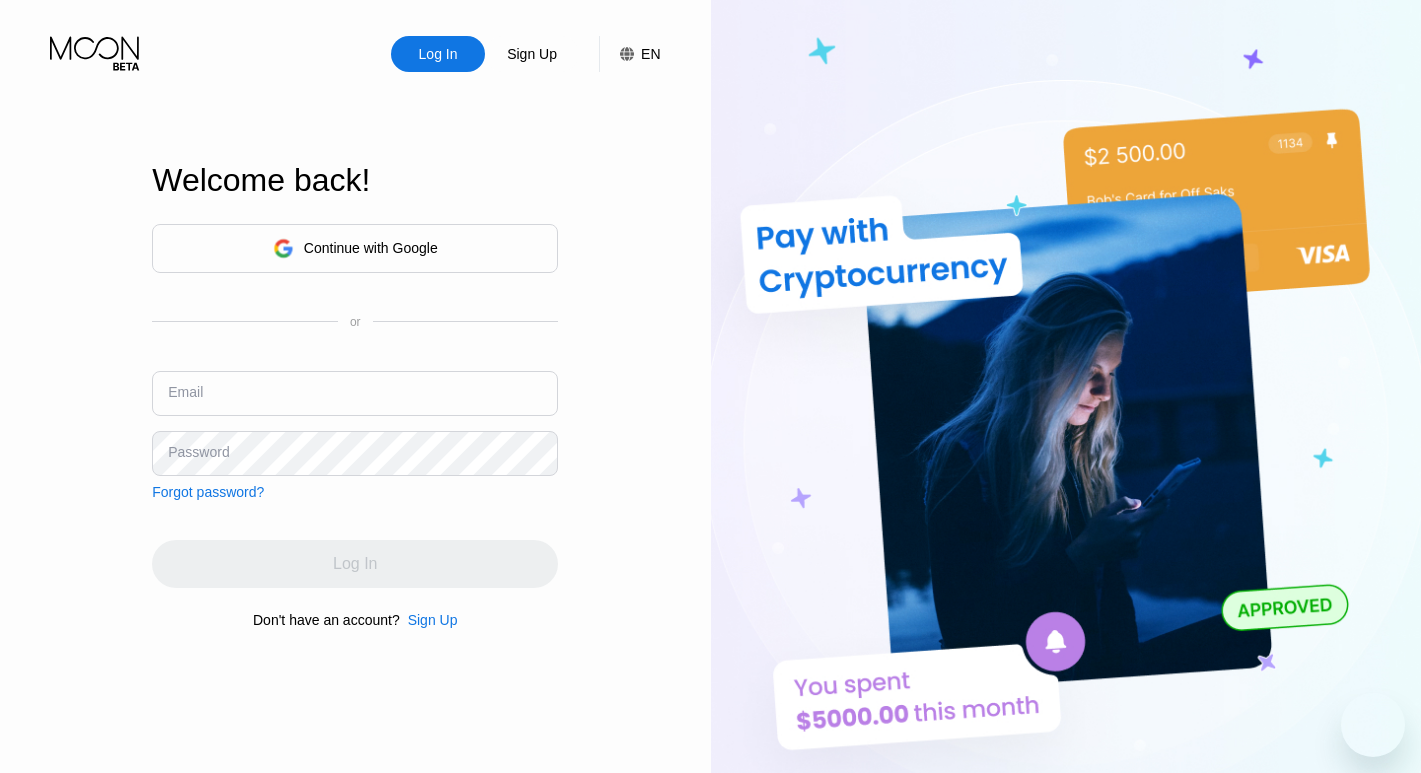 scroll, scrollTop: 0, scrollLeft: 0, axis: both 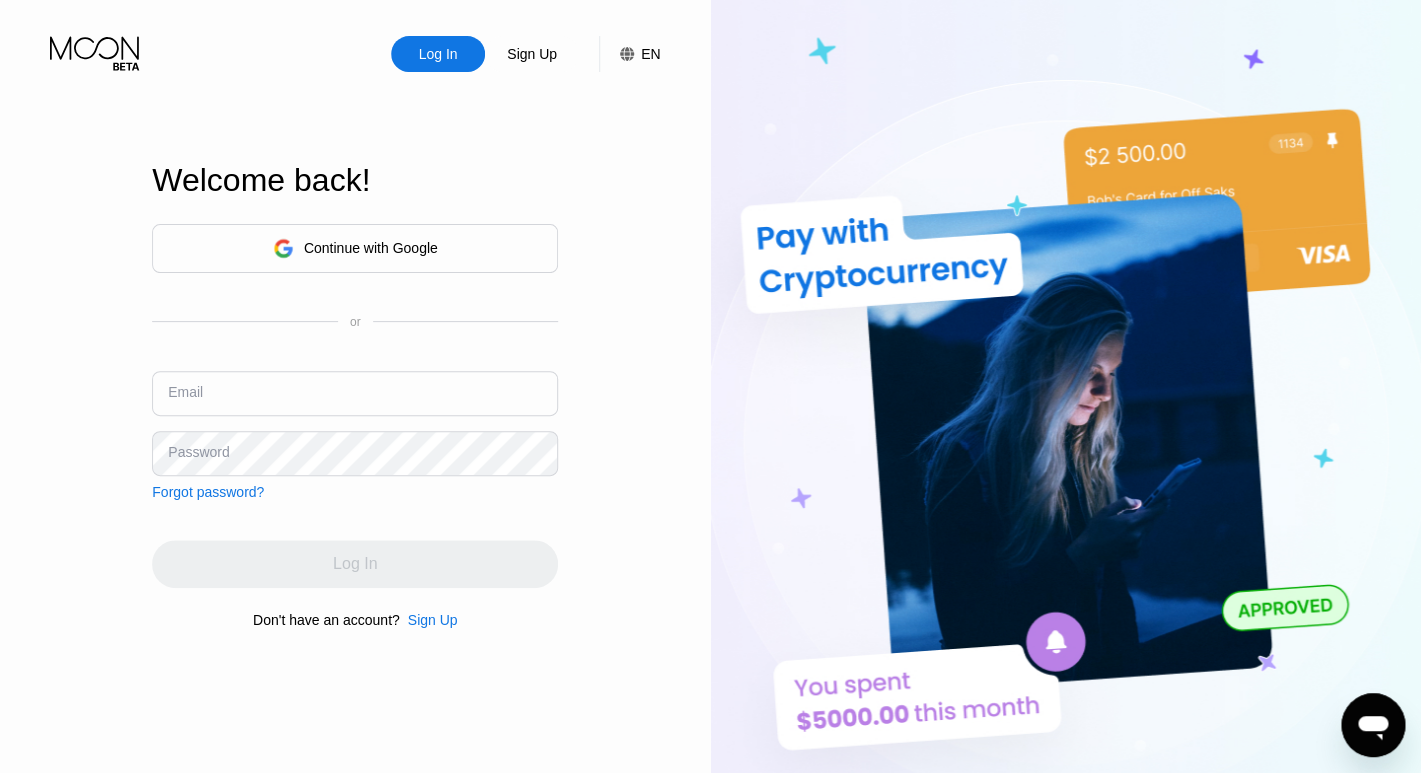 click at bounding box center [355, 393] 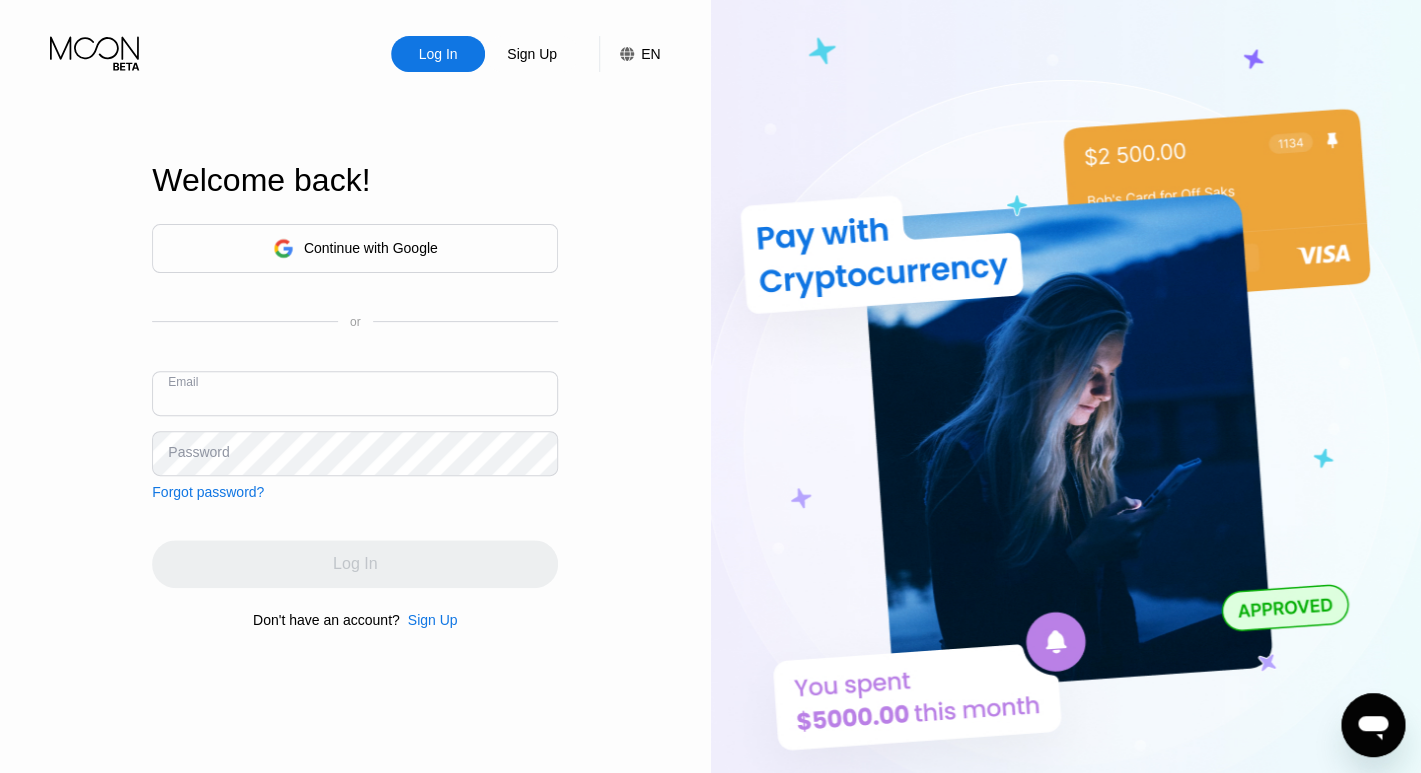 paste on "[EMAIL_ADDRESS][DOMAIN_NAME]" 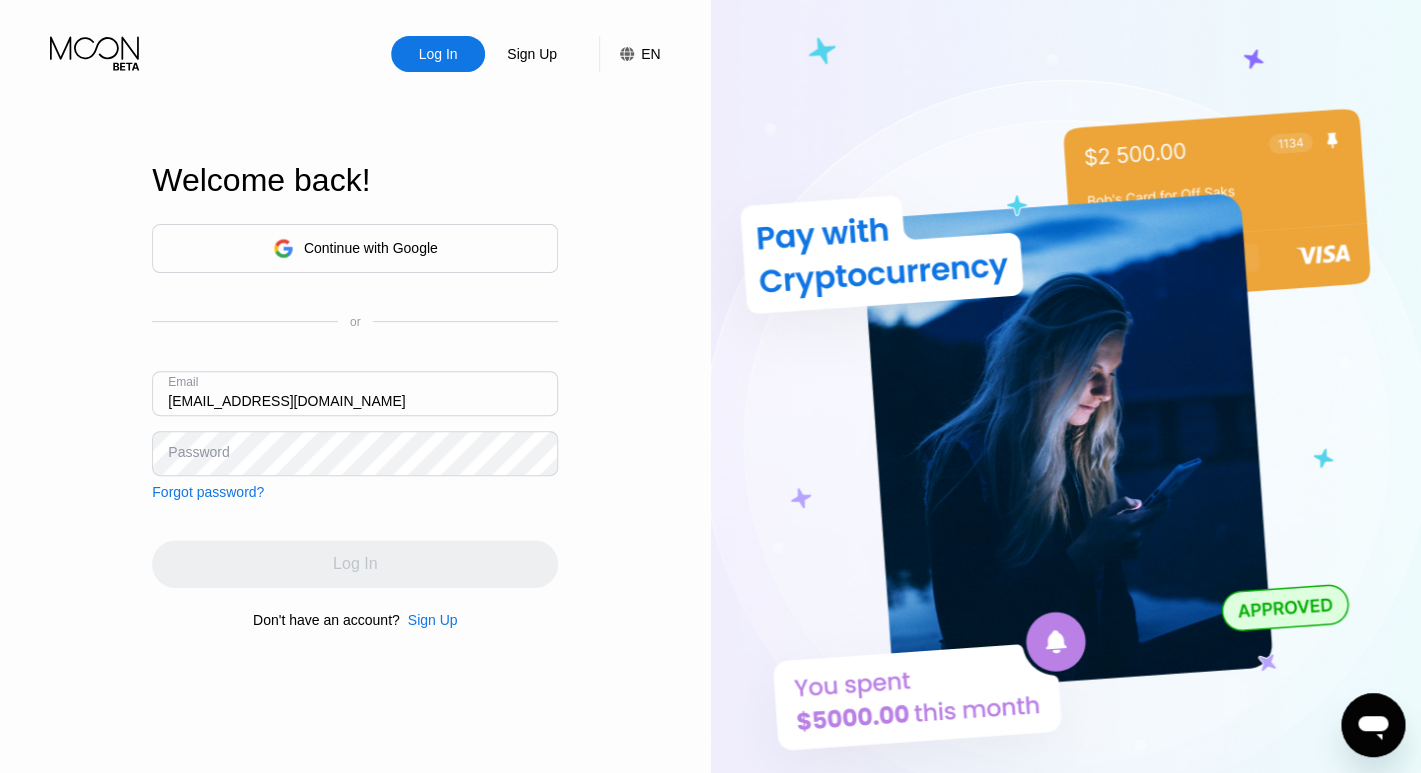 type on "[EMAIL_ADDRESS][DOMAIN_NAME]" 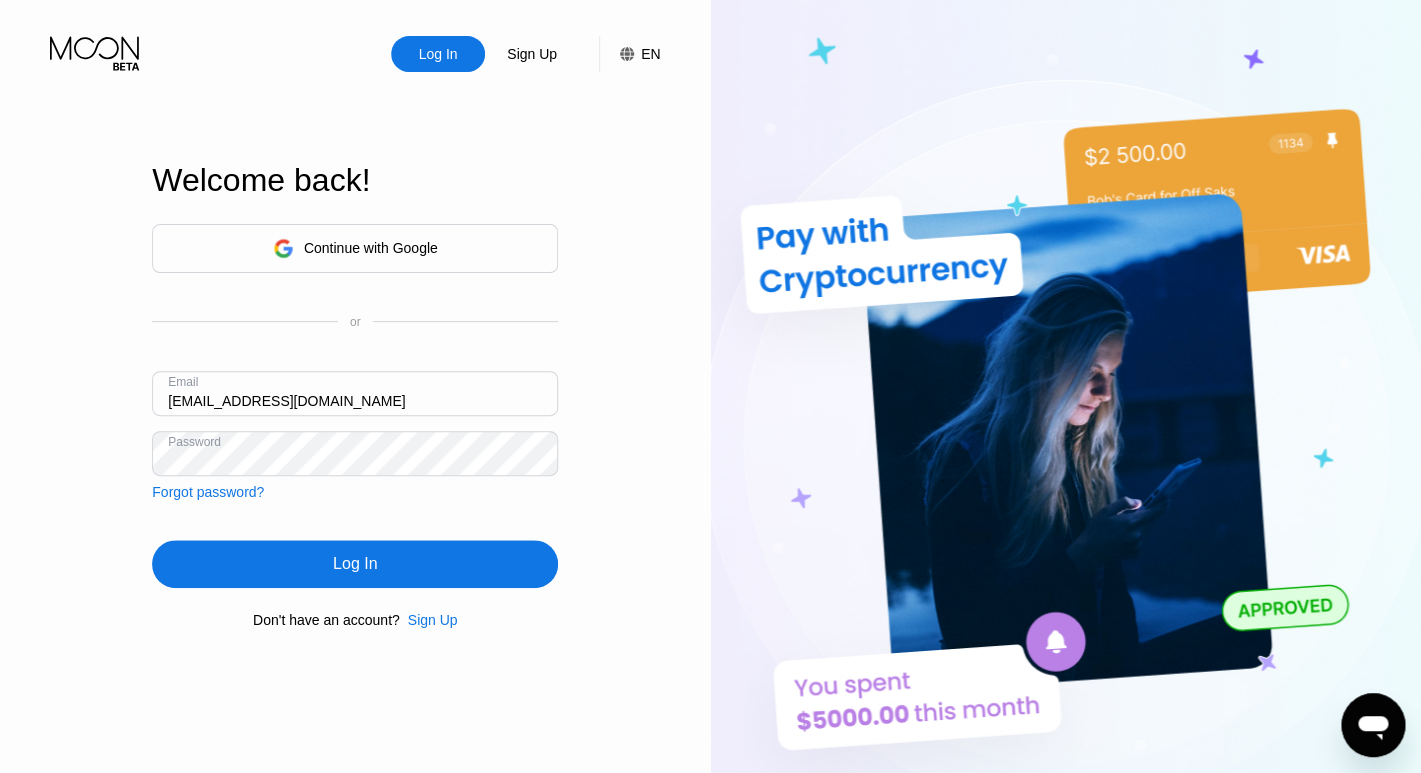 click on "Log In" at bounding box center (355, 564) 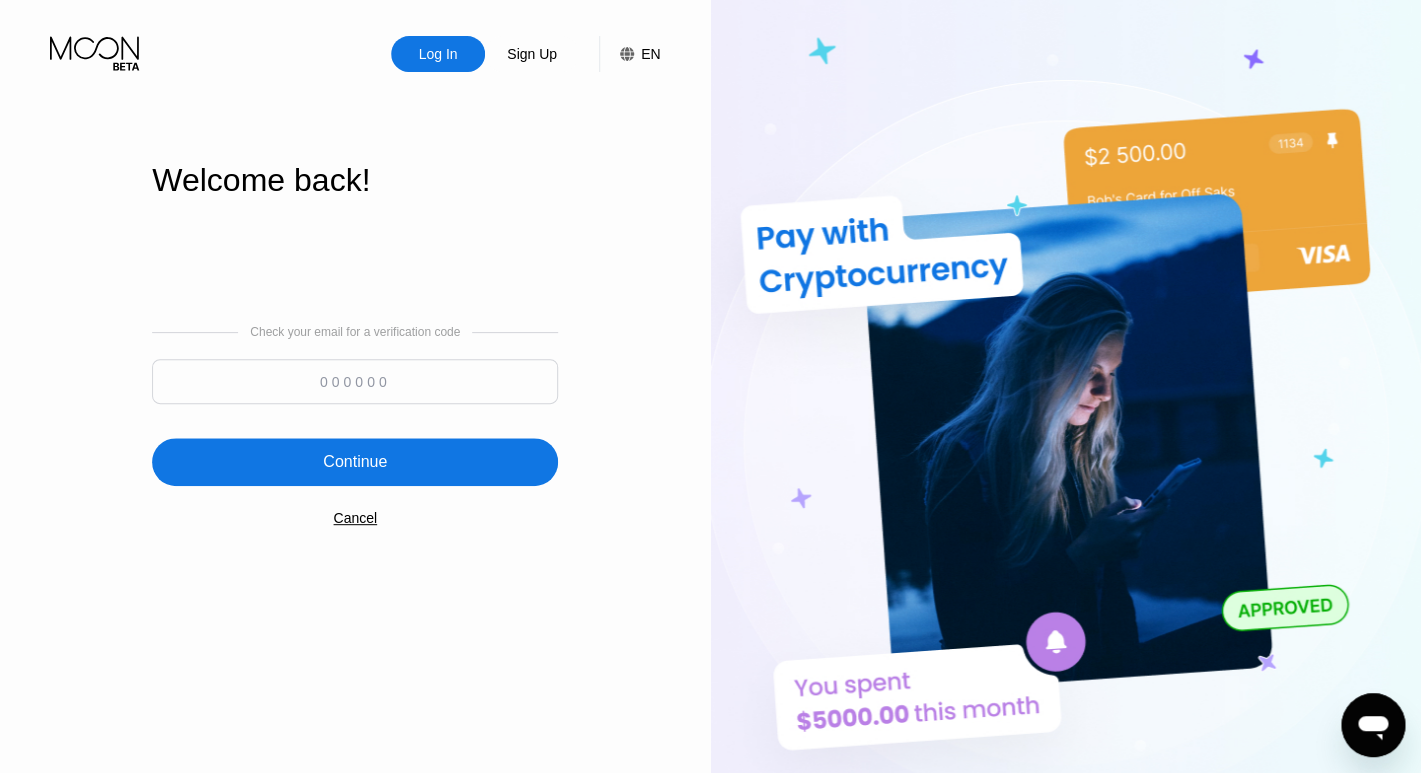 click at bounding box center [355, 381] 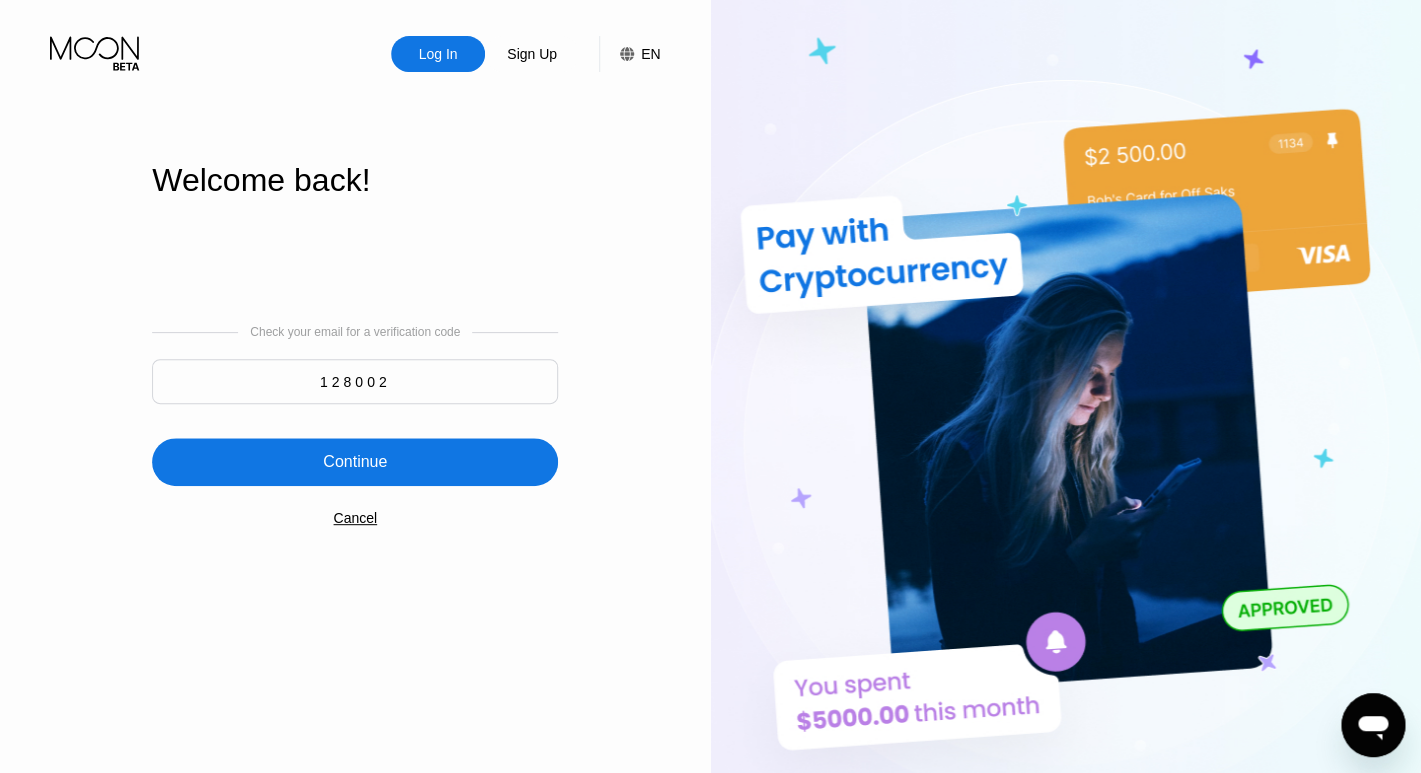 type on "128002" 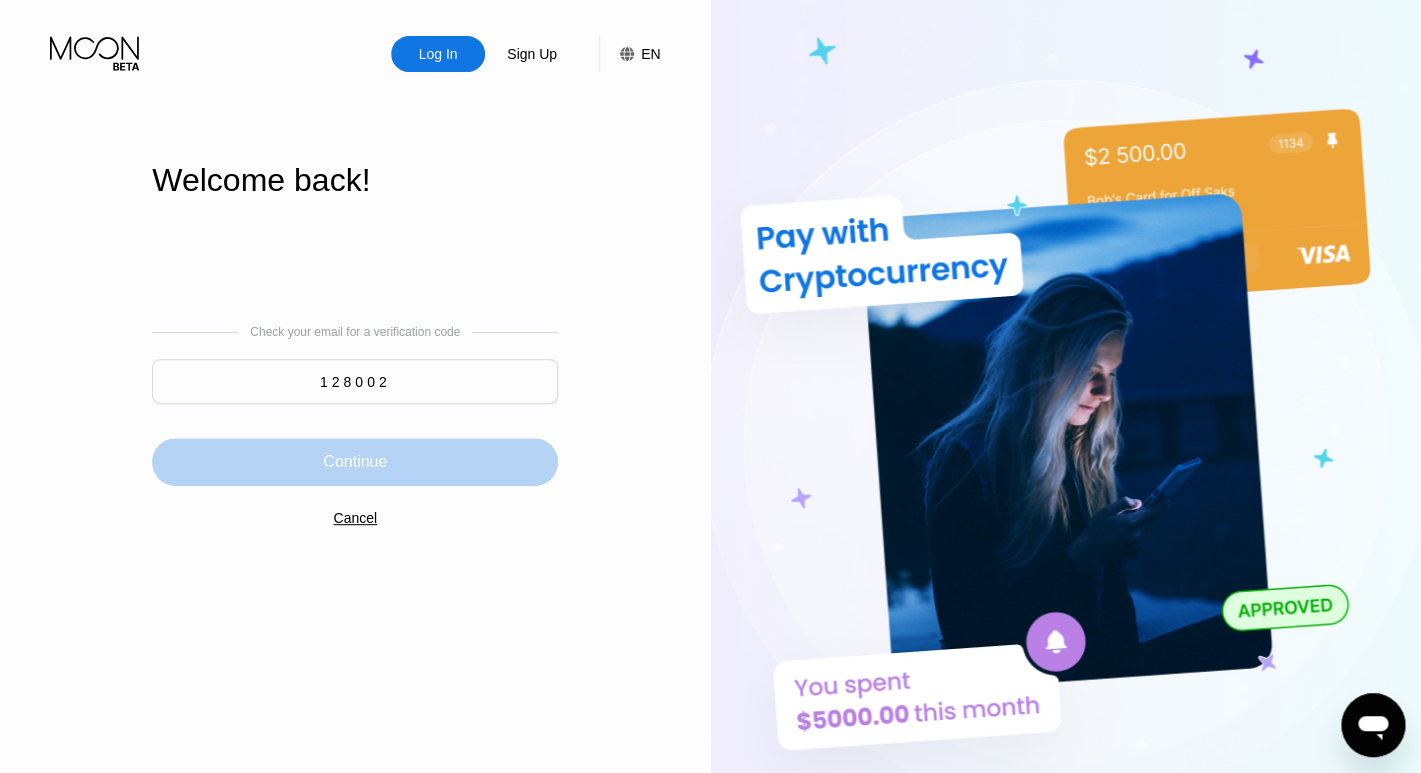 click on "Continue" at bounding box center [355, 462] 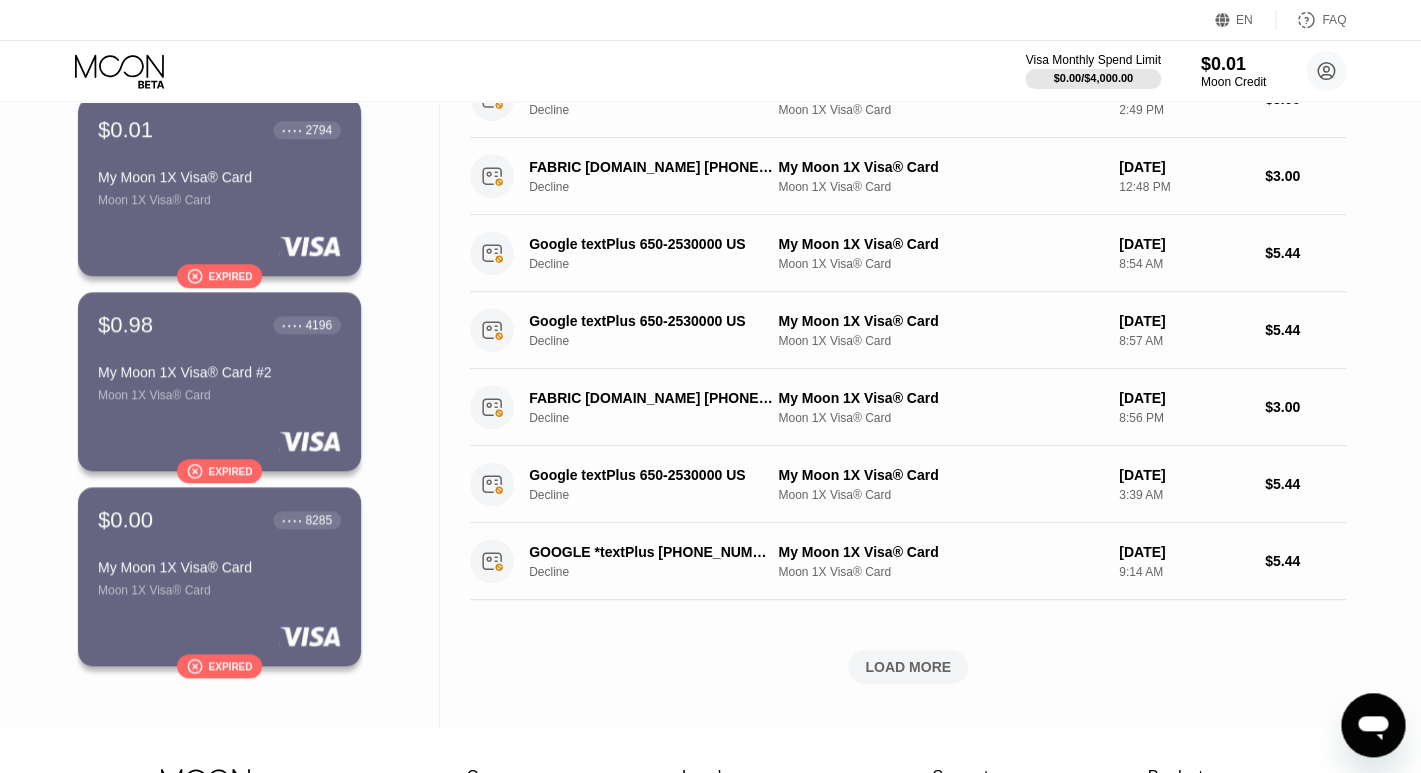 scroll, scrollTop: 0, scrollLeft: 0, axis: both 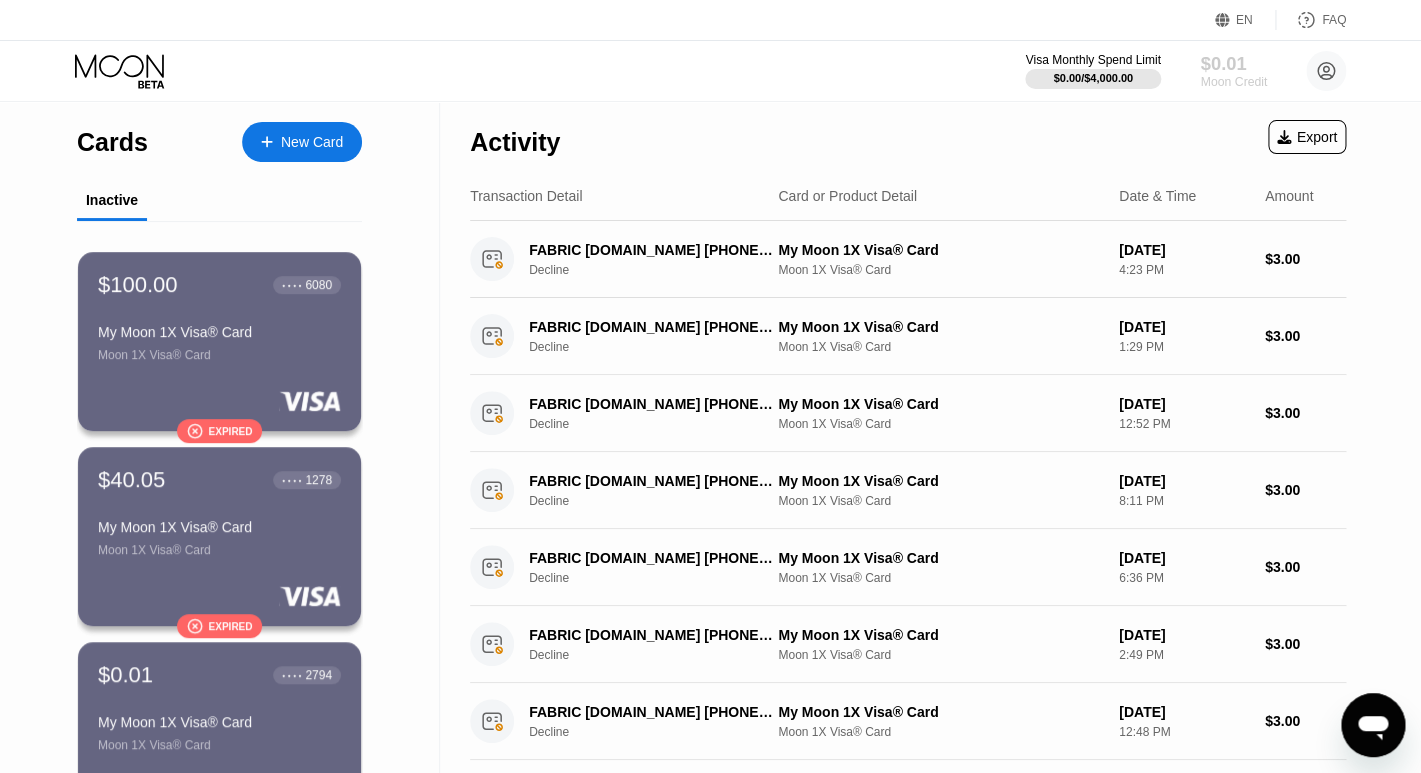 click on "Moon Credit" at bounding box center (1233, 82) 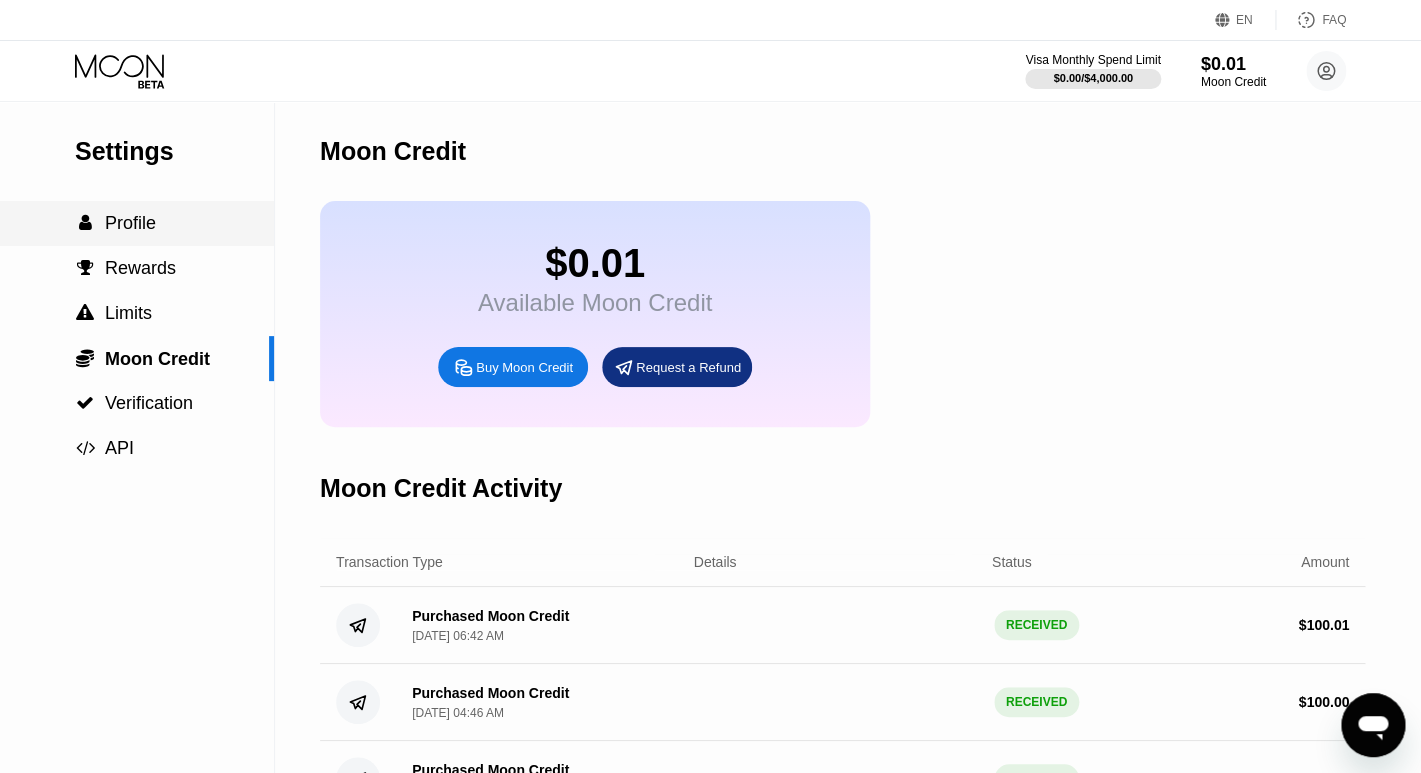 click on " Profile" at bounding box center (137, 223) 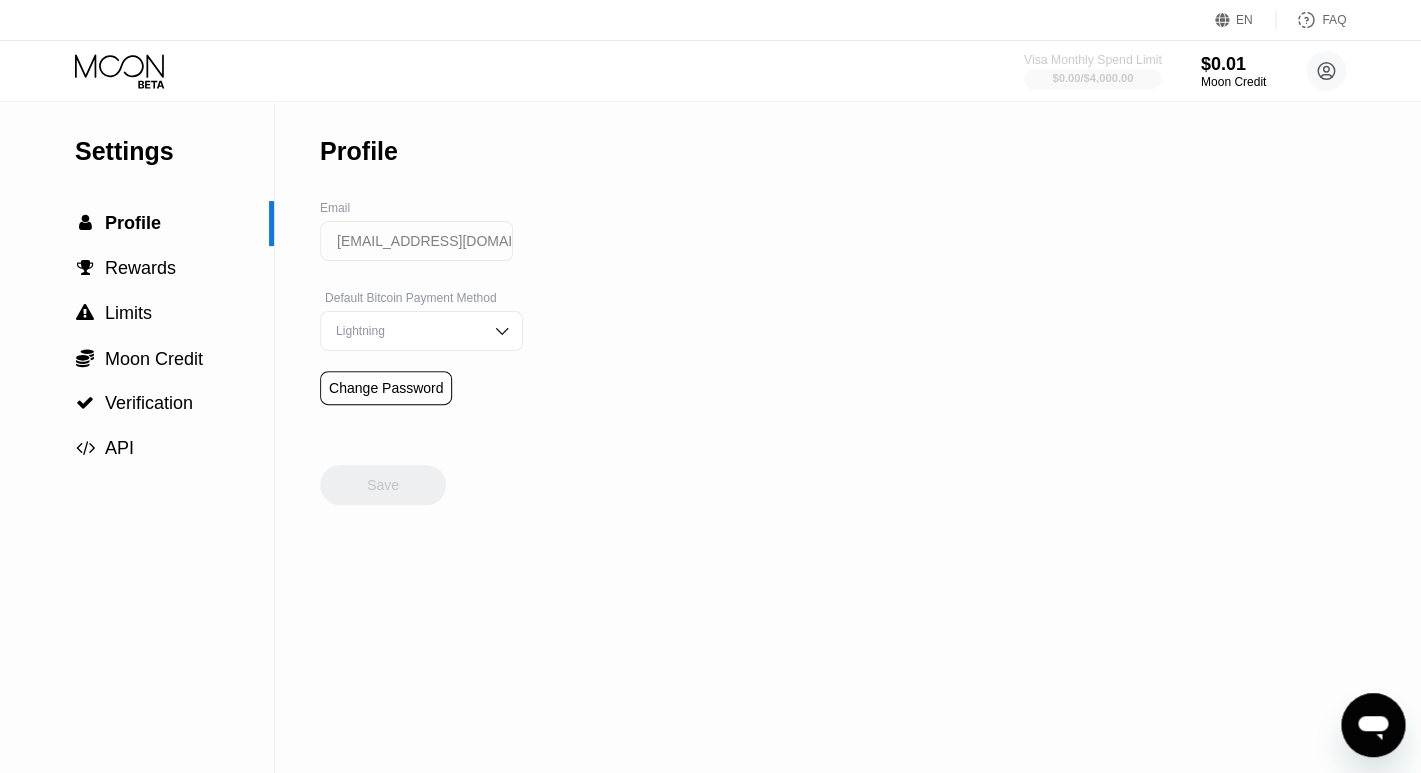 click on "$0.00 / $4,000.00" at bounding box center (1092, 78) 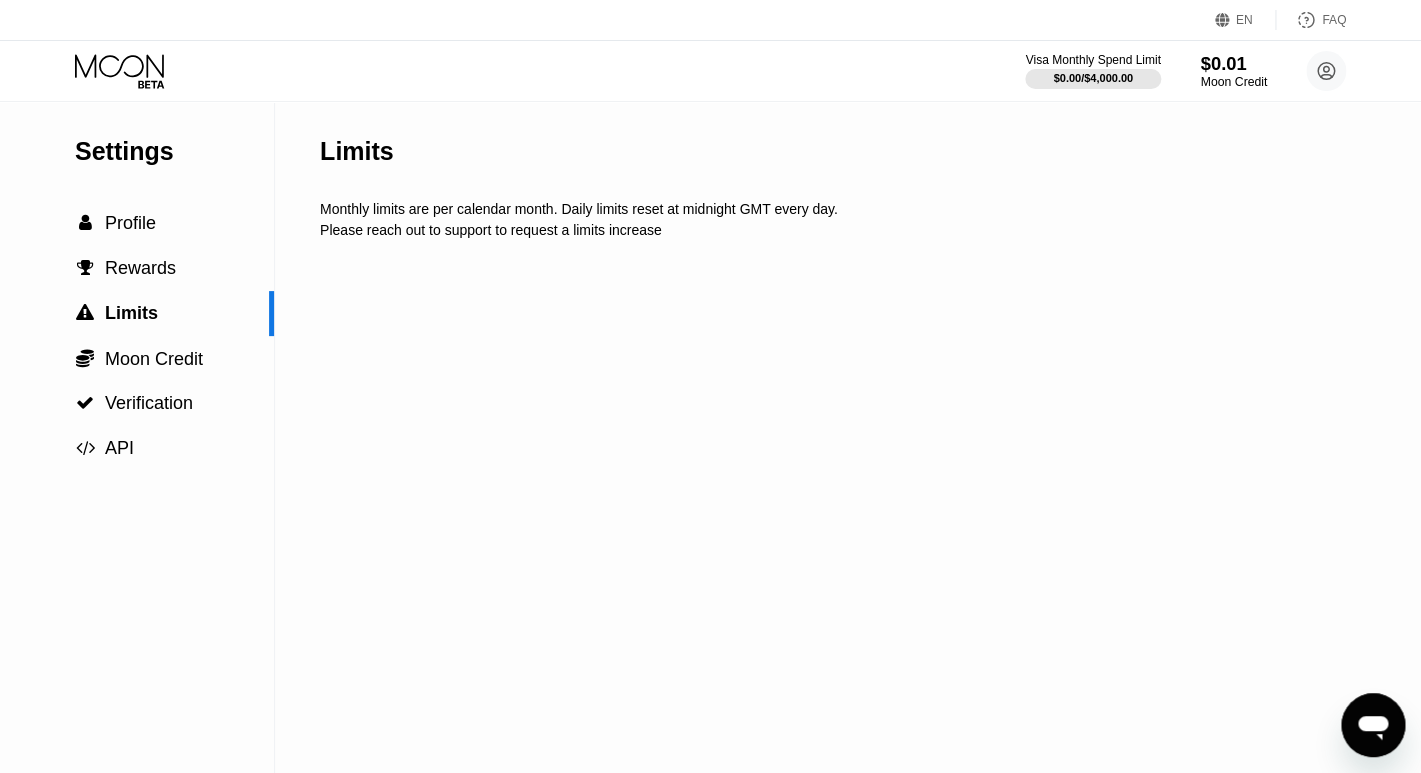 click on "$0.01" at bounding box center (1233, 63) 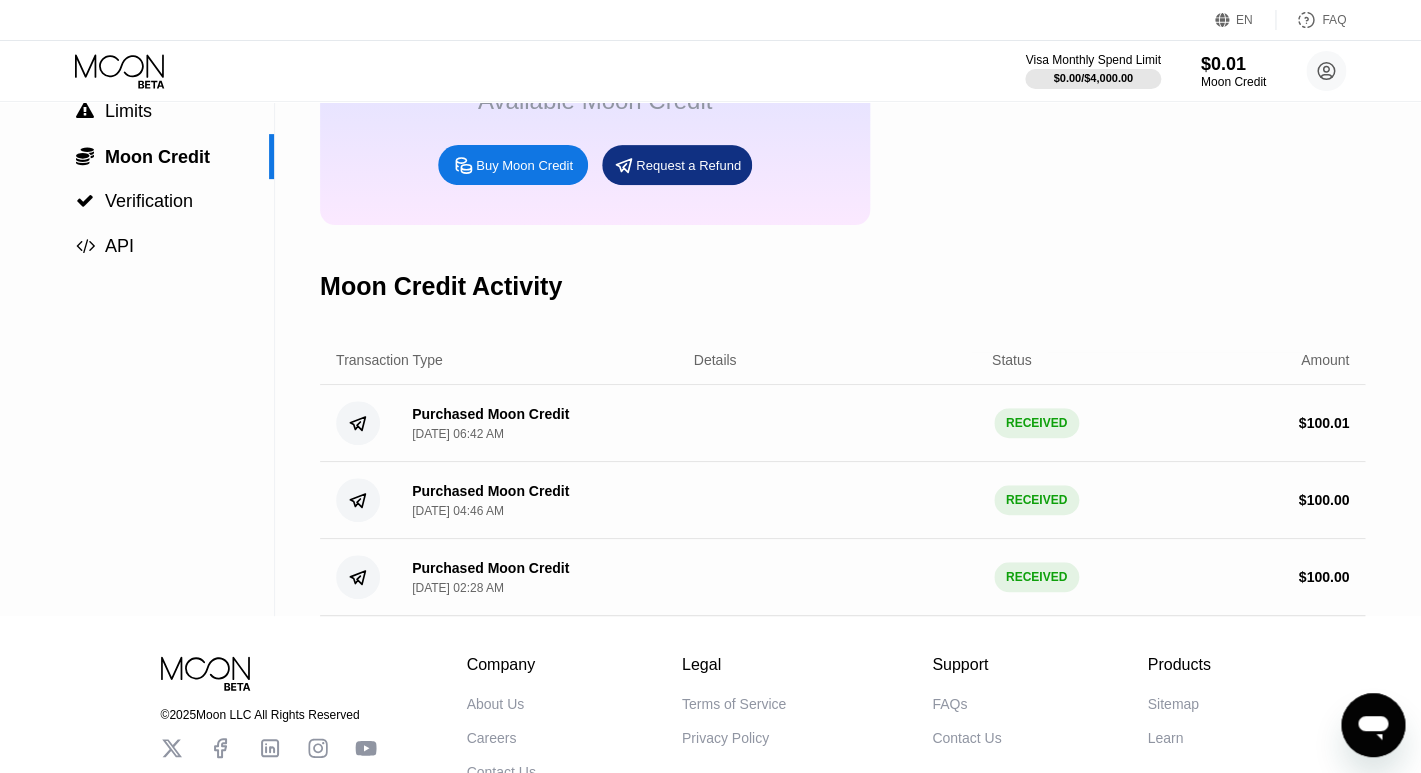 scroll, scrollTop: 215, scrollLeft: 0, axis: vertical 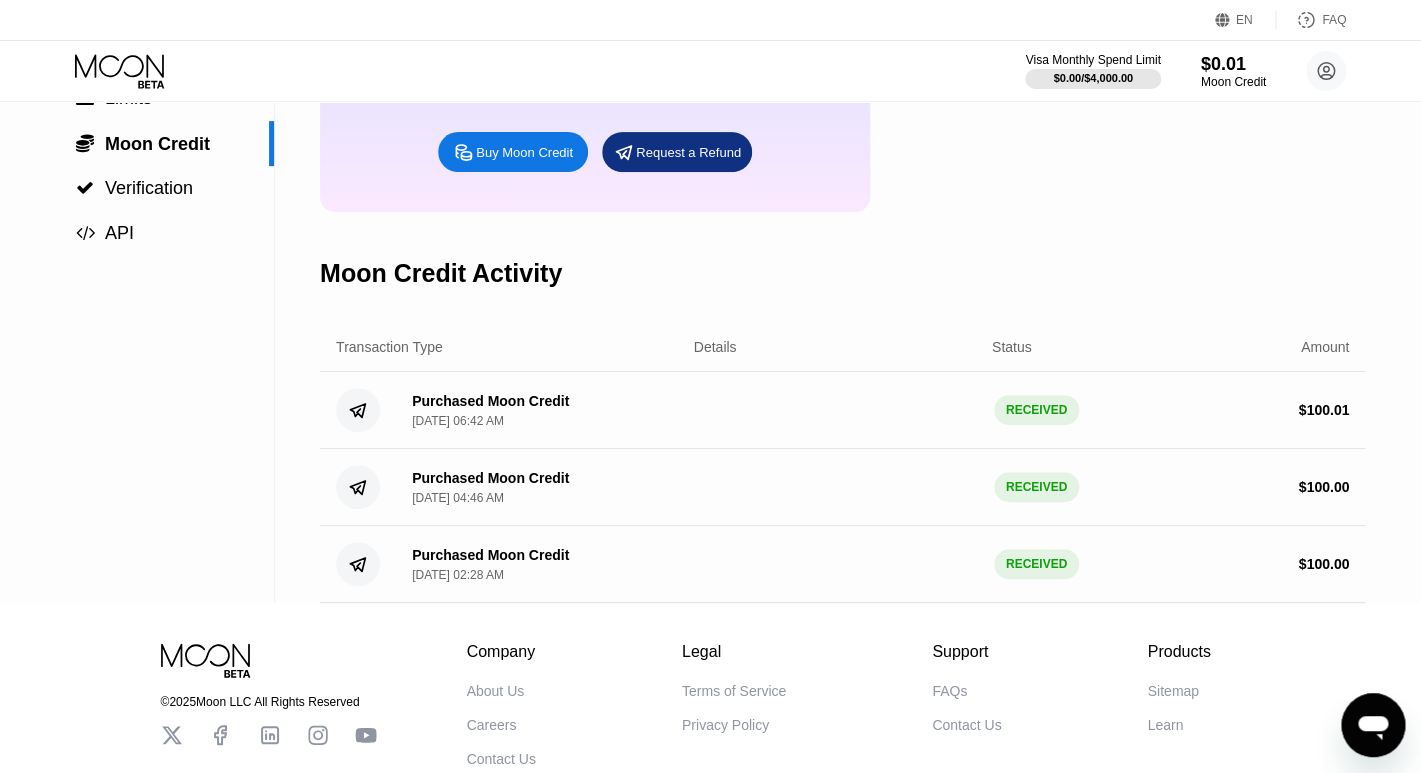 click on "Buy Moon Credit" at bounding box center (513, 152) 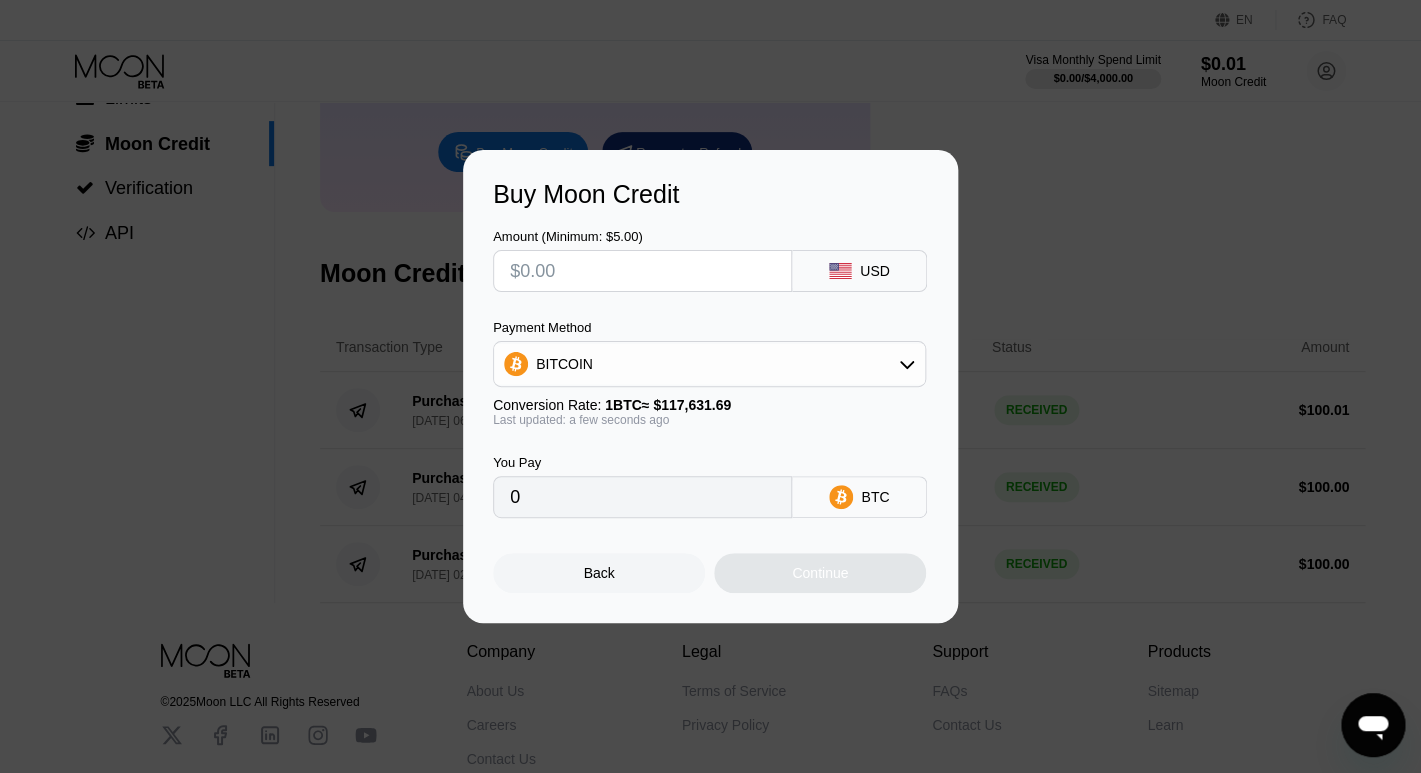 click on "BITCOIN" at bounding box center [709, 364] 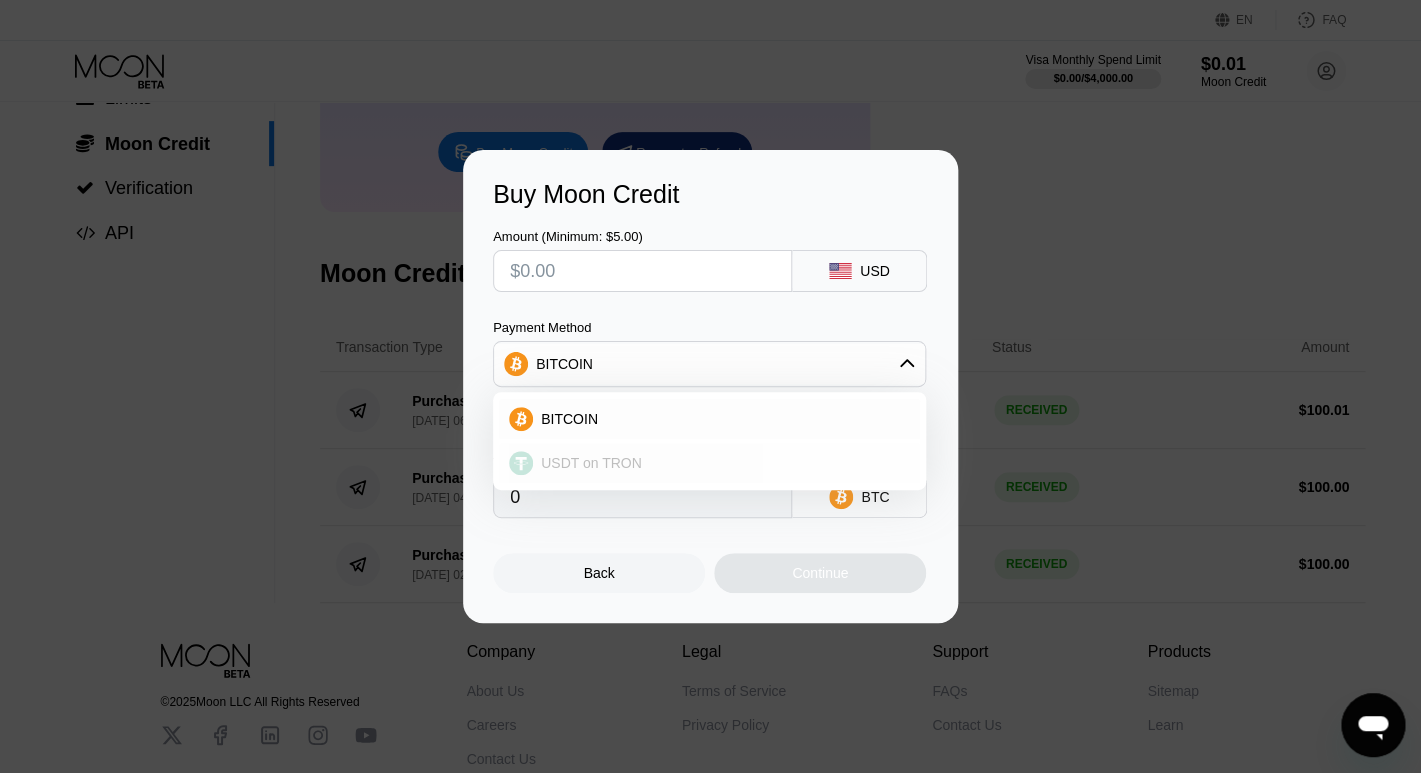 click on "USDT on TRON" at bounding box center [709, 463] 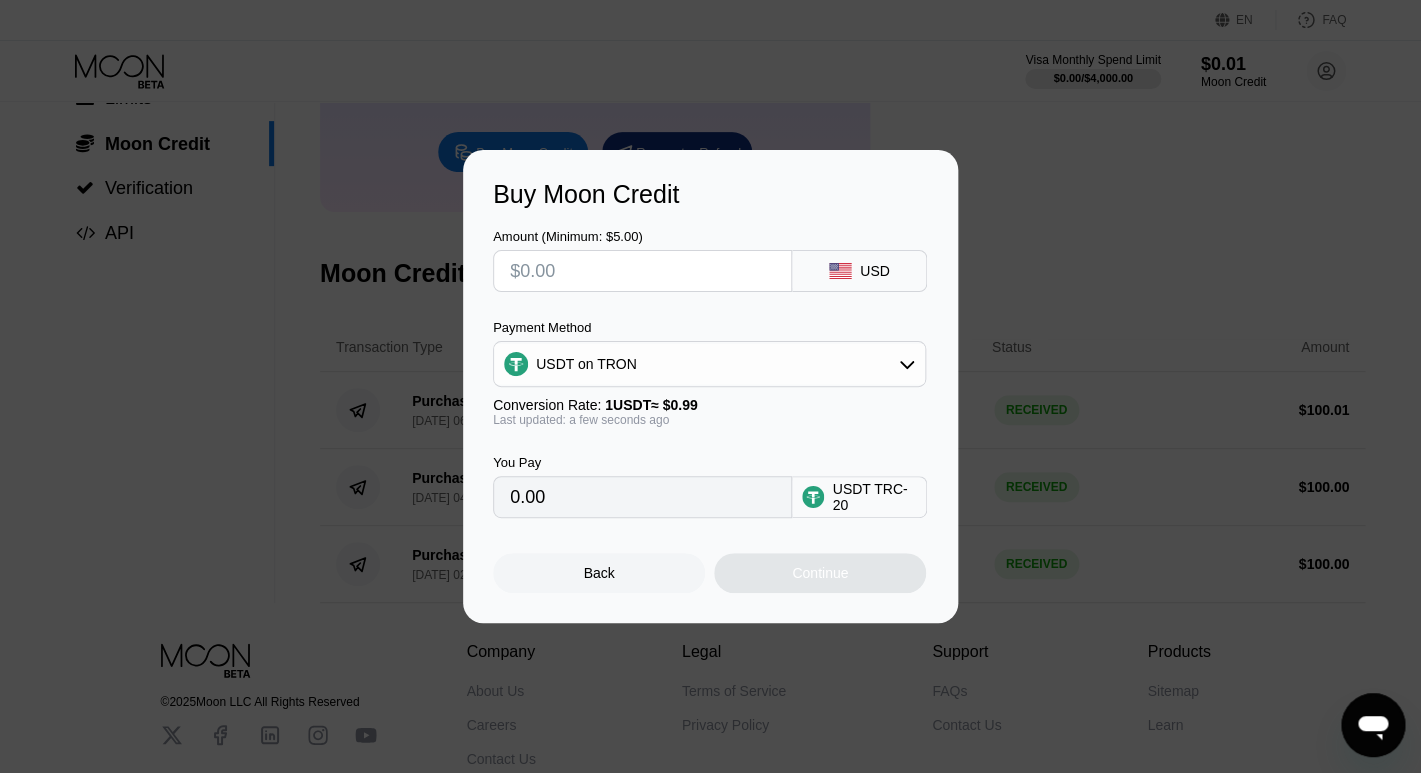 click at bounding box center [642, 271] 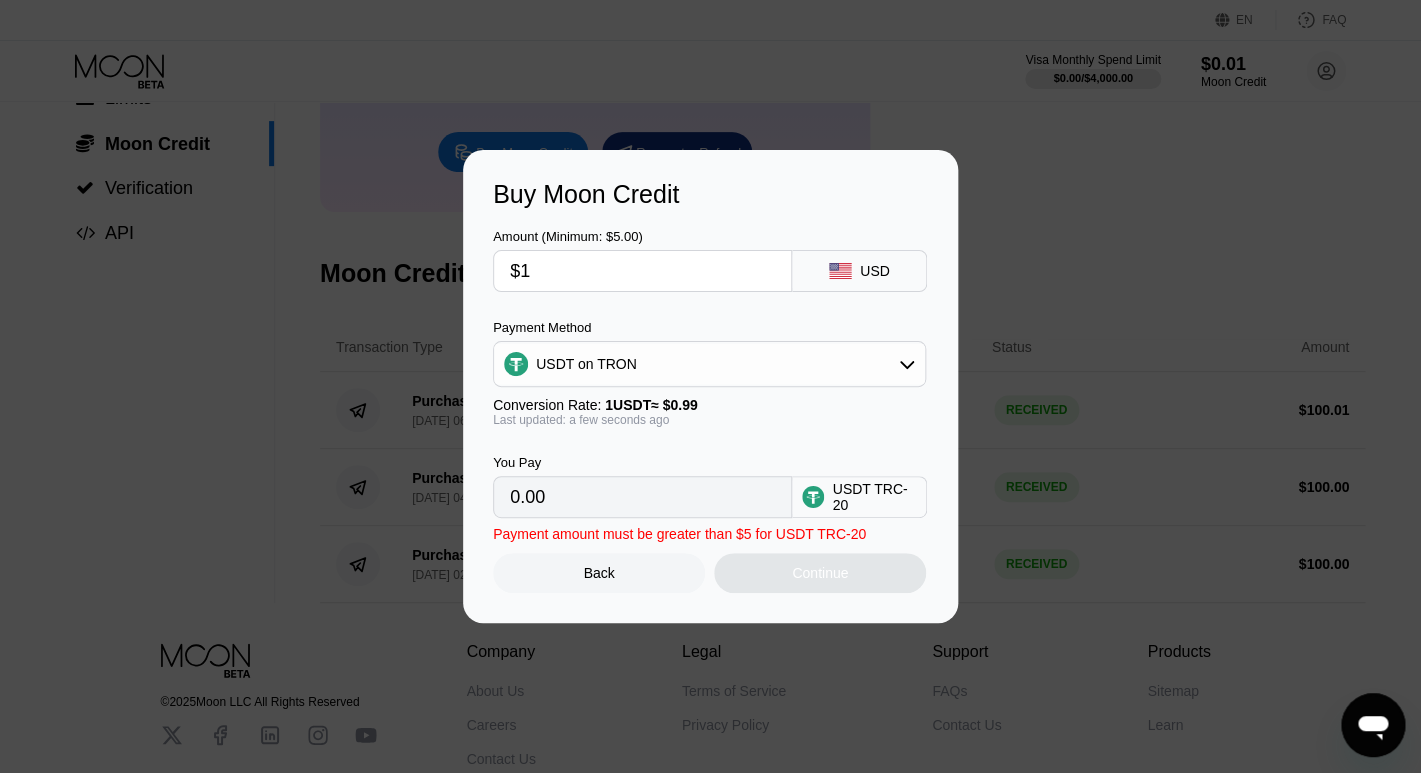 type on "1.01" 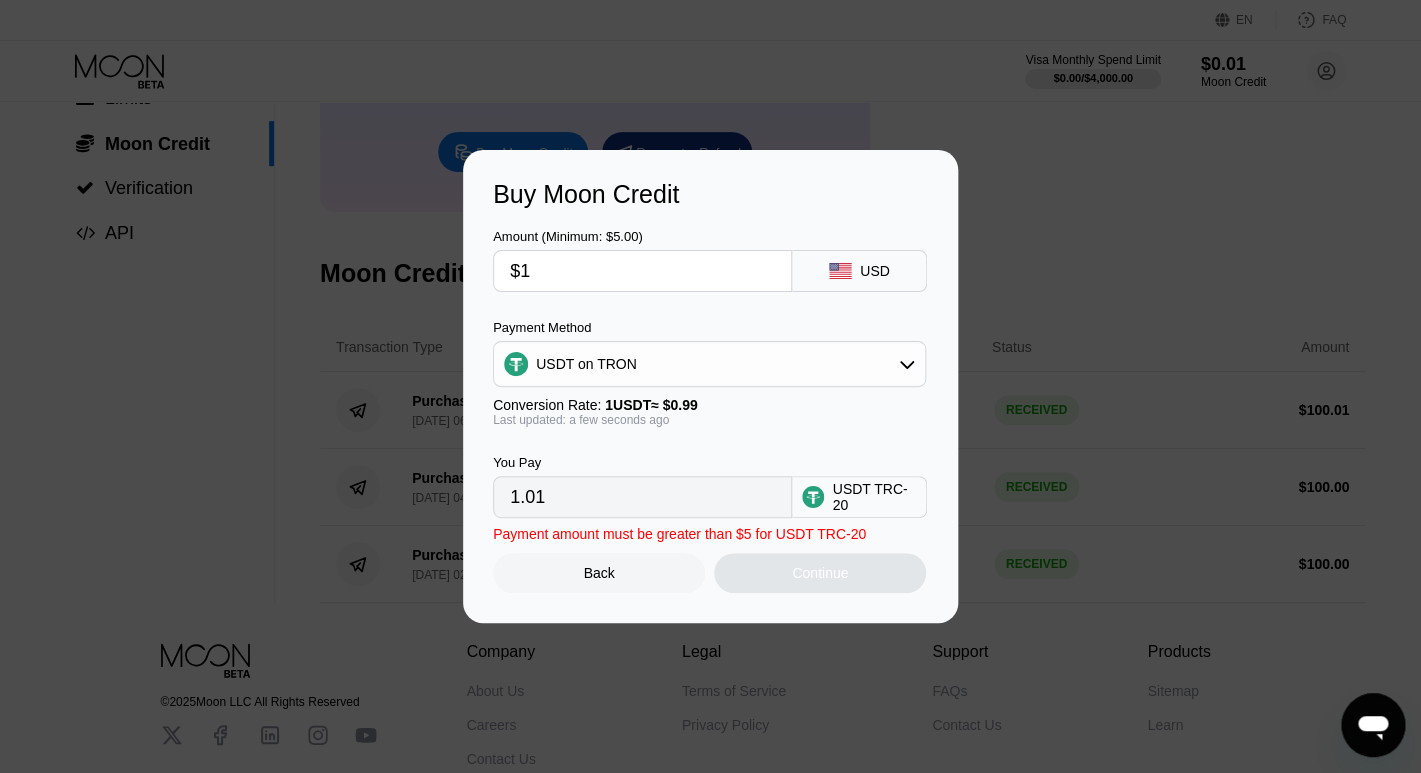 type on "$10" 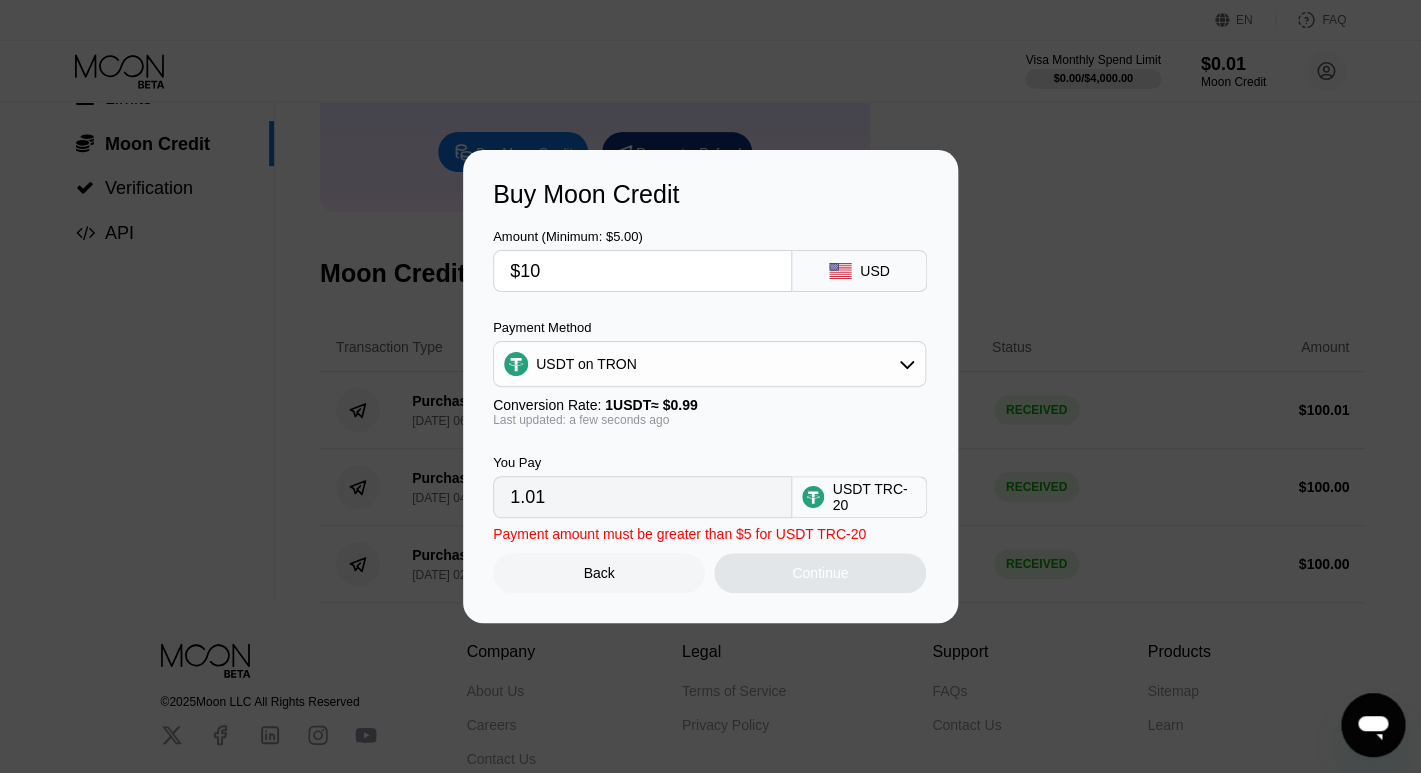 type on "10.10" 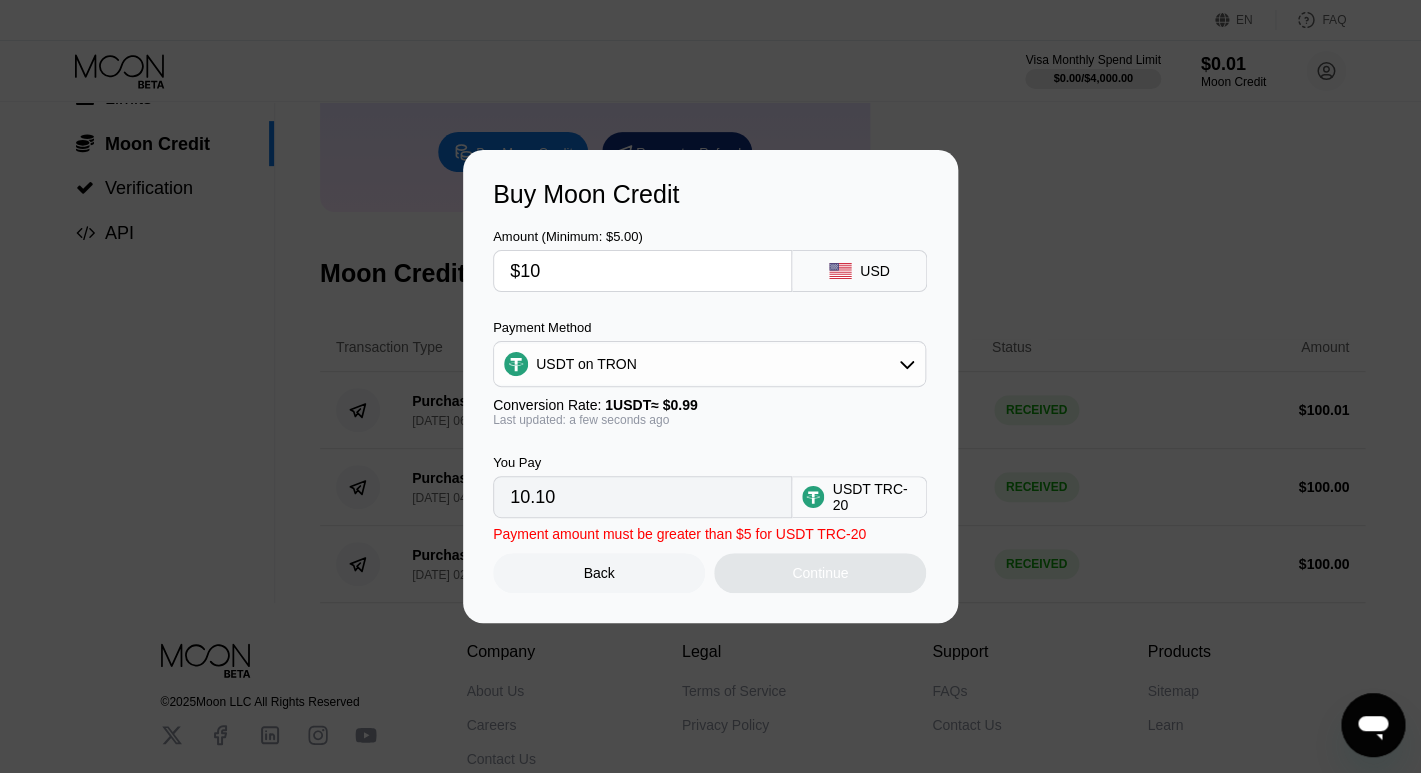 type on "$100" 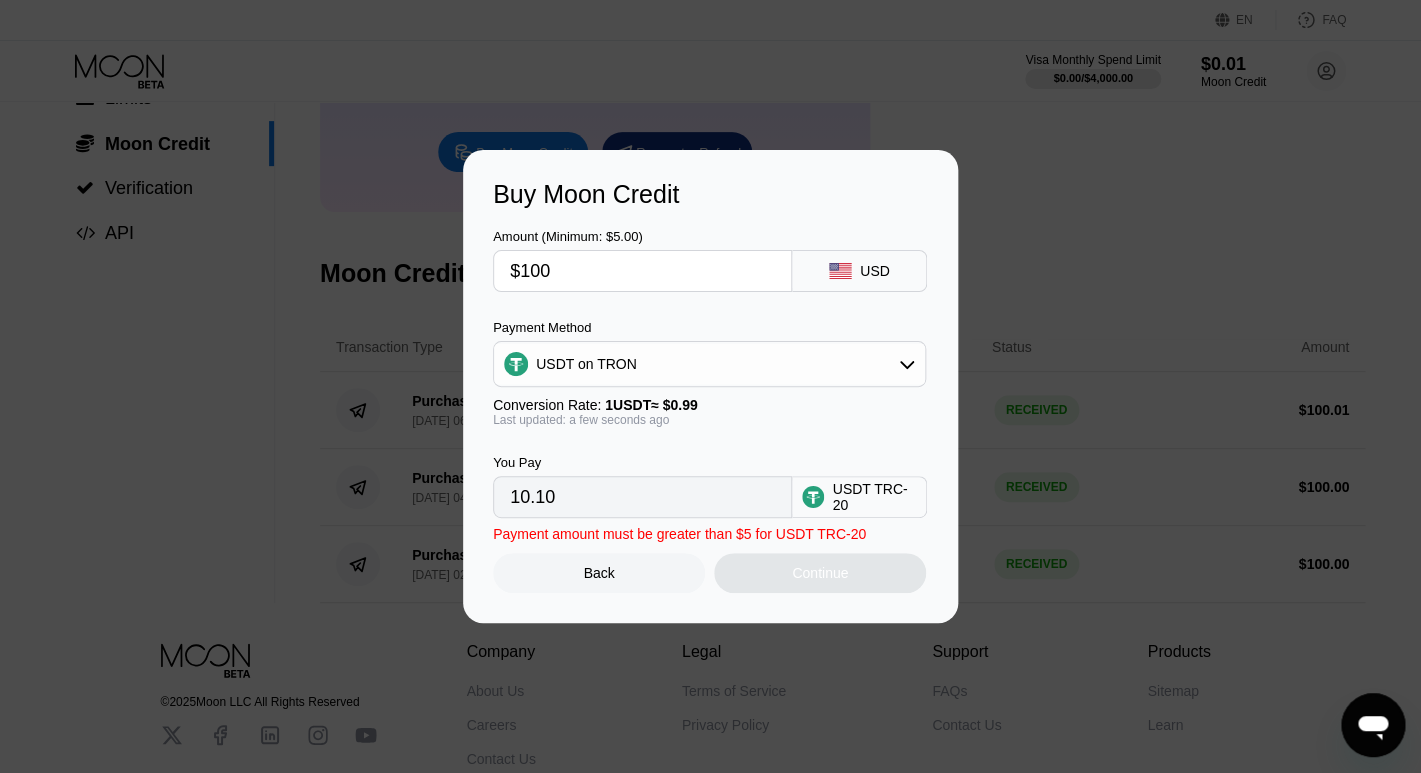 type on "101.01" 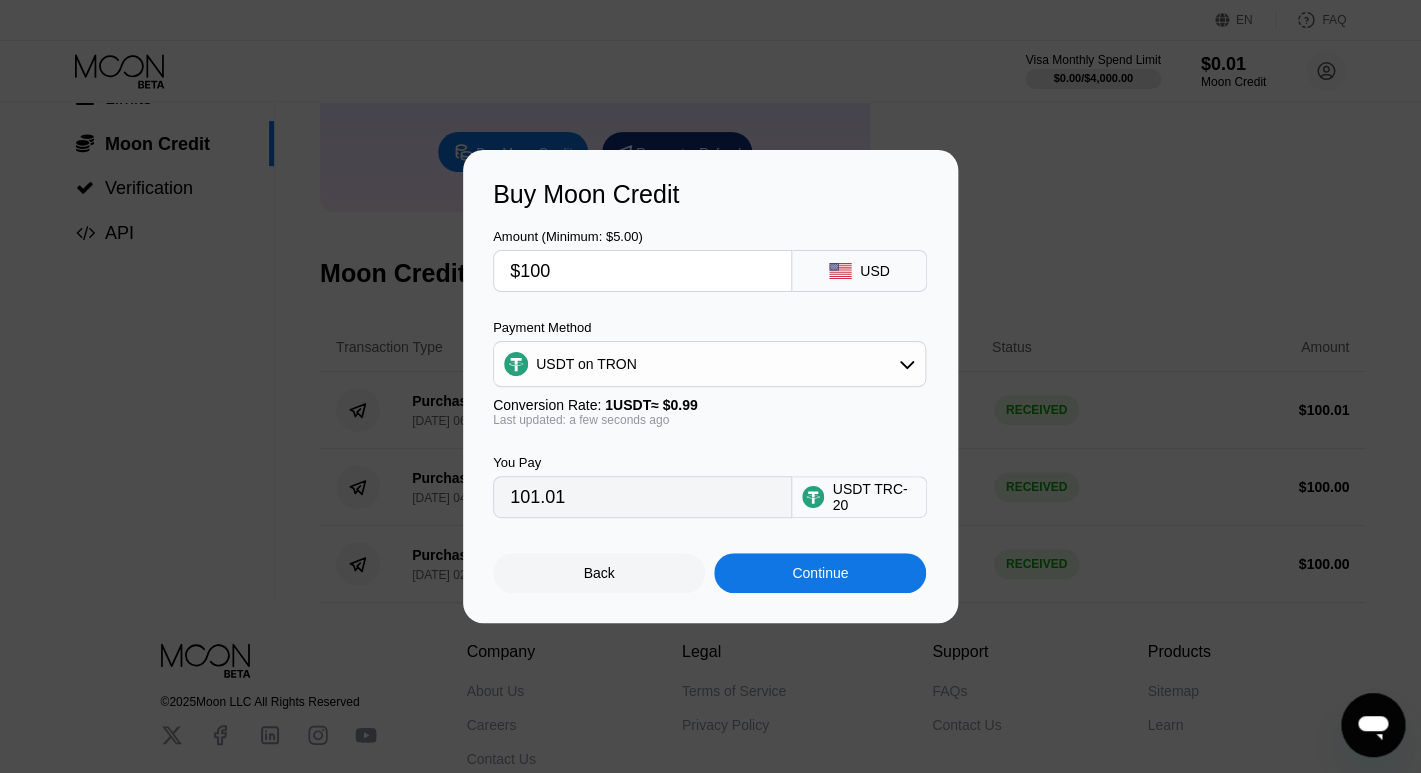 type on "$100" 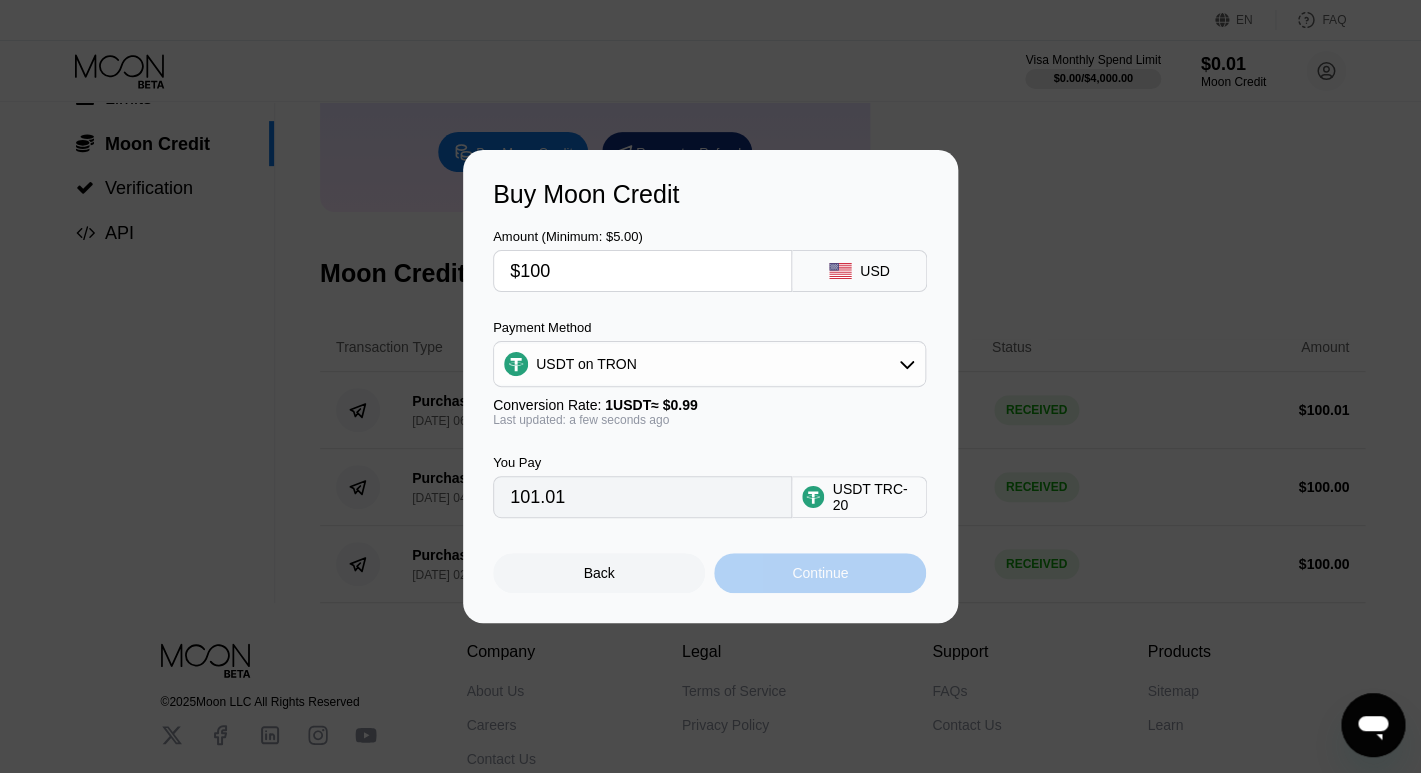 click on "Continue" at bounding box center (820, 573) 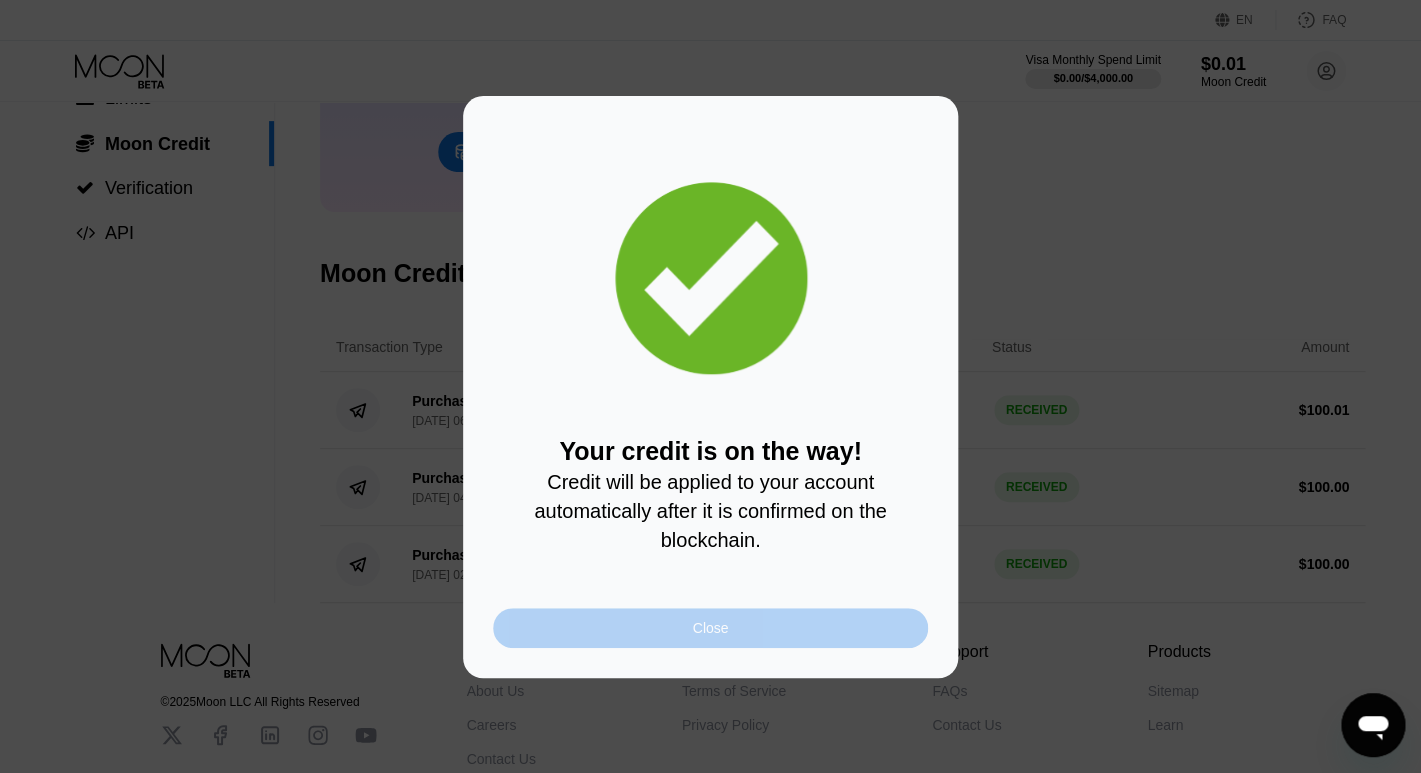 click on "Close" at bounding box center (710, 628) 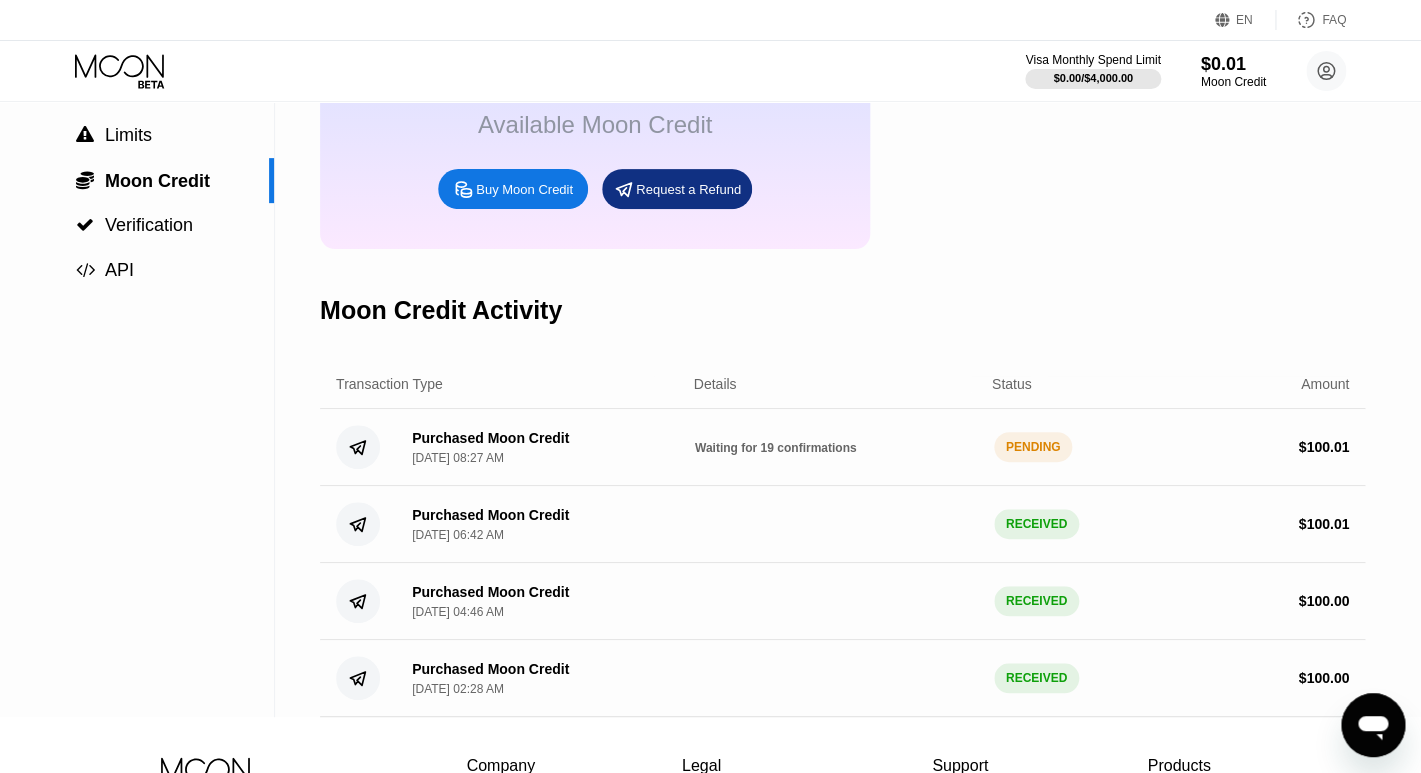 scroll, scrollTop: 129, scrollLeft: 0, axis: vertical 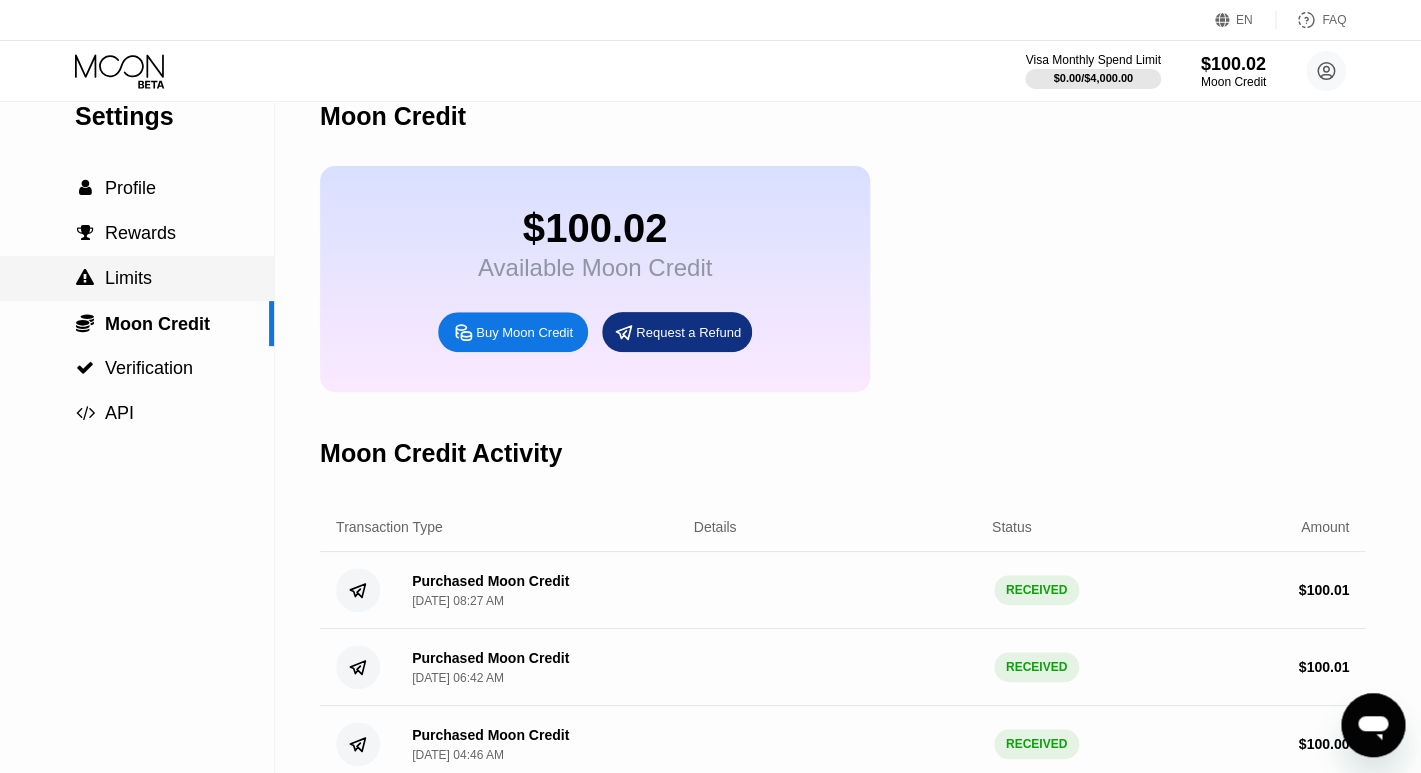 click on "Limits" at bounding box center [128, 278] 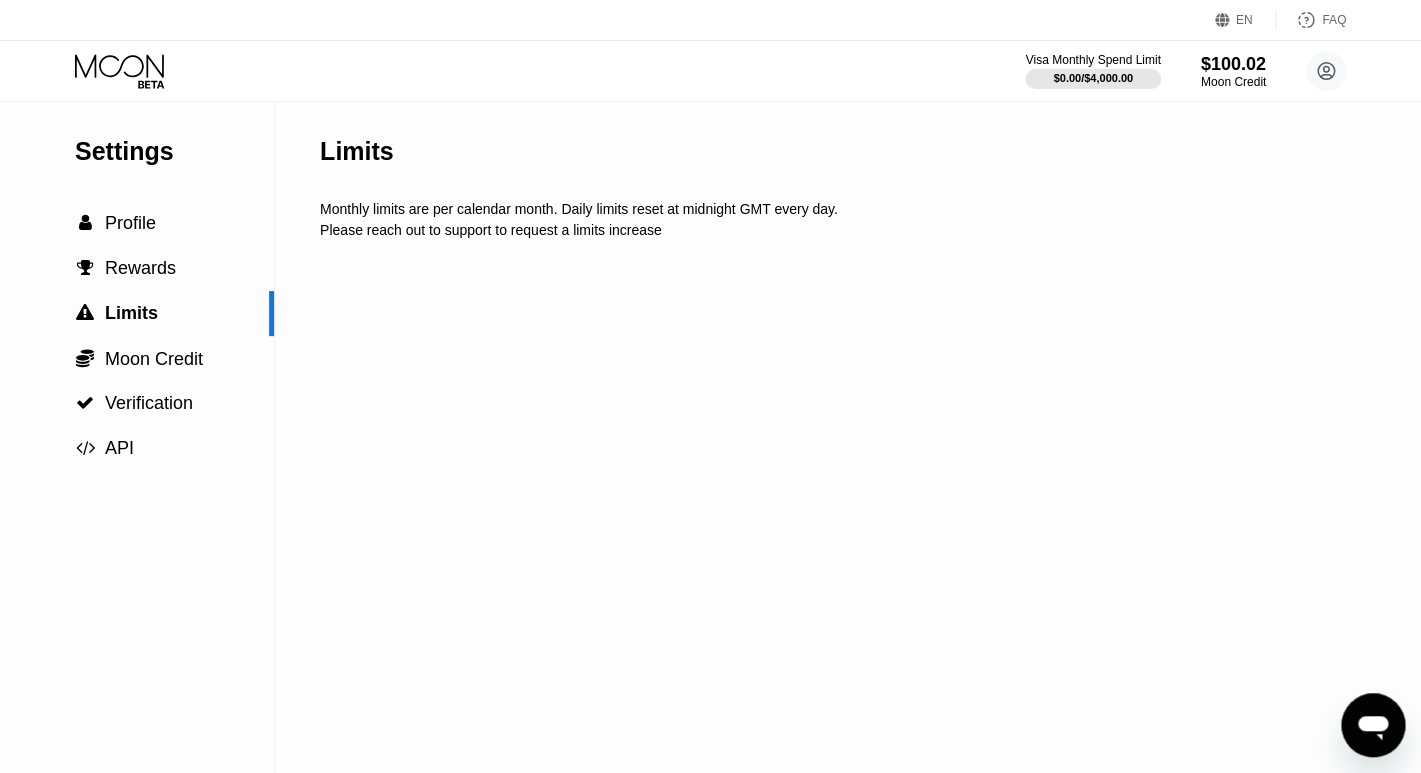 scroll, scrollTop: 0, scrollLeft: 0, axis: both 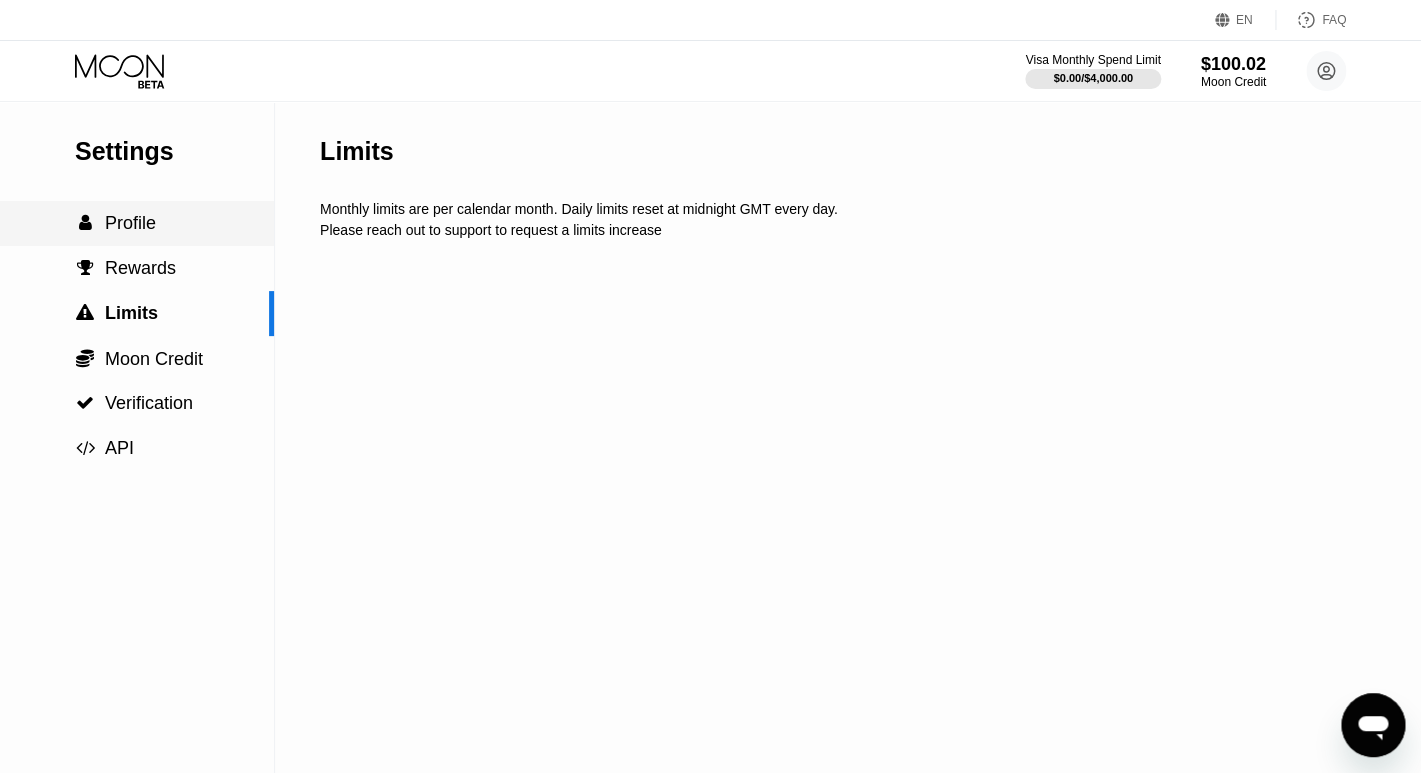 click on "Profile" at bounding box center [130, 223] 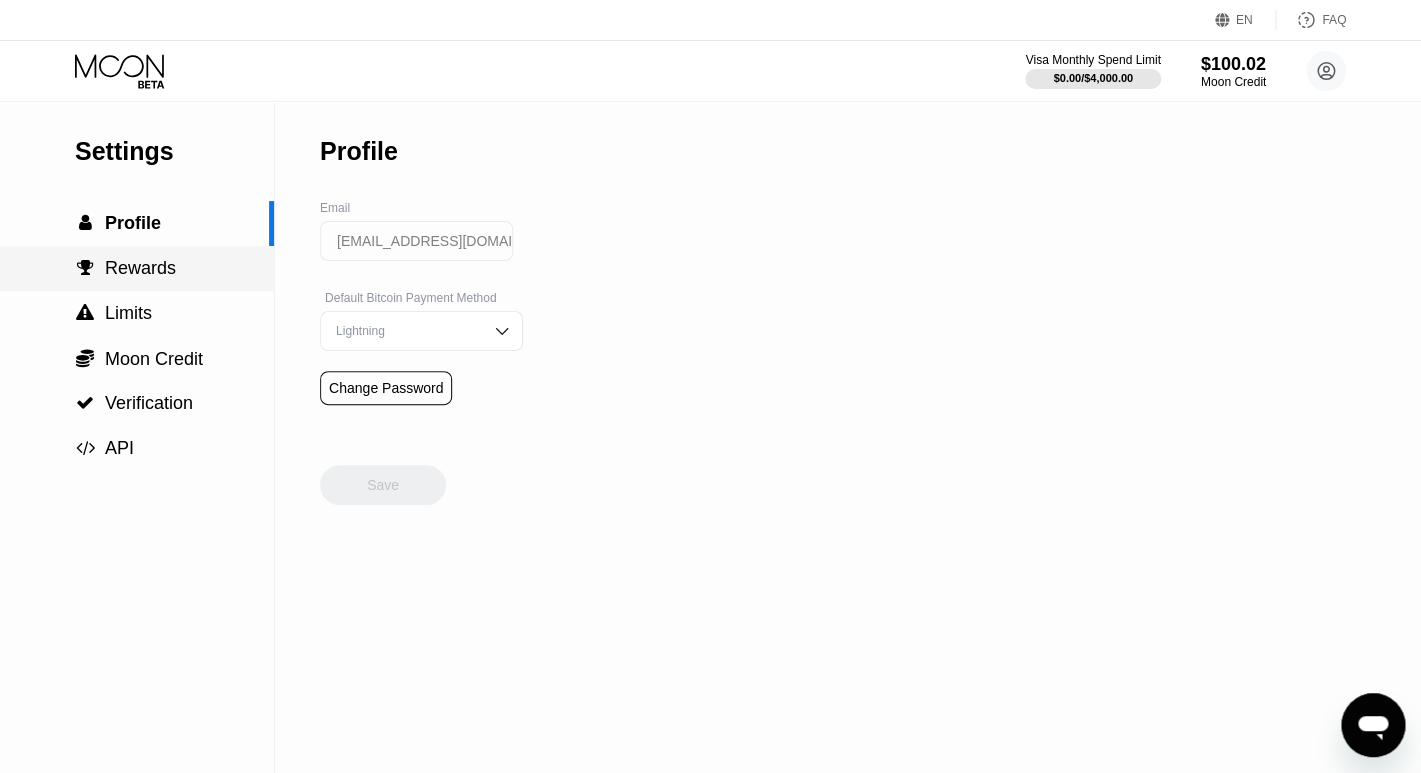 click on " Rewards" at bounding box center [137, 268] 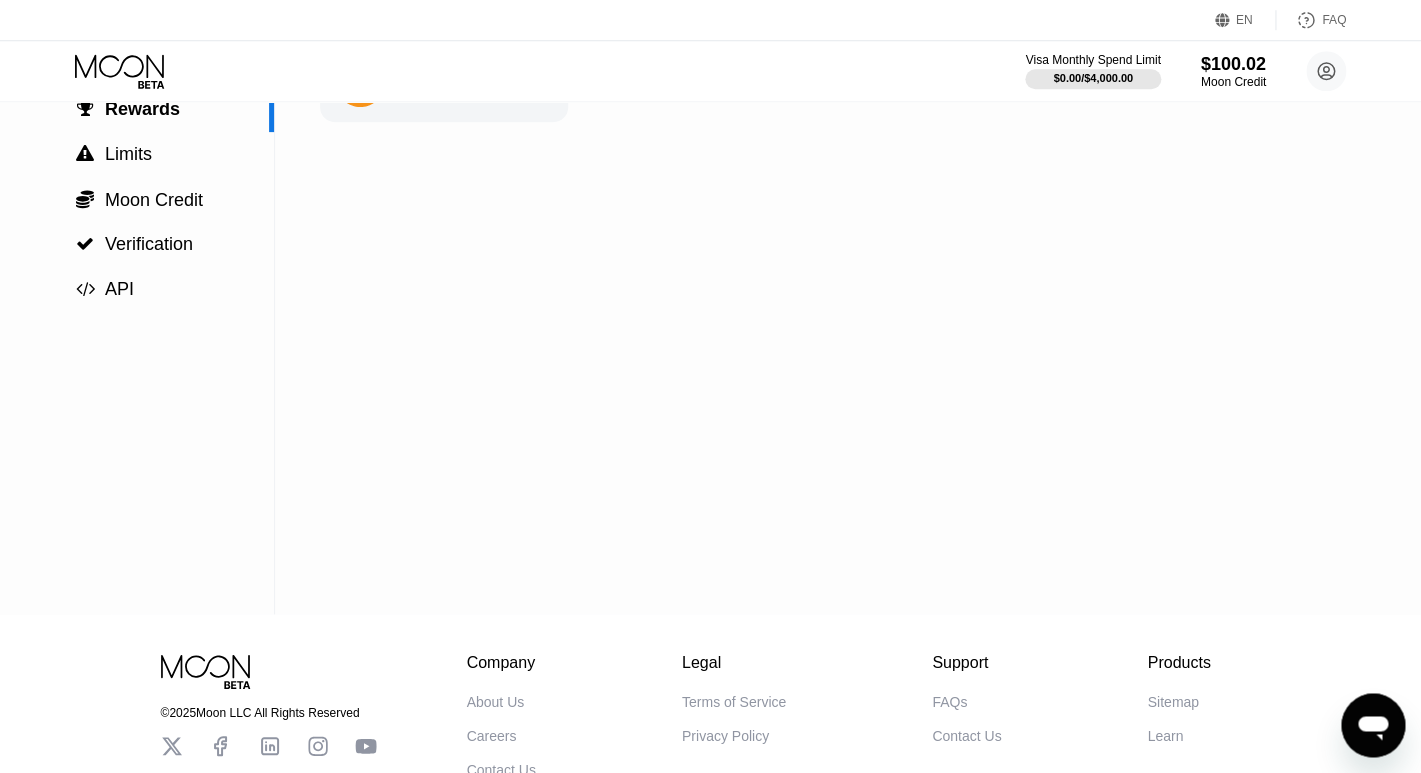 scroll, scrollTop: 0, scrollLeft: 0, axis: both 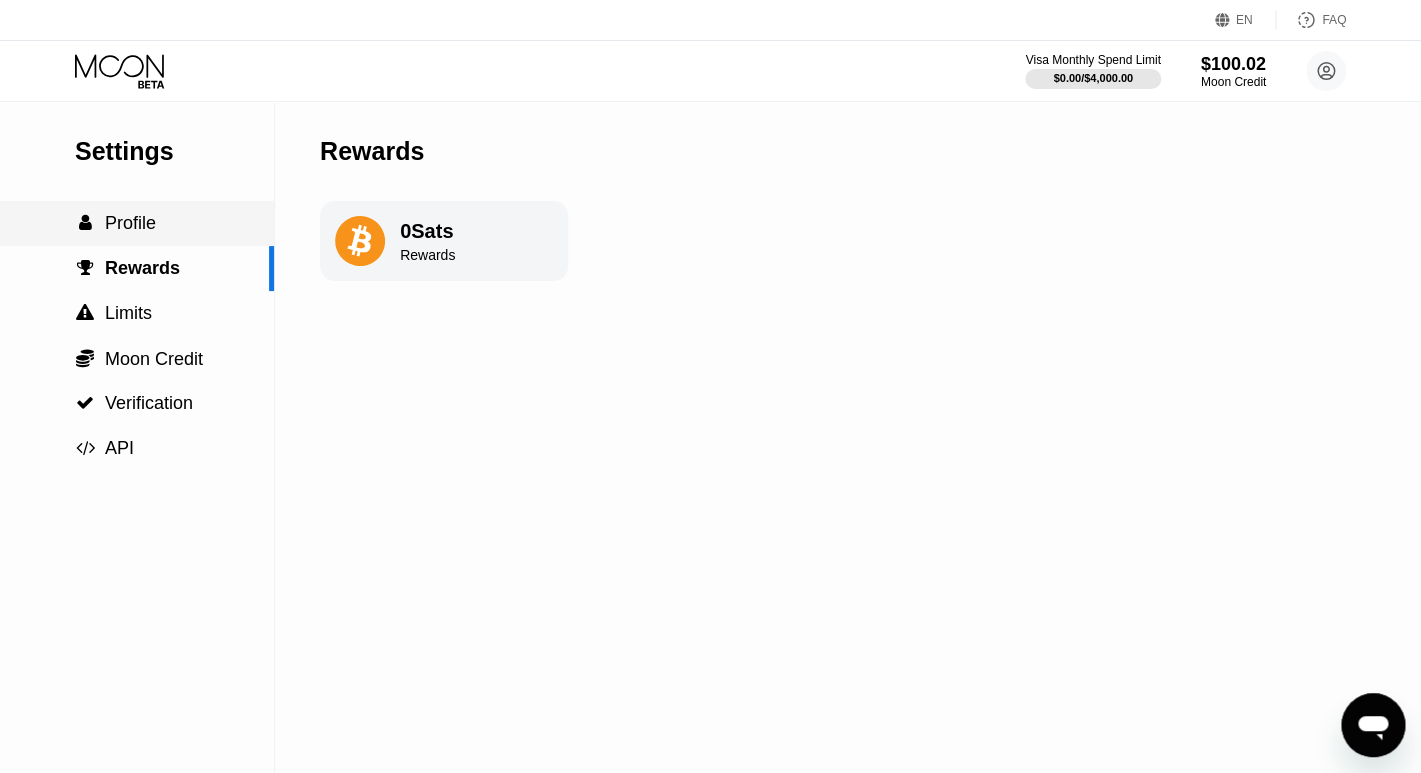 click on "Profile" at bounding box center (130, 223) 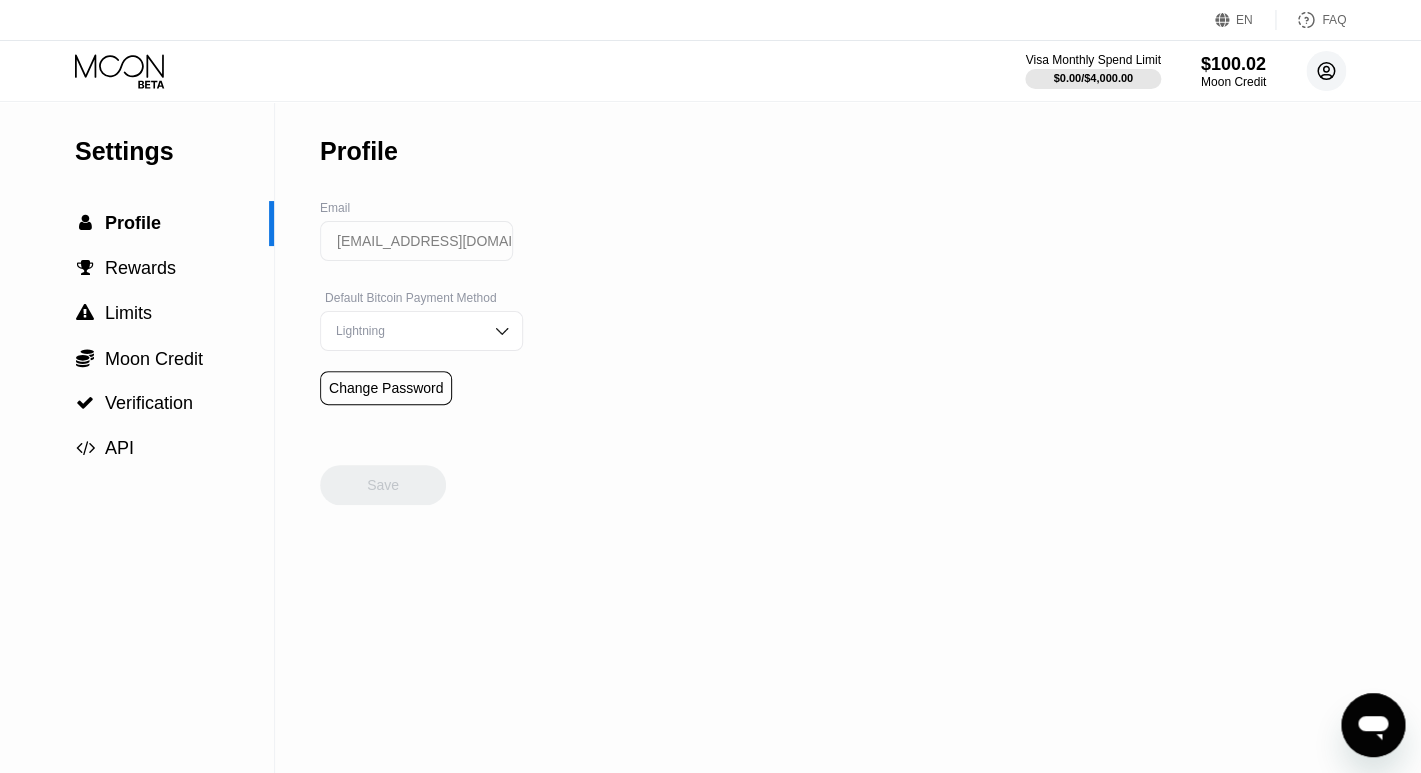 click 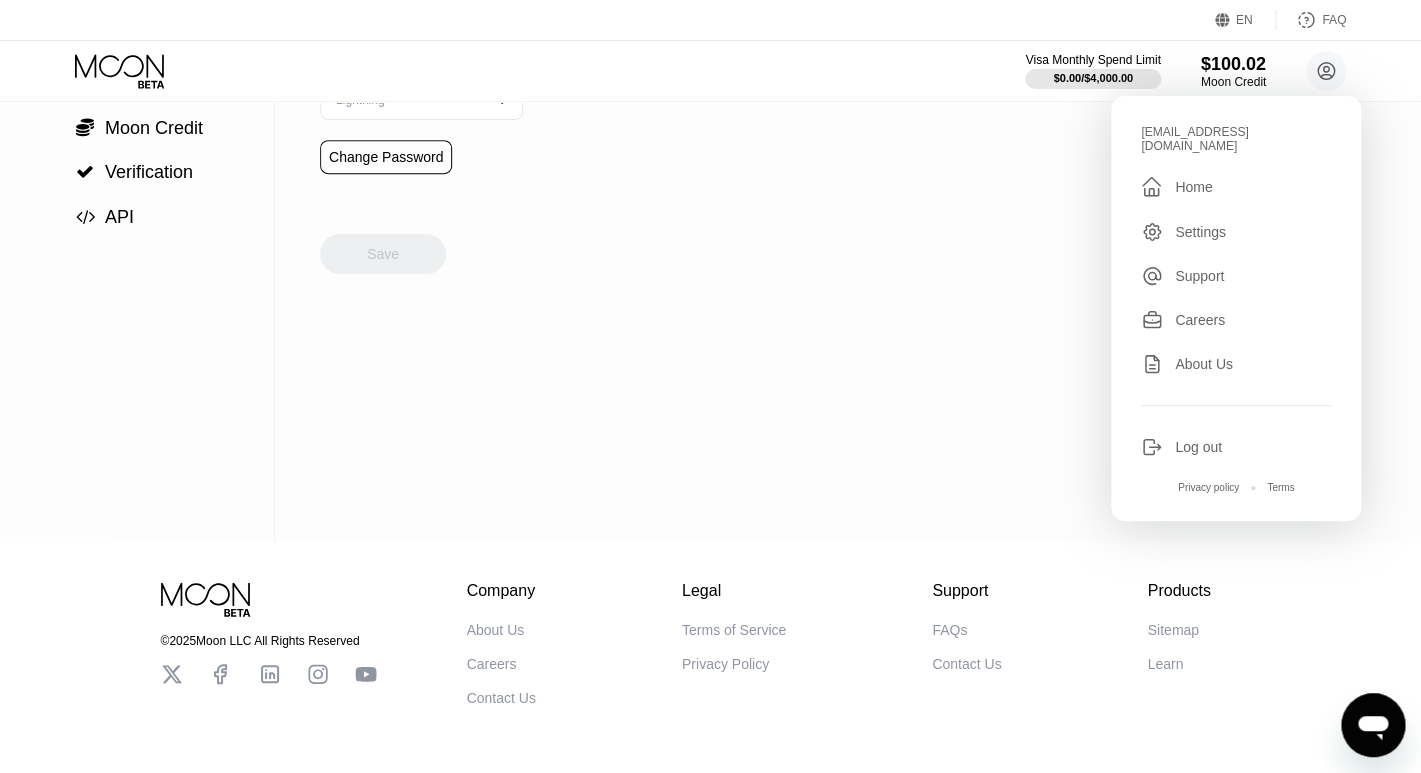 scroll, scrollTop: 297, scrollLeft: 0, axis: vertical 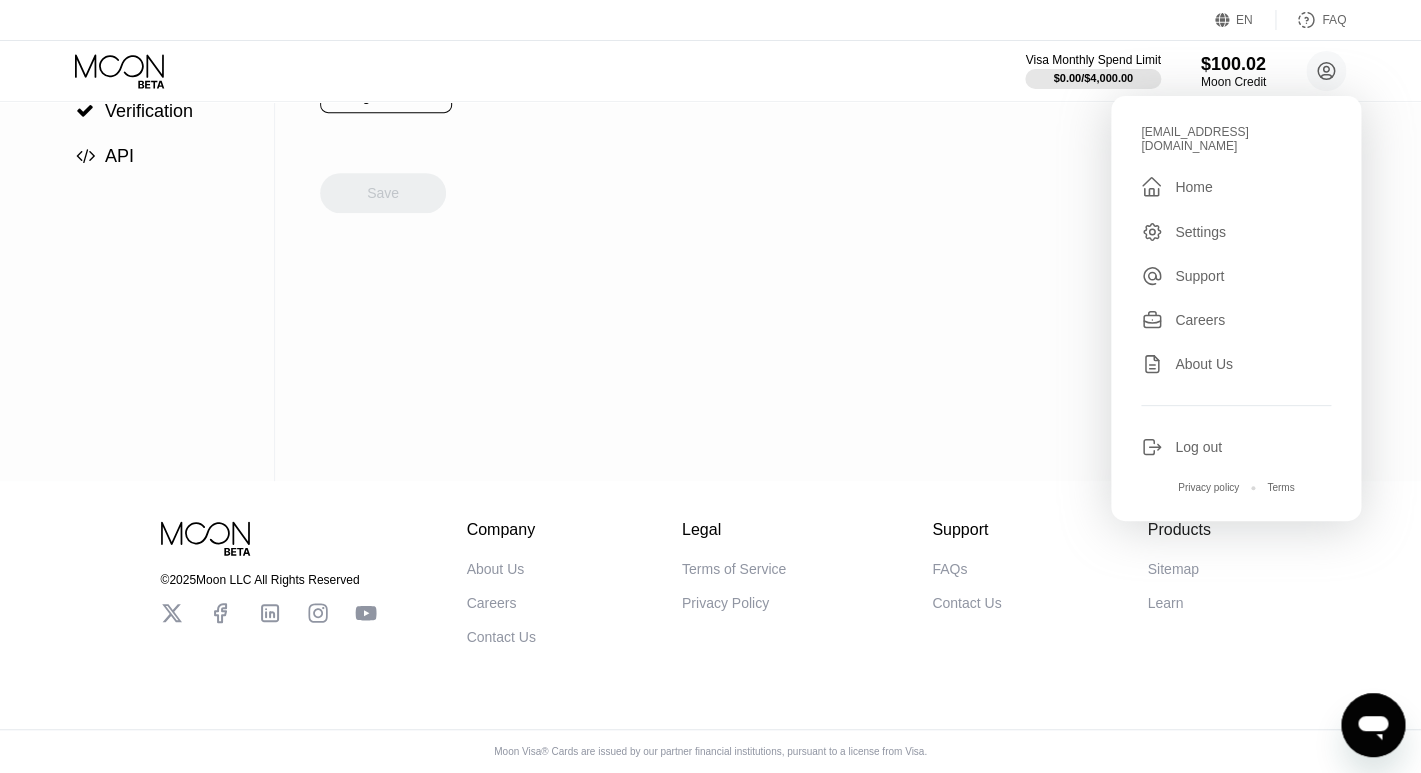 click on "Settings  Profile  Rewards  Limits  Moon Credit  Verification  API Profile Email devoraaltha66327@gmail.com Default Bitcoin Payment Method Lightning Change Password Save" at bounding box center (710, 145) 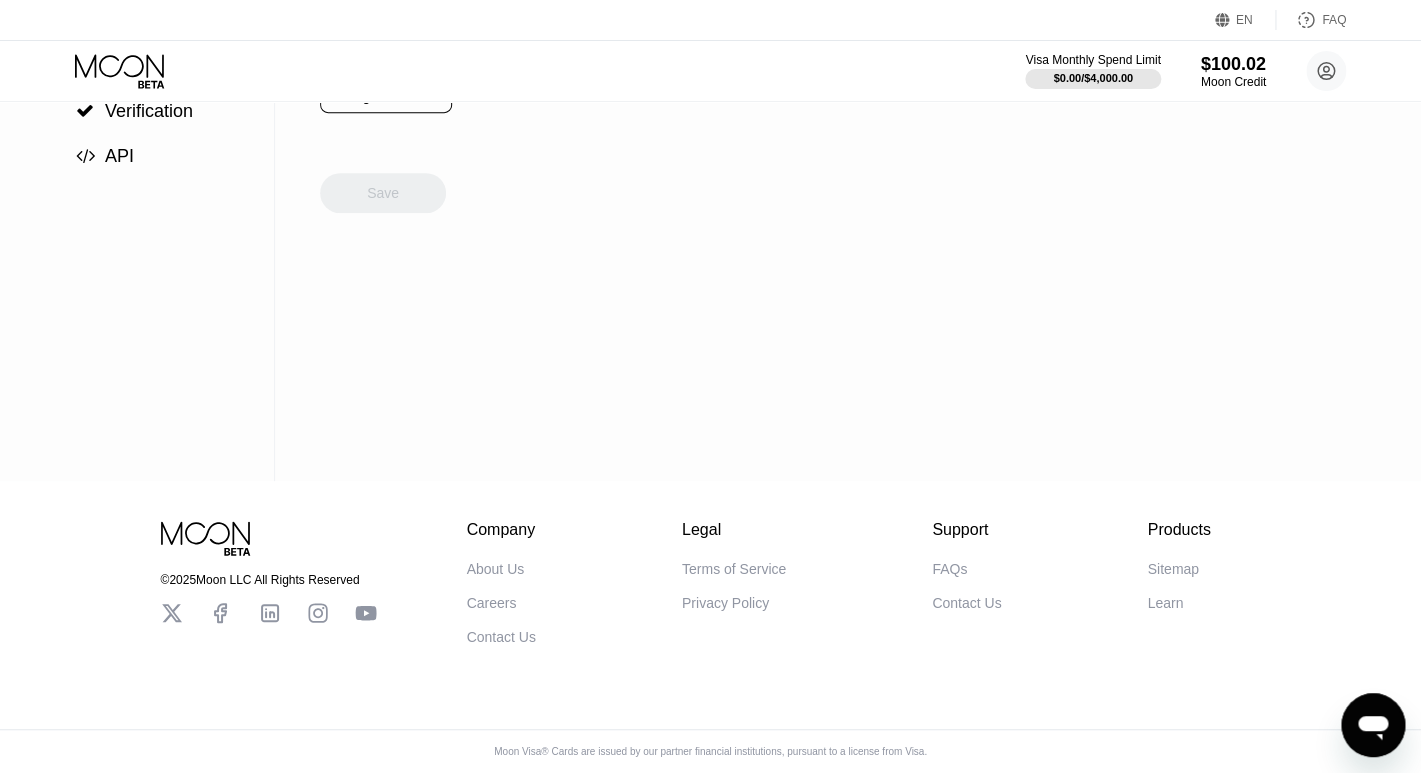 click on "Settings  Profile  Rewards  Limits  Moon Credit  Verification  API Profile Email devoraaltha66327@gmail.com Default Bitcoin Payment Method Lightning Change Password Save" at bounding box center (710, 145) 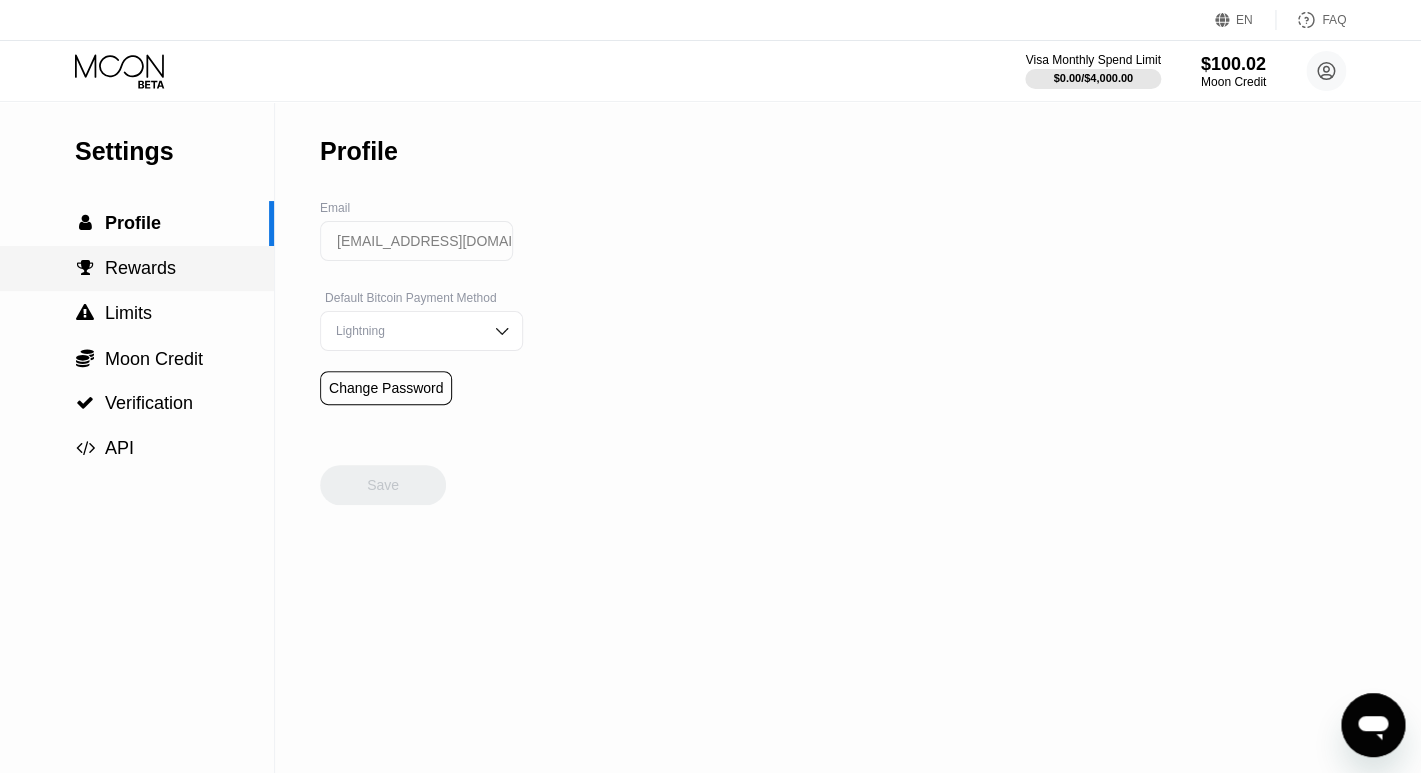 click on "Rewards" at bounding box center [140, 268] 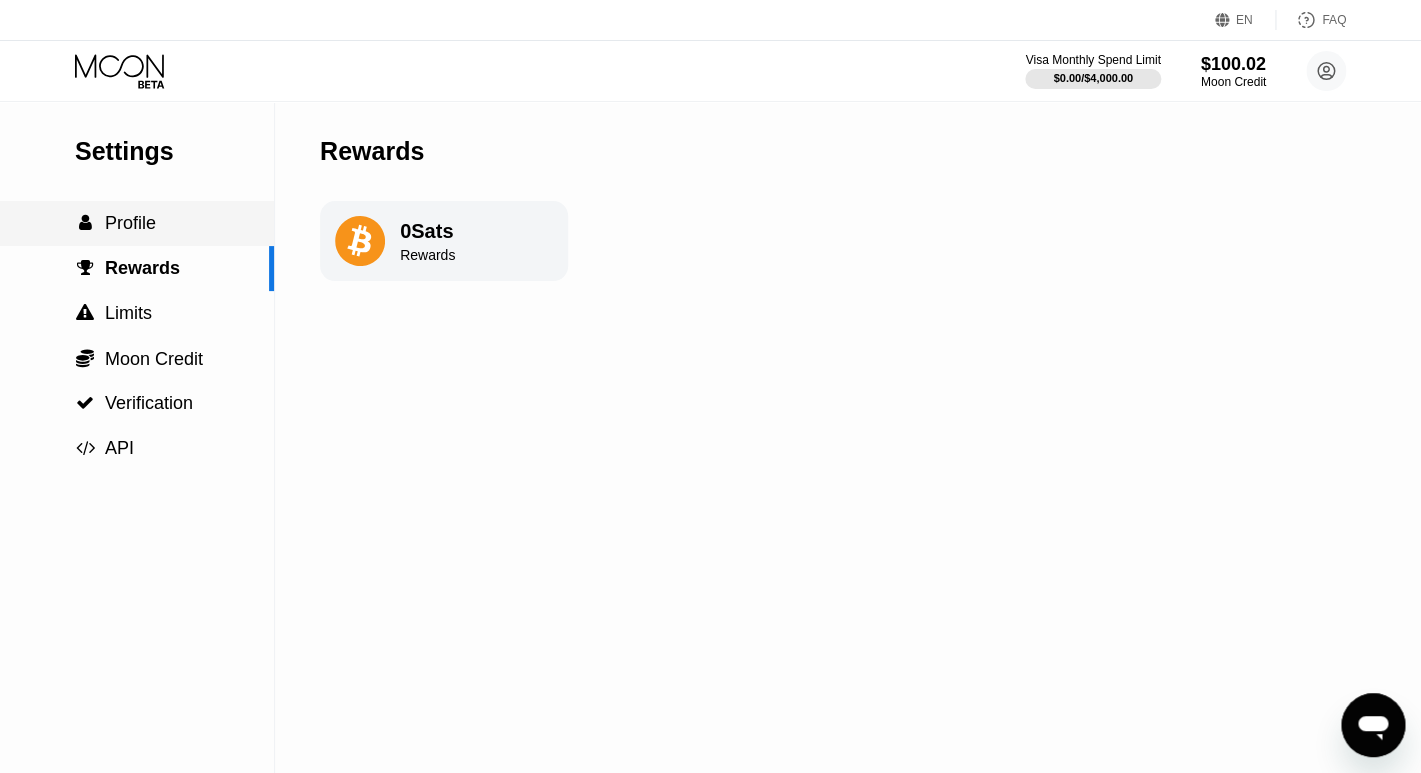 click on "Profile" at bounding box center [130, 223] 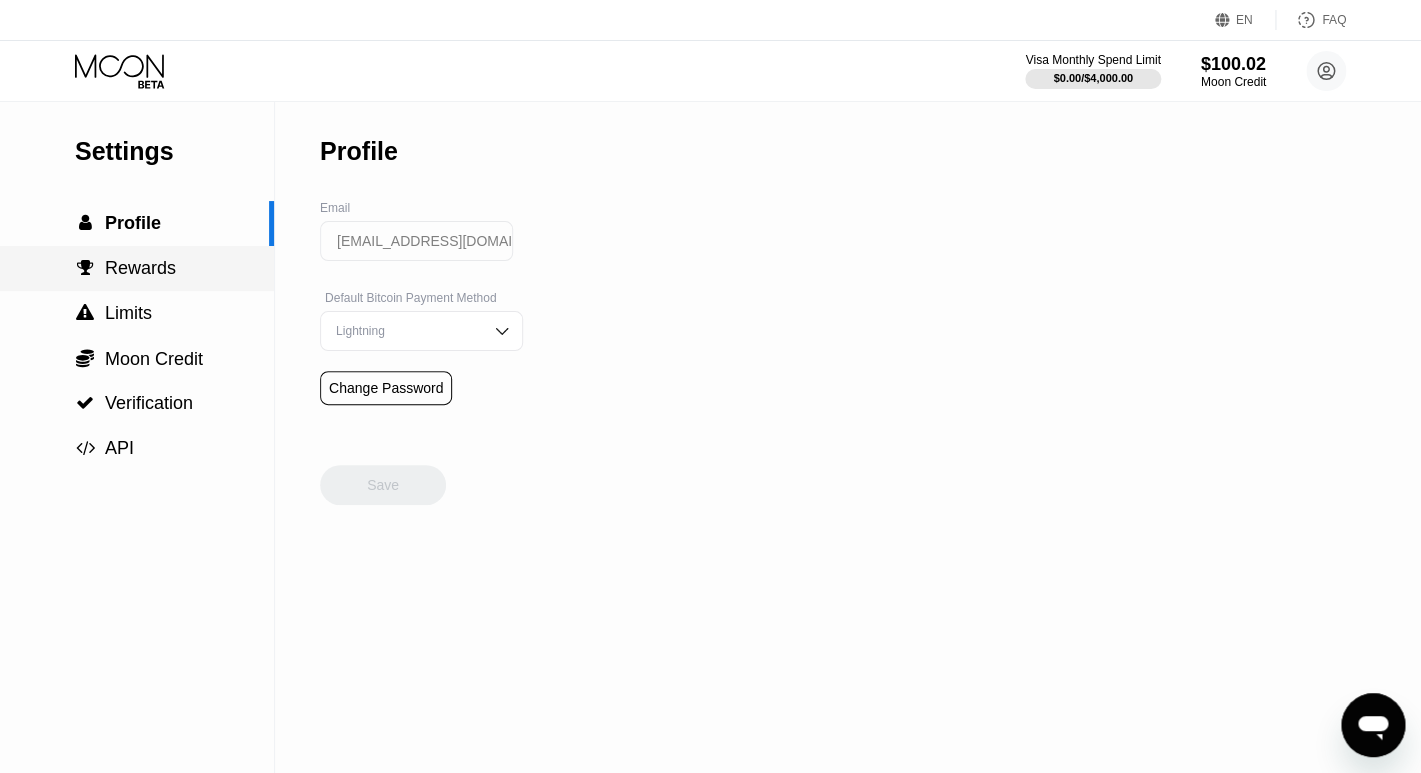 click on "Rewards" at bounding box center (140, 268) 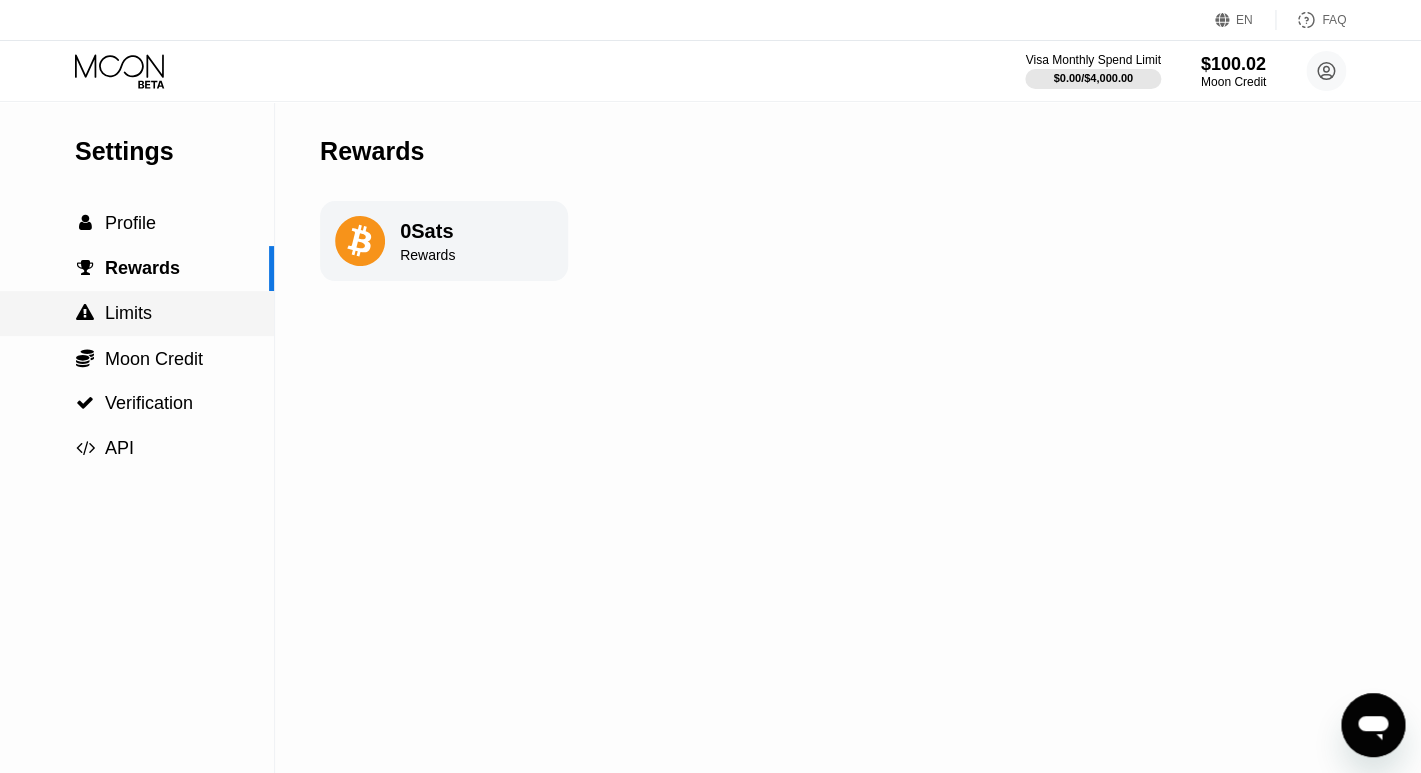click on " Limits" at bounding box center [137, 313] 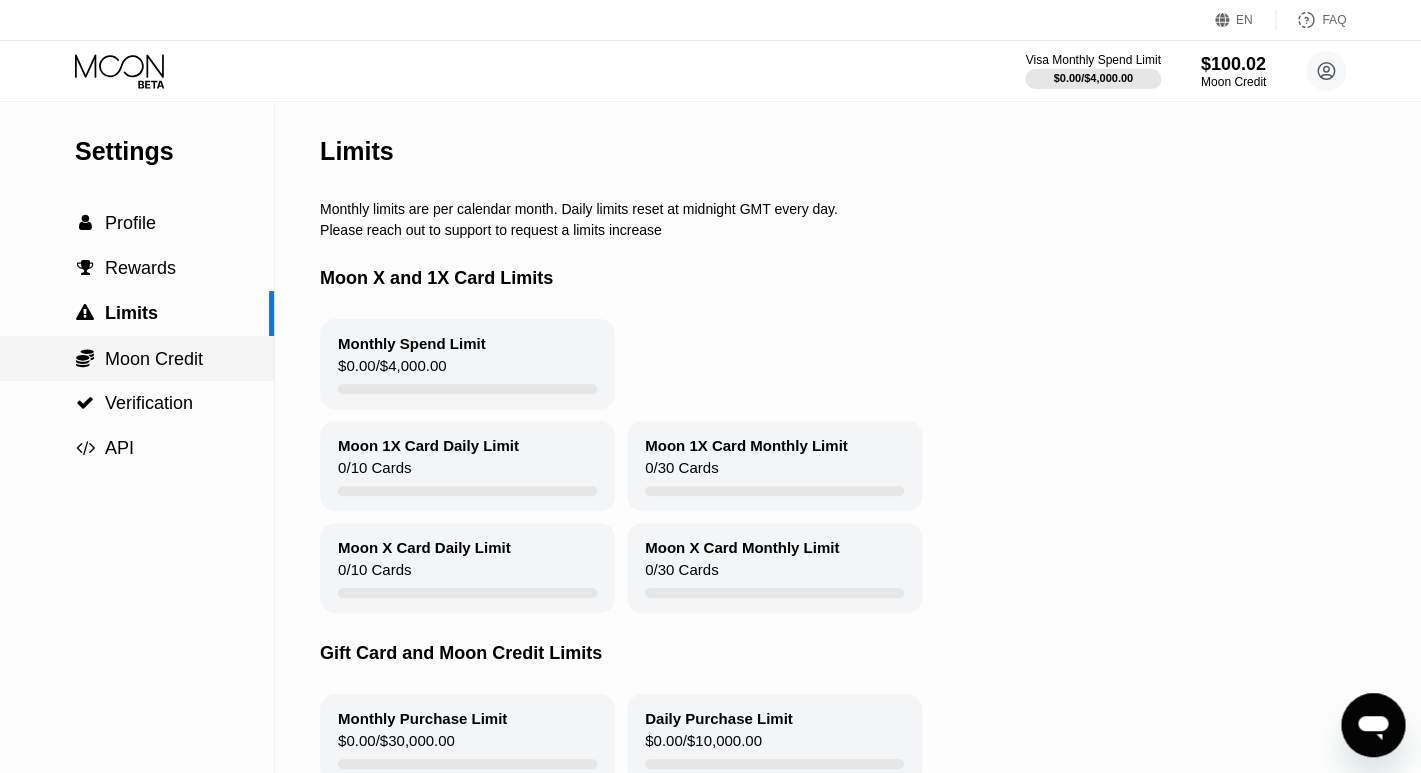 click on "Moon Credit" at bounding box center [154, 359] 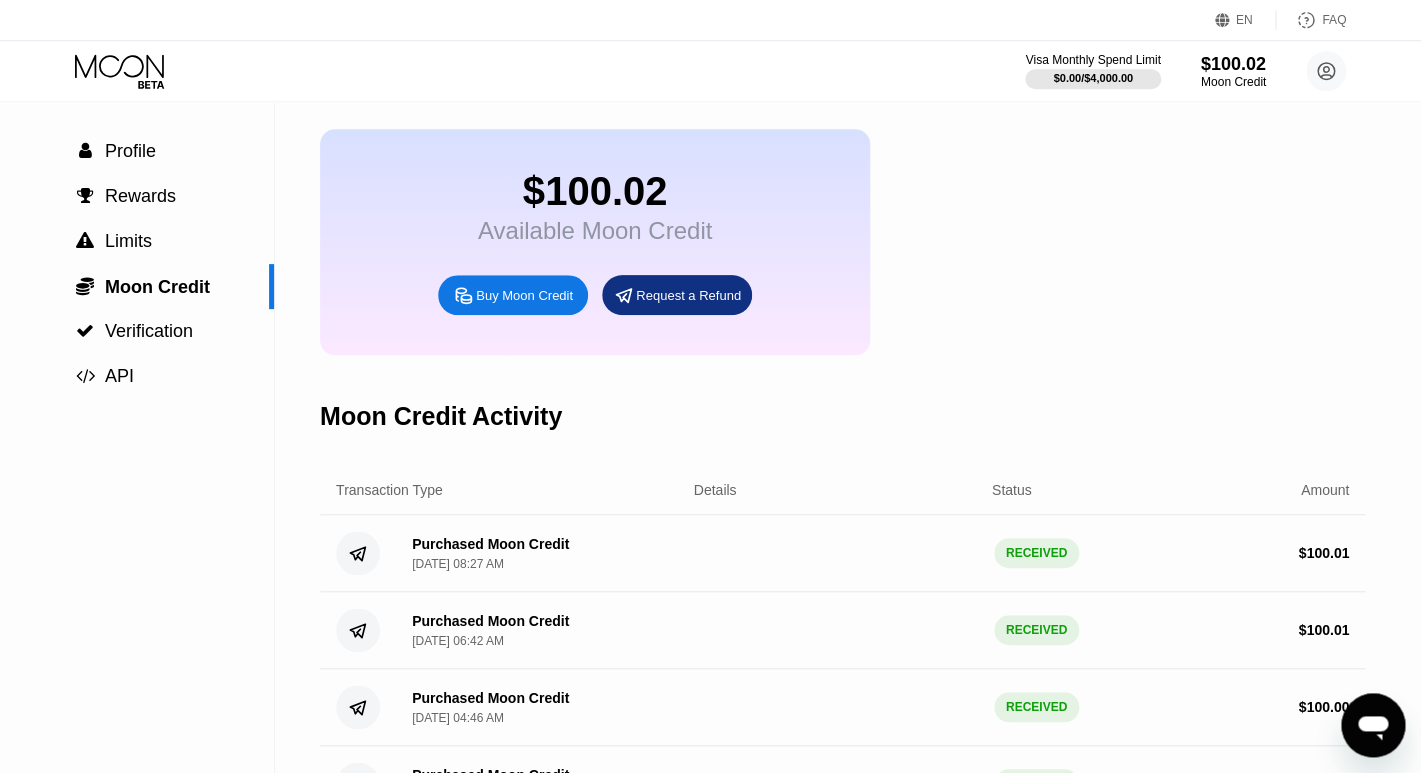 scroll, scrollTop: 45, scrollLeft: 0, axis: vertical 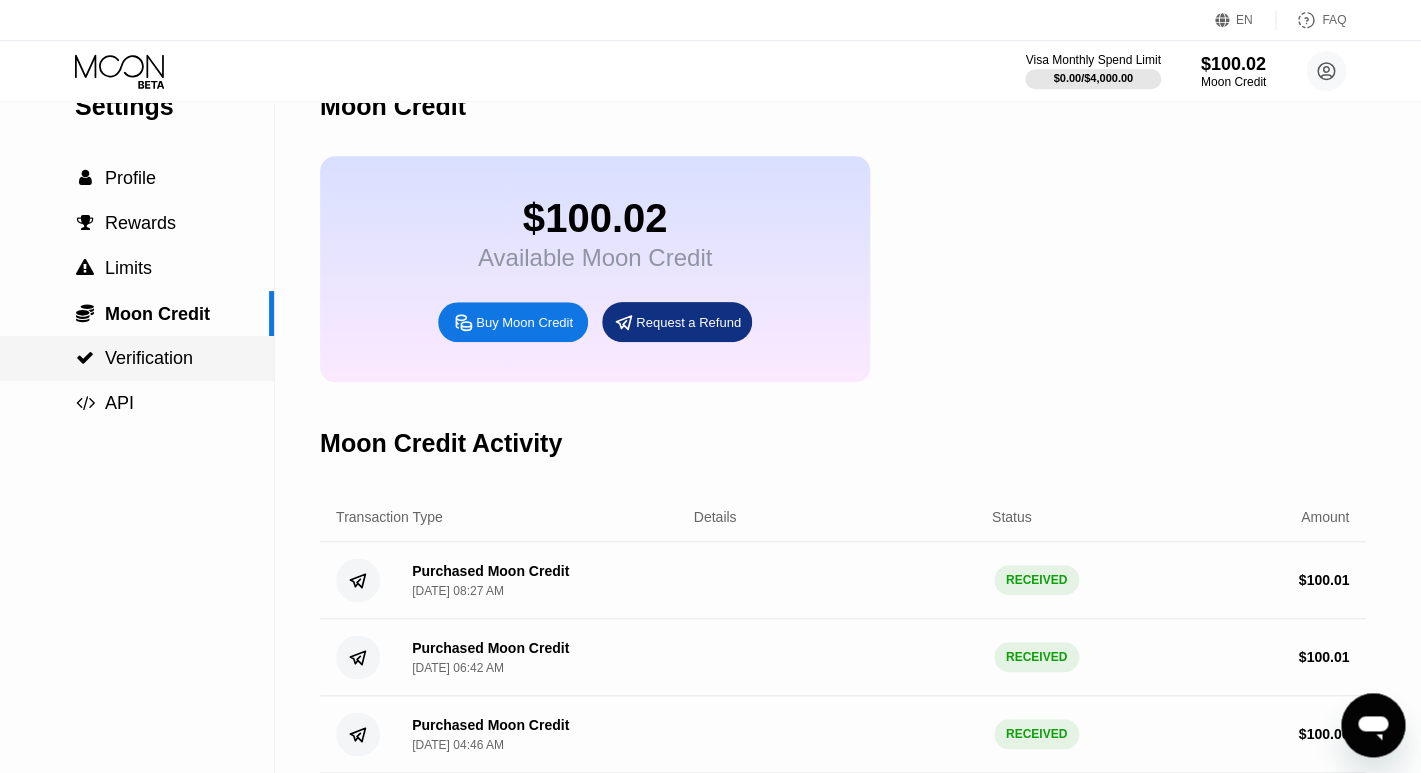 click on "Verification" at bounding box center (149, 358) 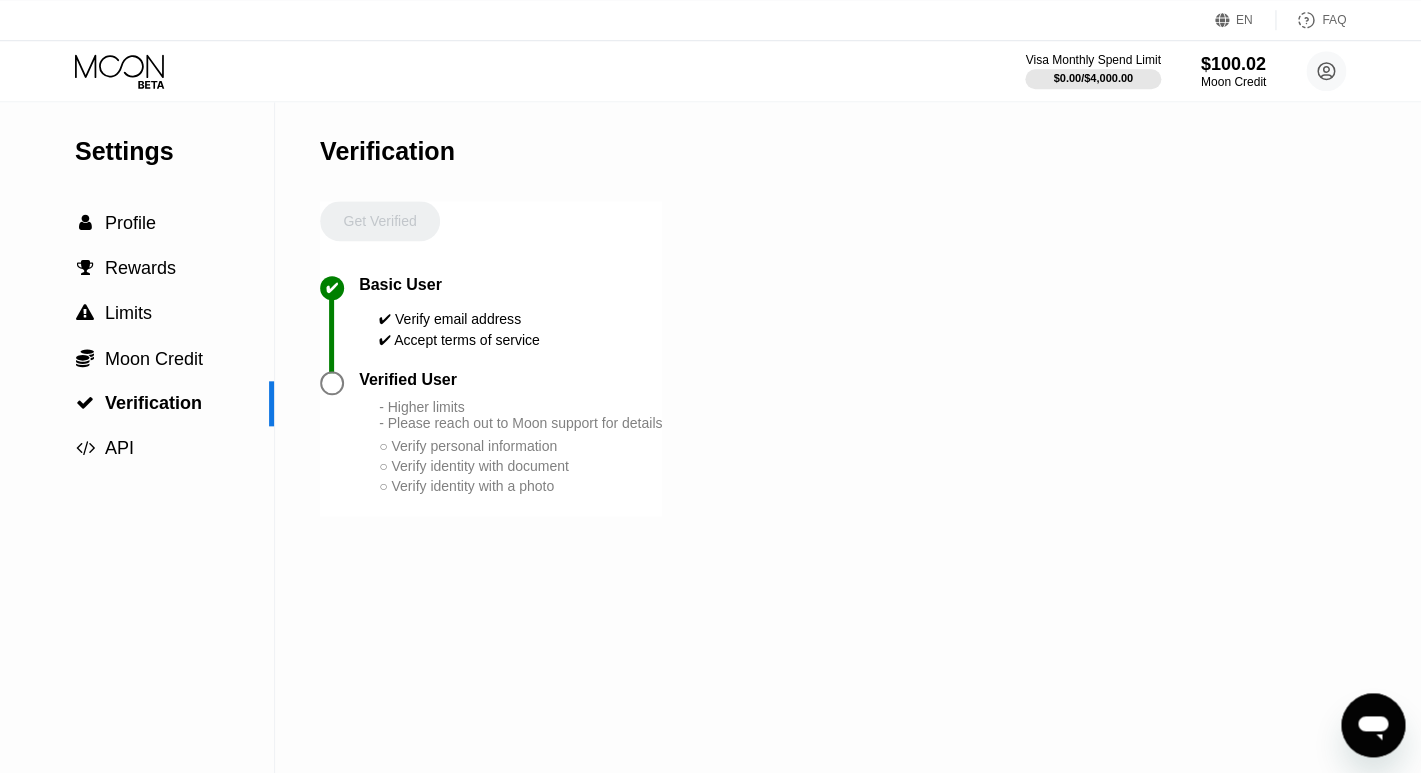 scroll, scrollTop: 0, scrollLeft: 0, axis: both 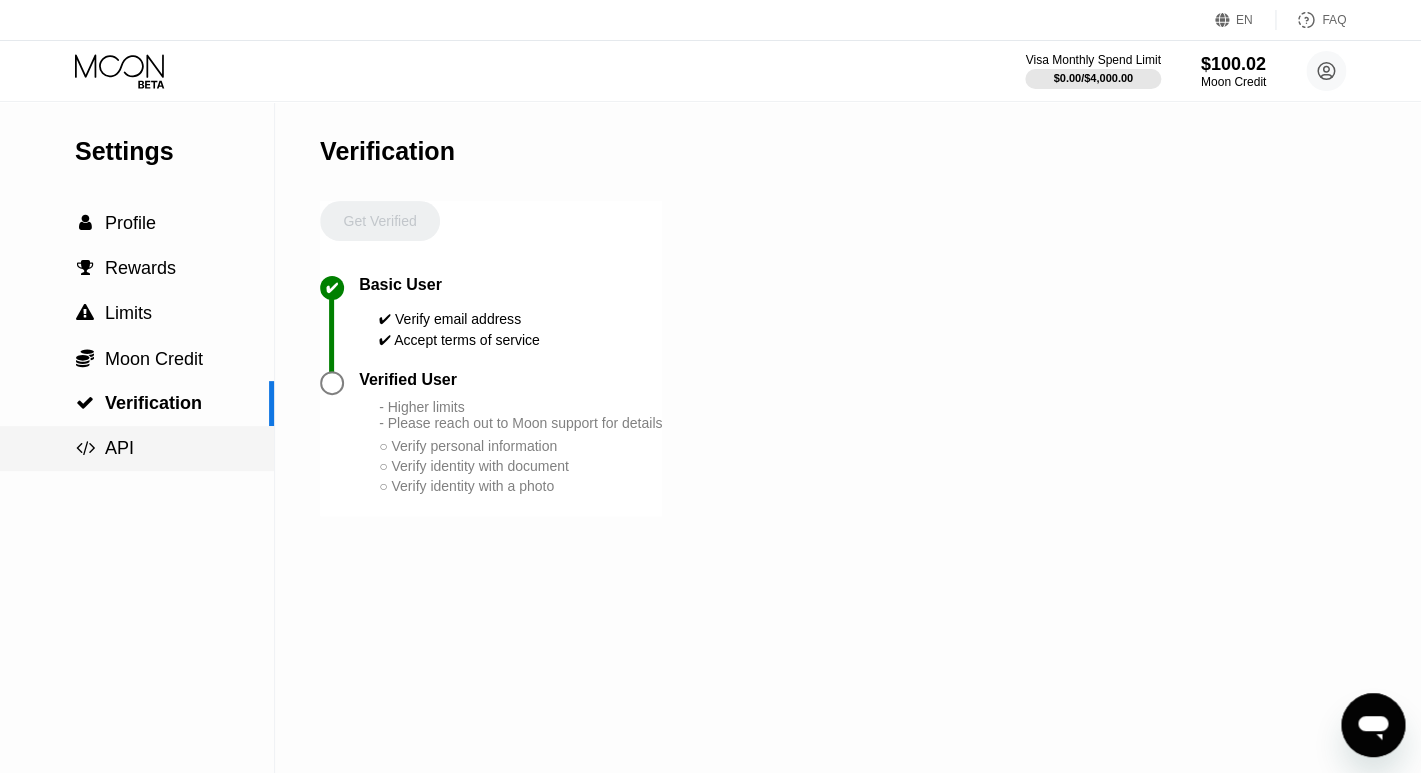 click on " API" at bounding box center [137, 448] 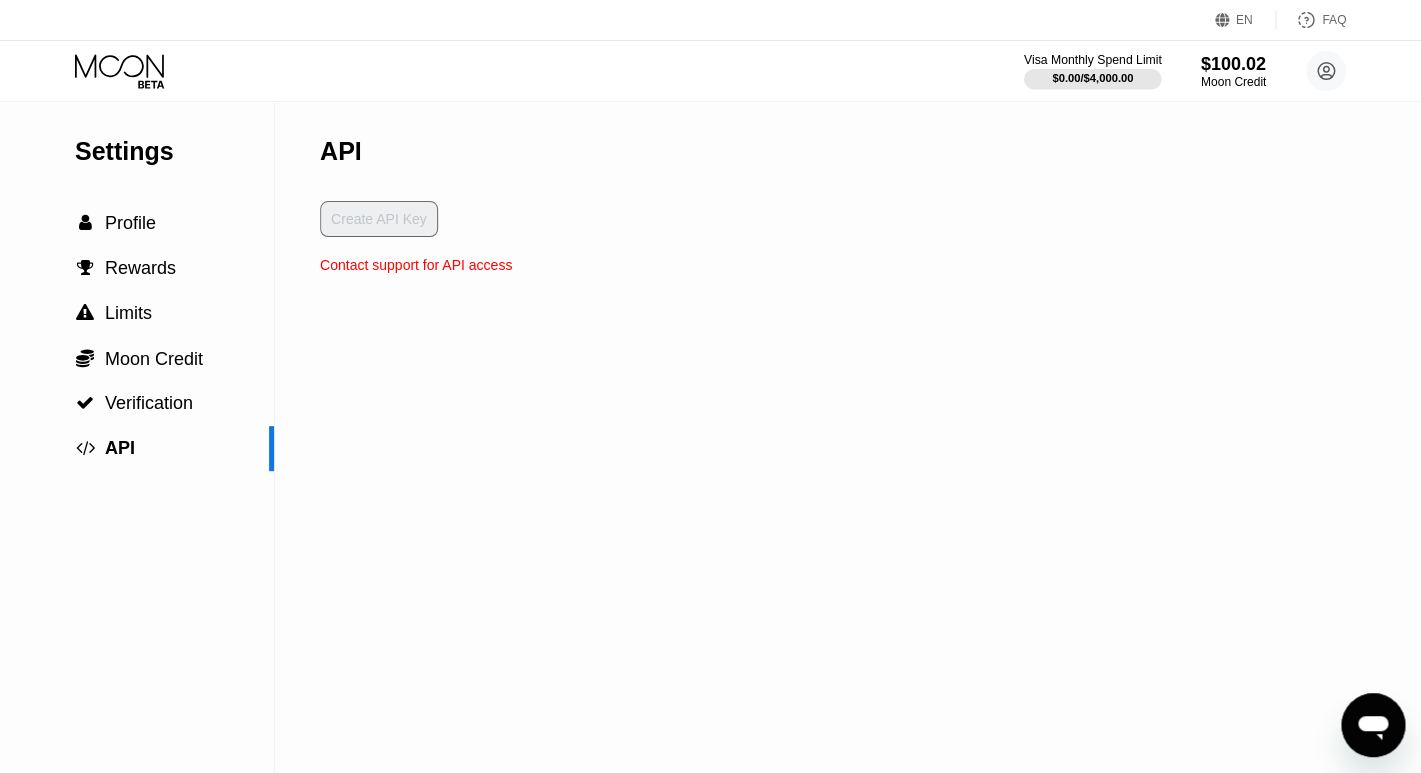 click on "$0.00 / $4,000.00" at bounding box center [1092, 78] 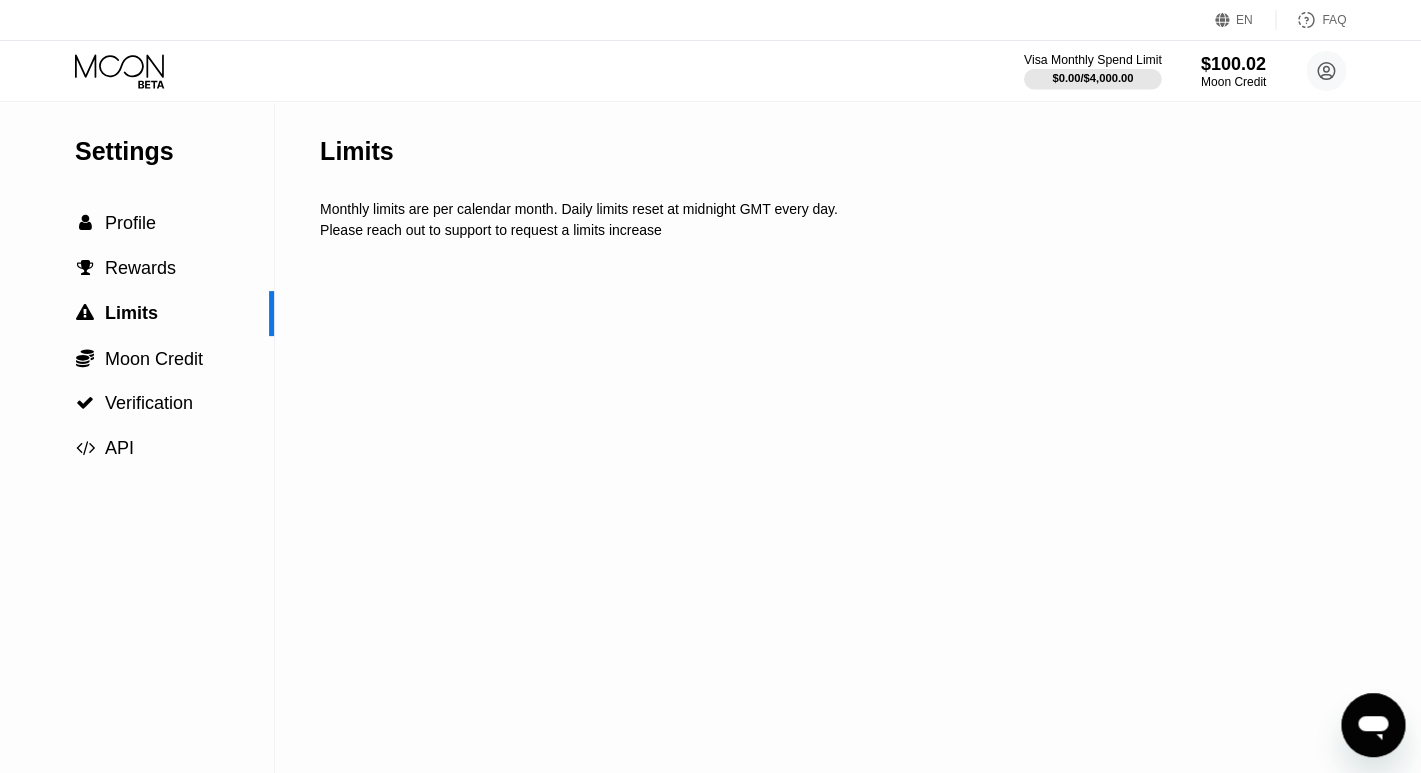 click on "$0.00 / $4,000.00" at bounding box center [1092, 78] 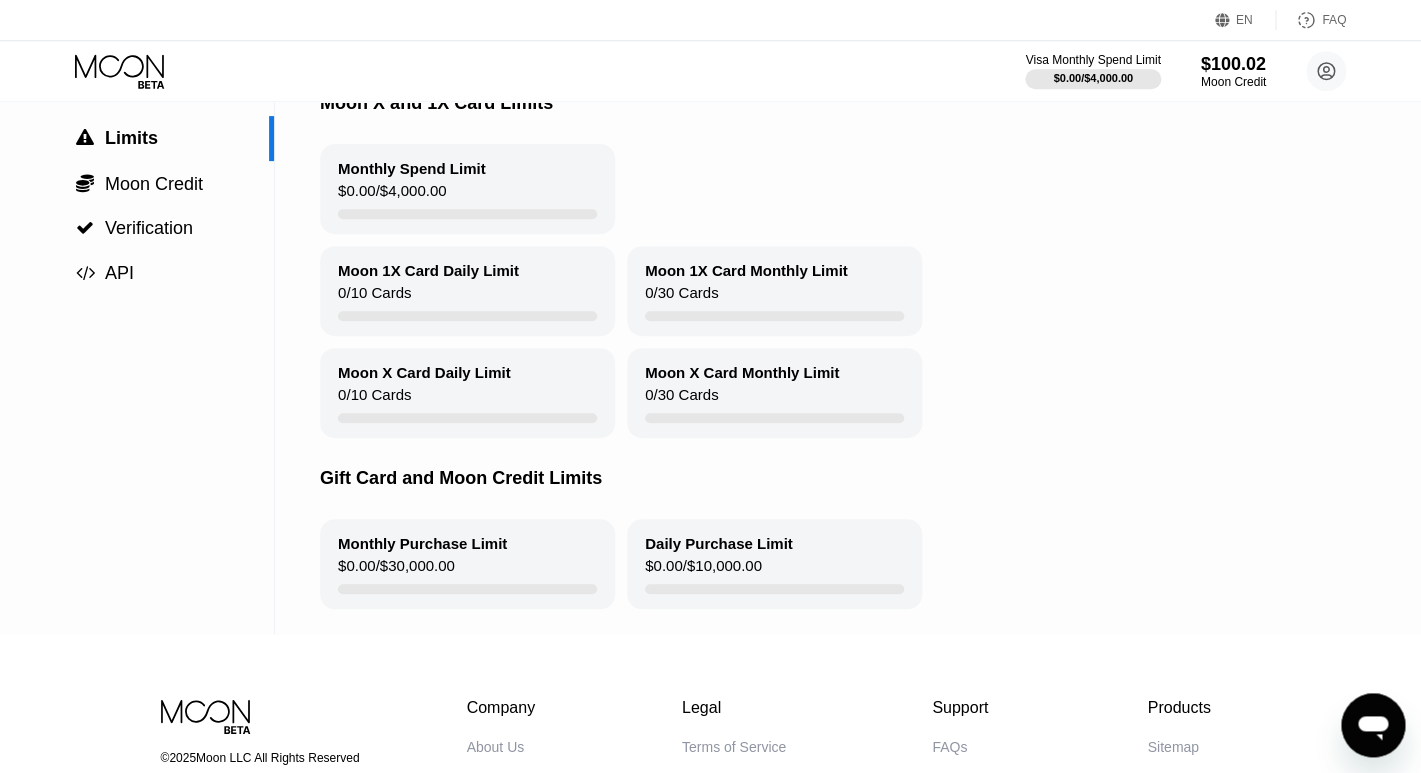 scroll, scrollTop: 0, scrollLeft: 0, axis: both 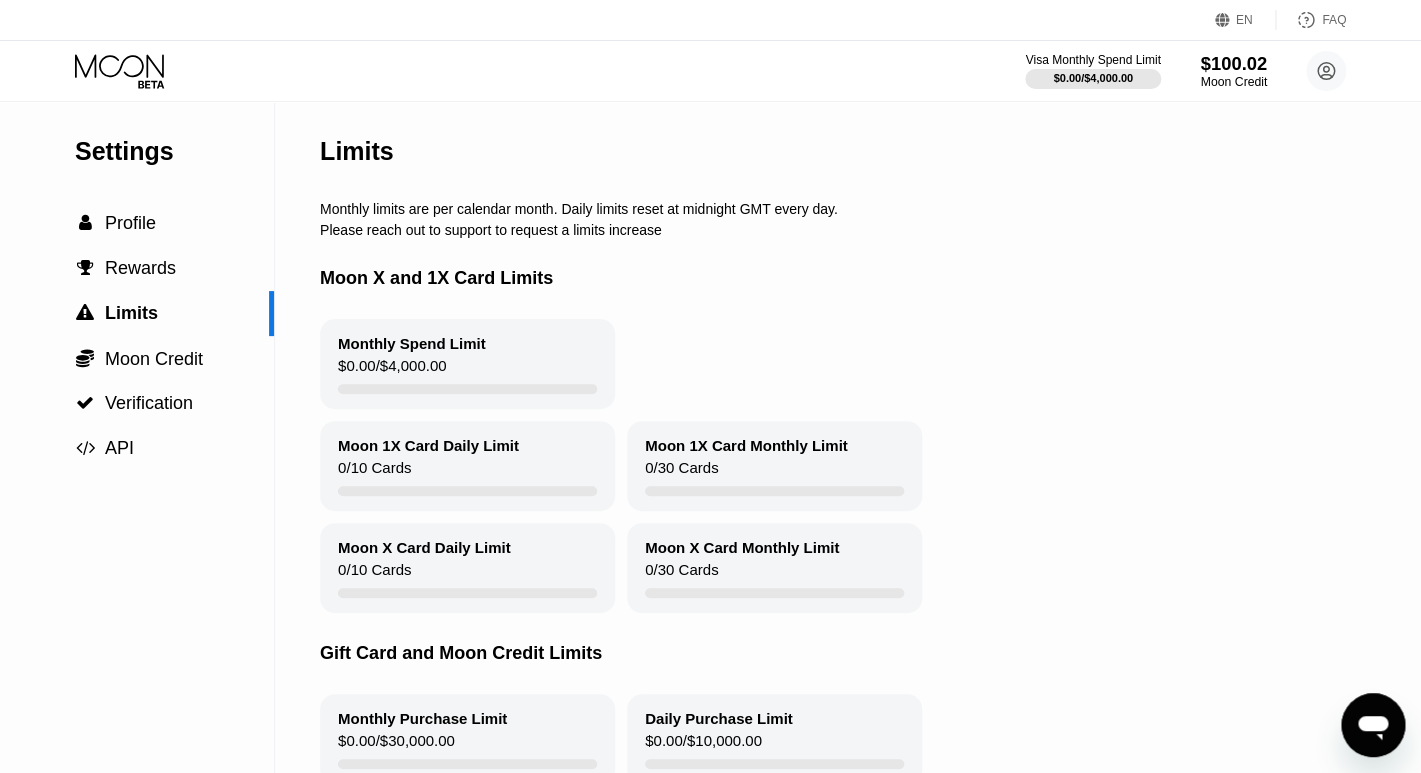 click on "Moon Credit" at bounding box center [1233, 82] 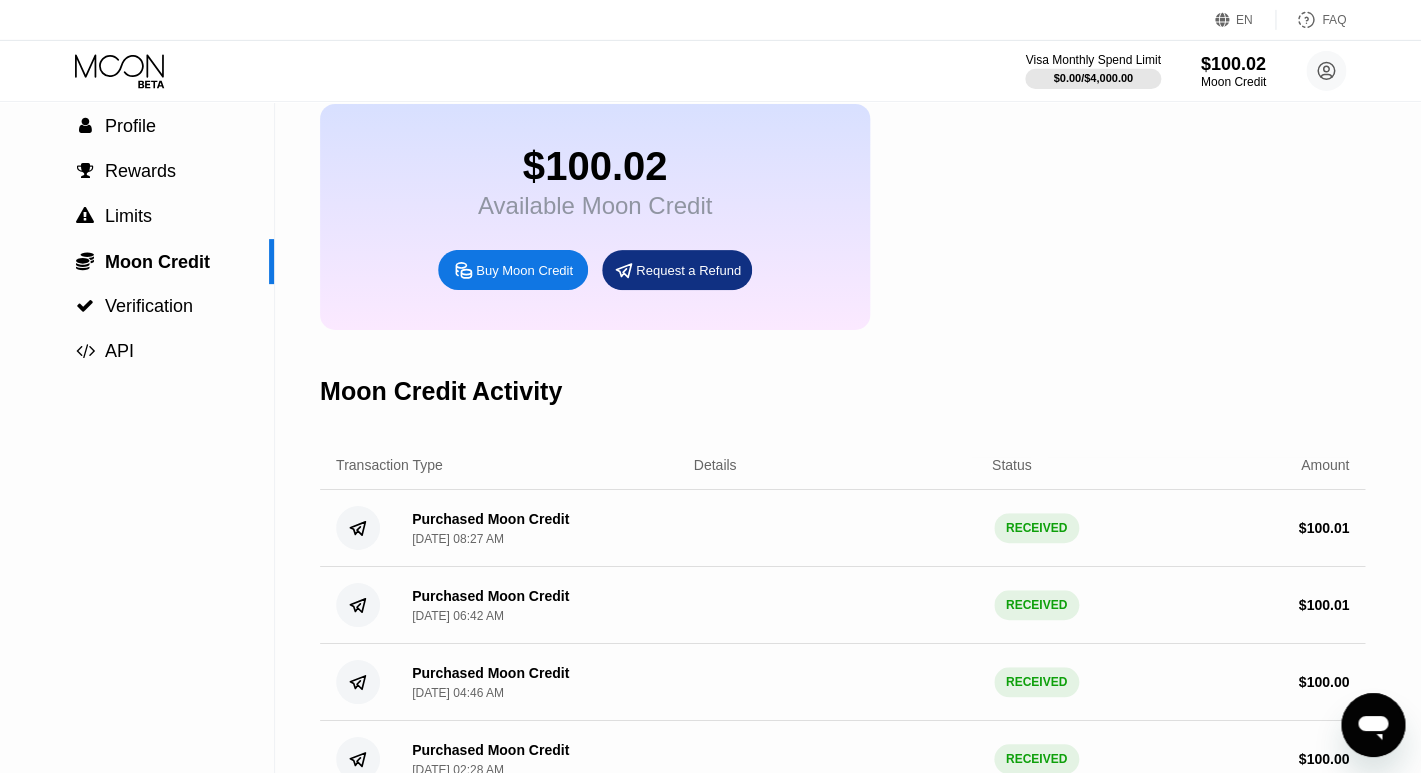 scroll, scrollTop: 0, scrollLeft: 0, axis: both 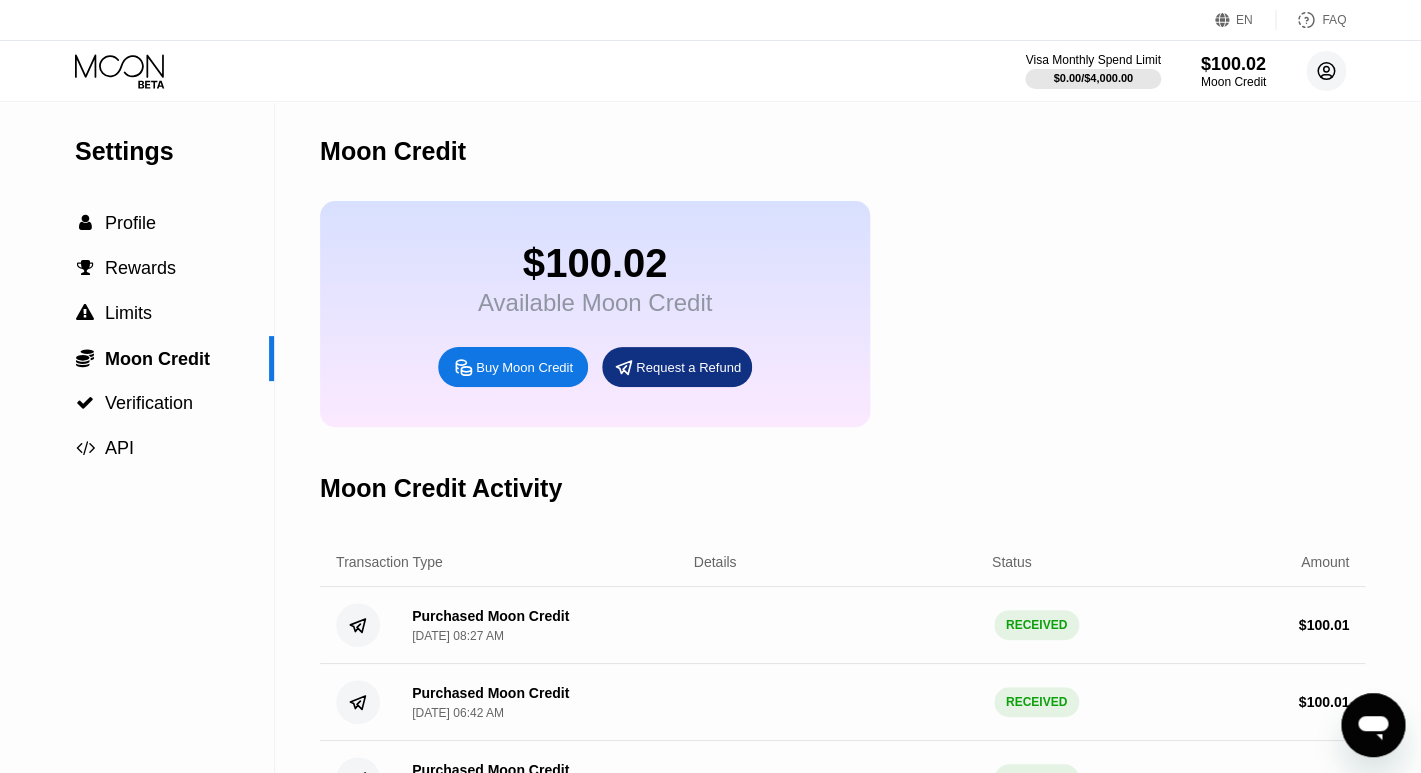 click 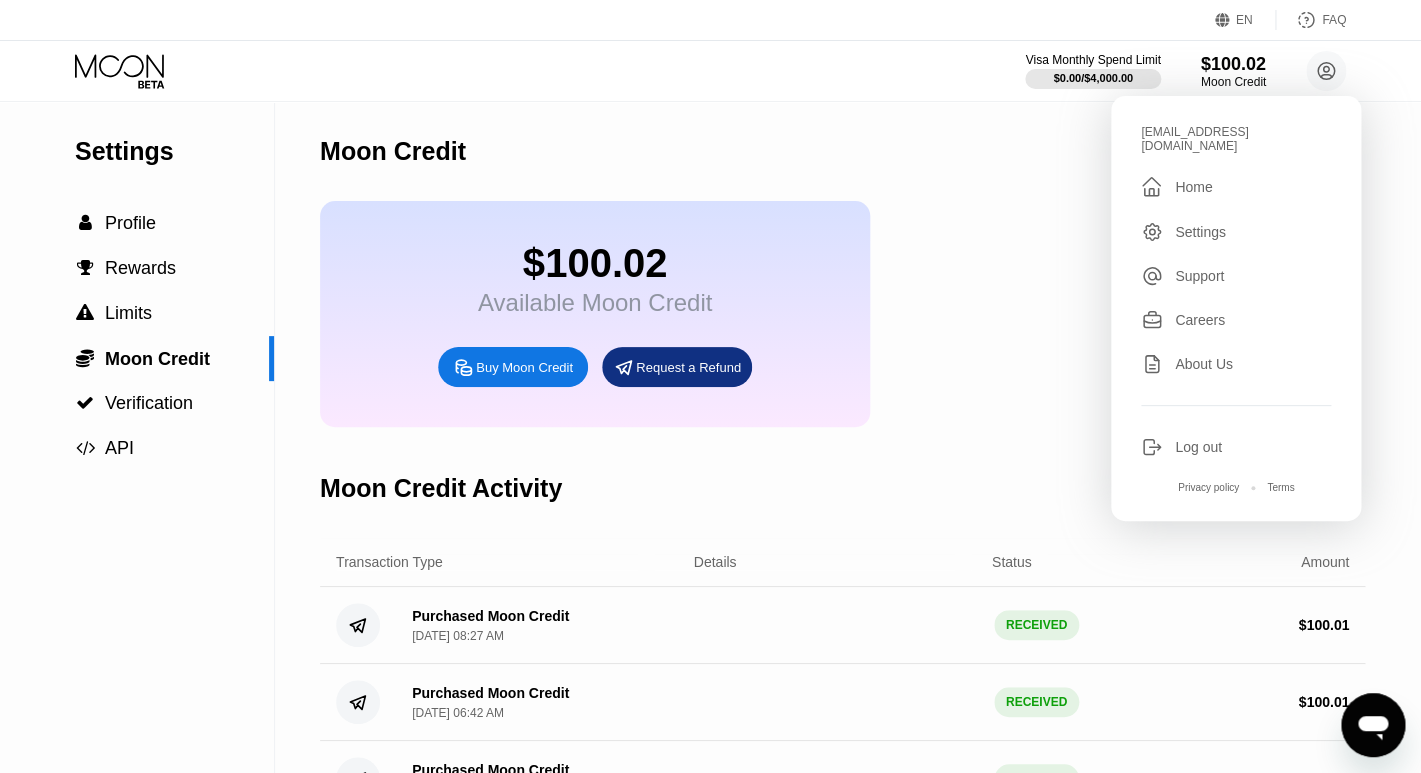 click on "Settings" at bounding box center [1236, 232] 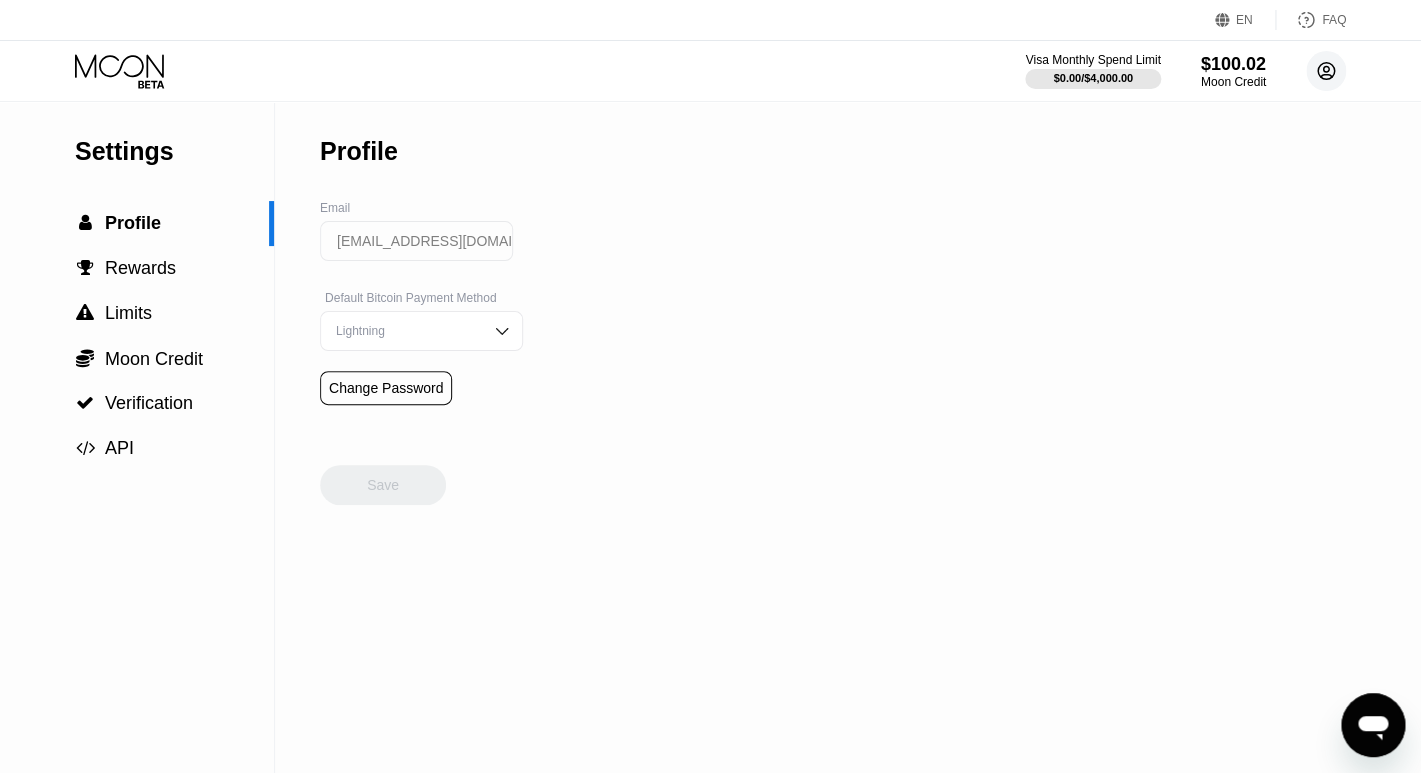 click 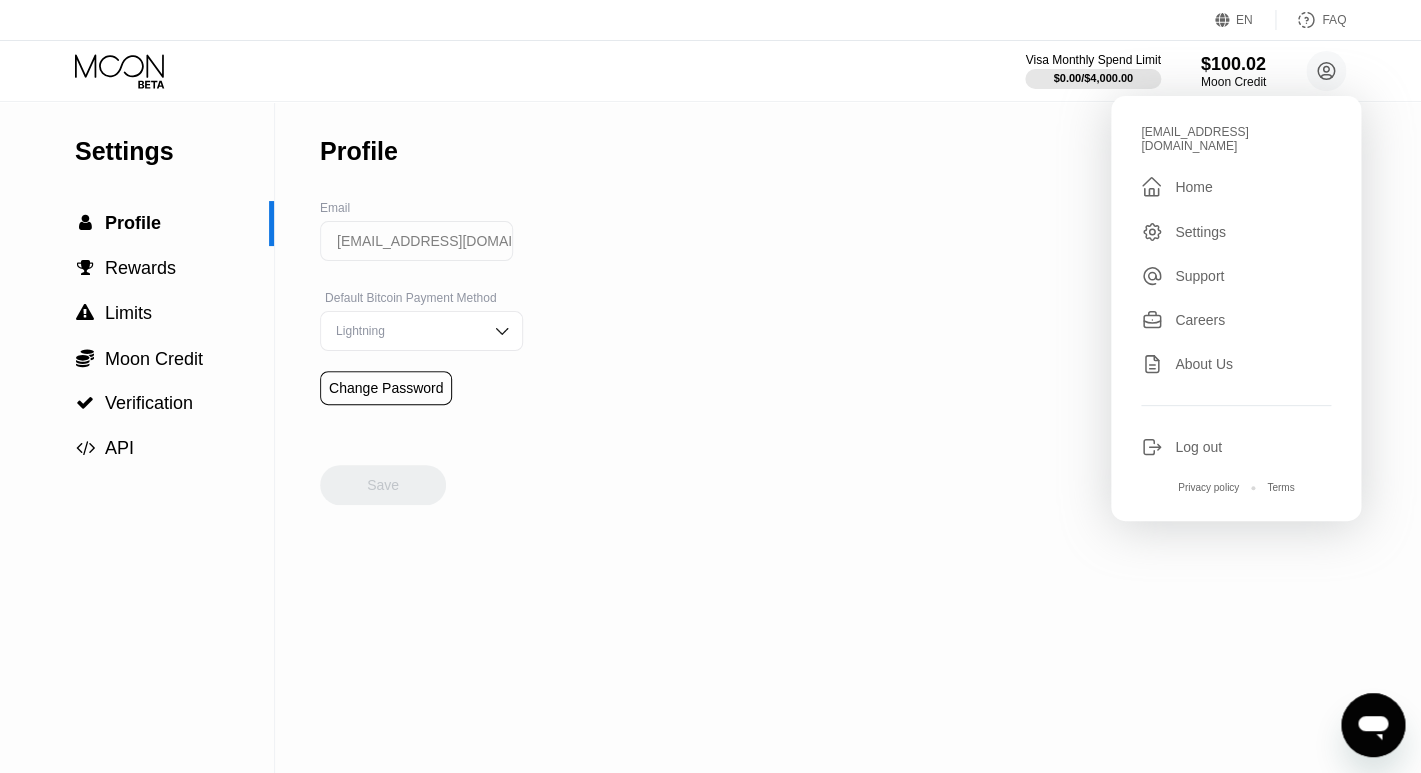 click on "Profile" at bounding box center (421, 151) 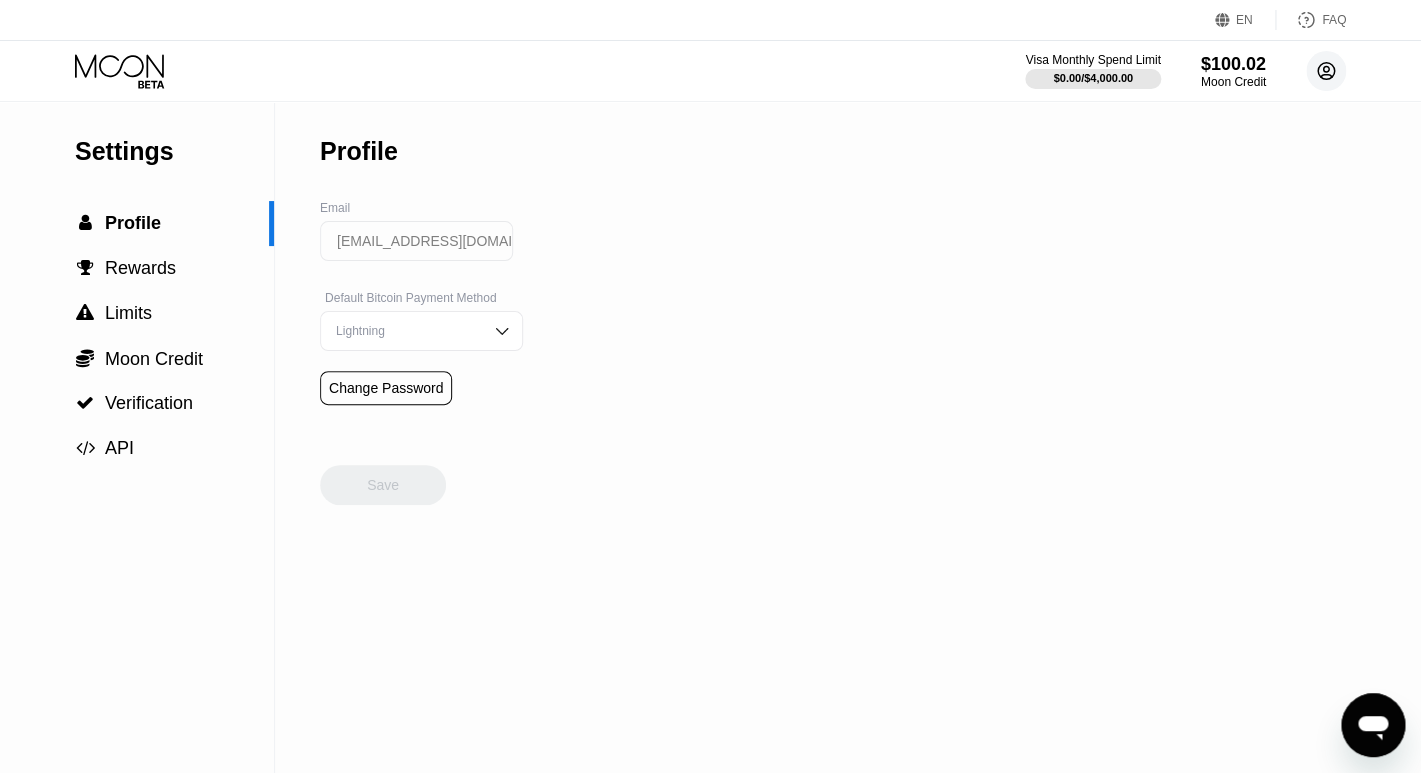 click 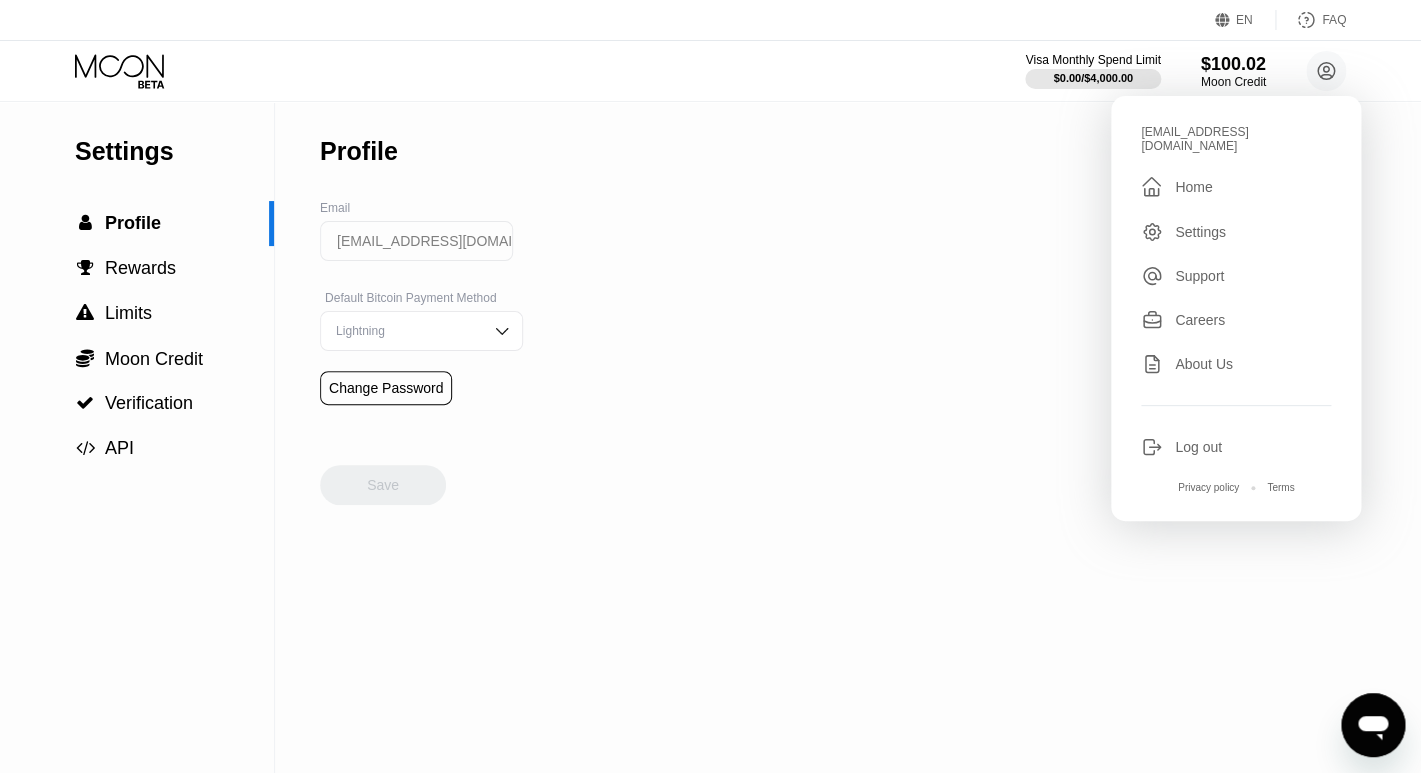 click on "Settings" at bounding box center (1200, 232) 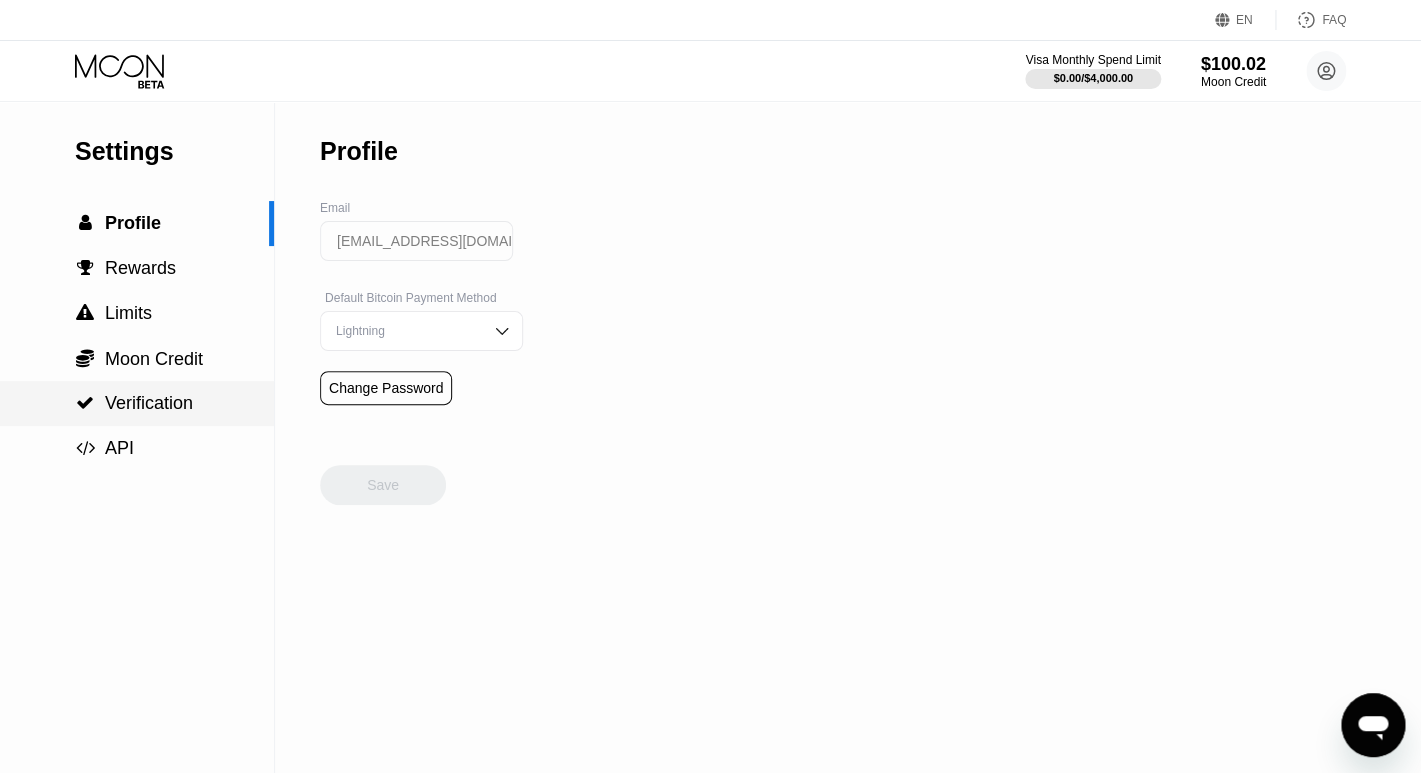 click on "Verification" at bounding box center [149, 403] 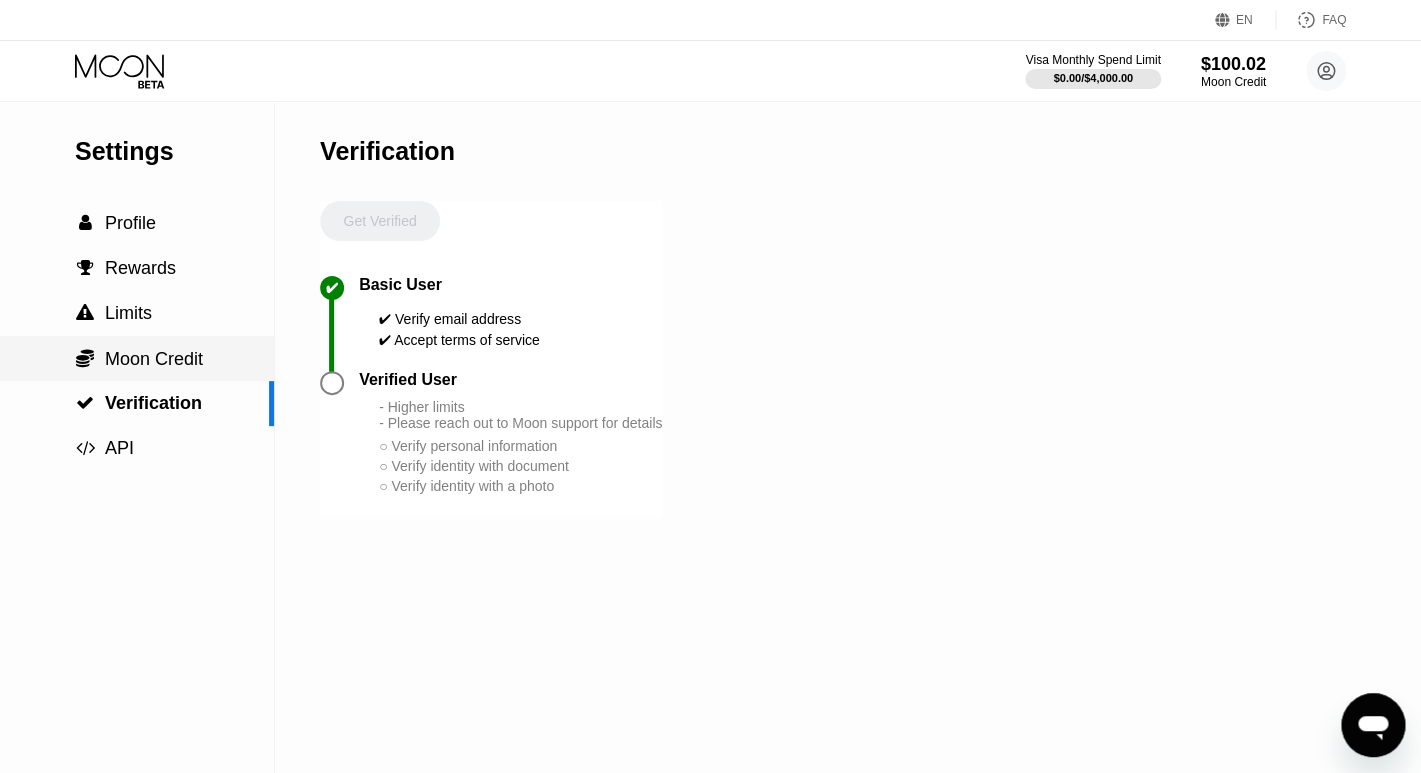 click on " Moon Credit" at bounding box center (137, 358) 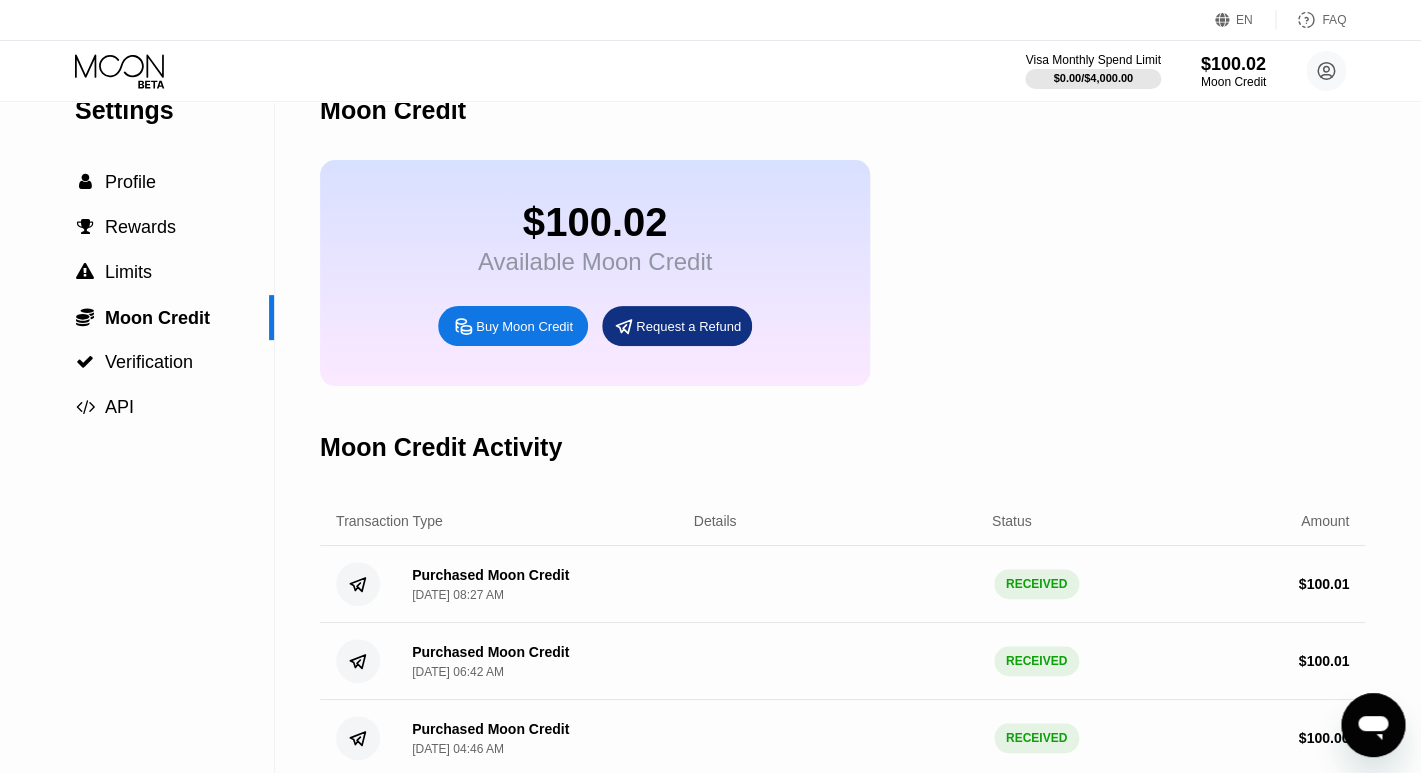 scroll, scrollTop: 0, scrollLeft: 0, axis: both 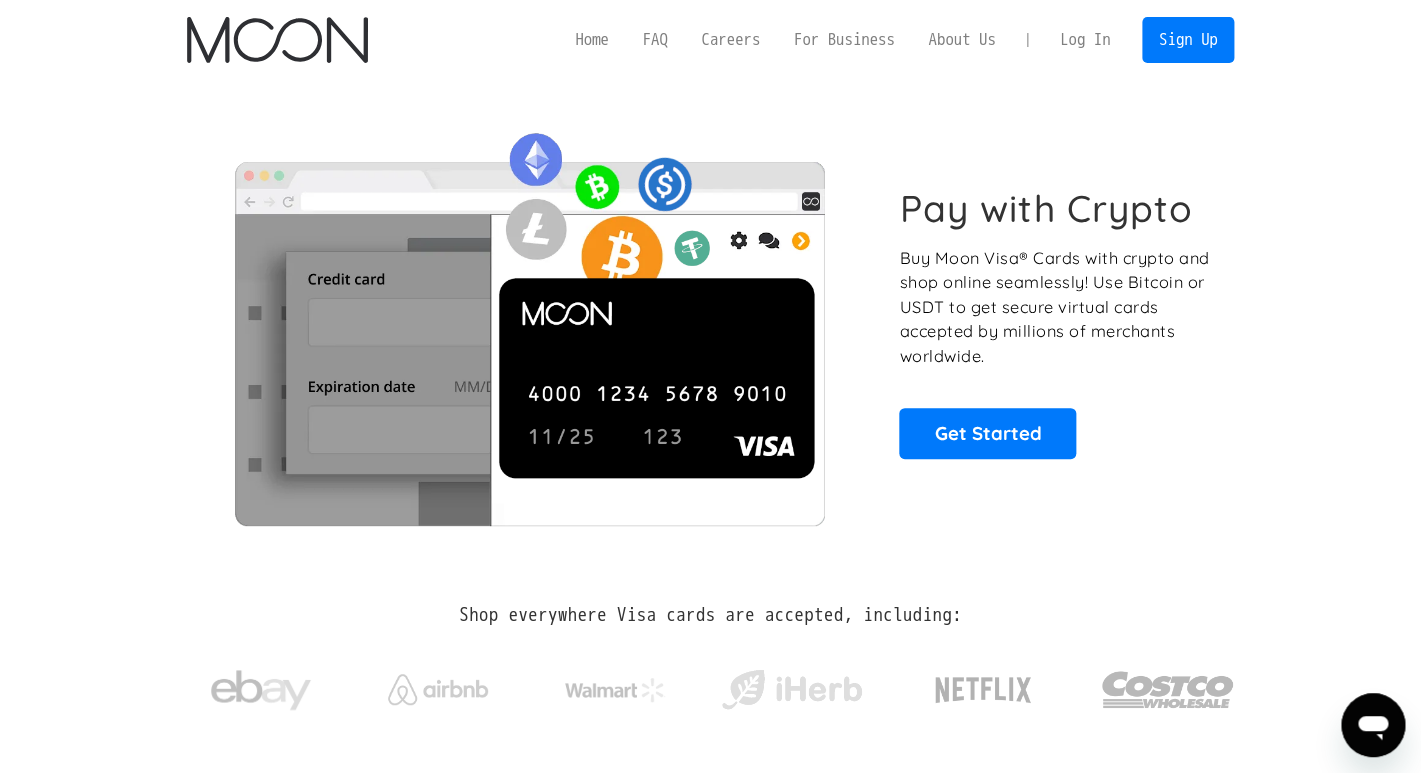 click on "Log In" at bounding box center [1085, 40] 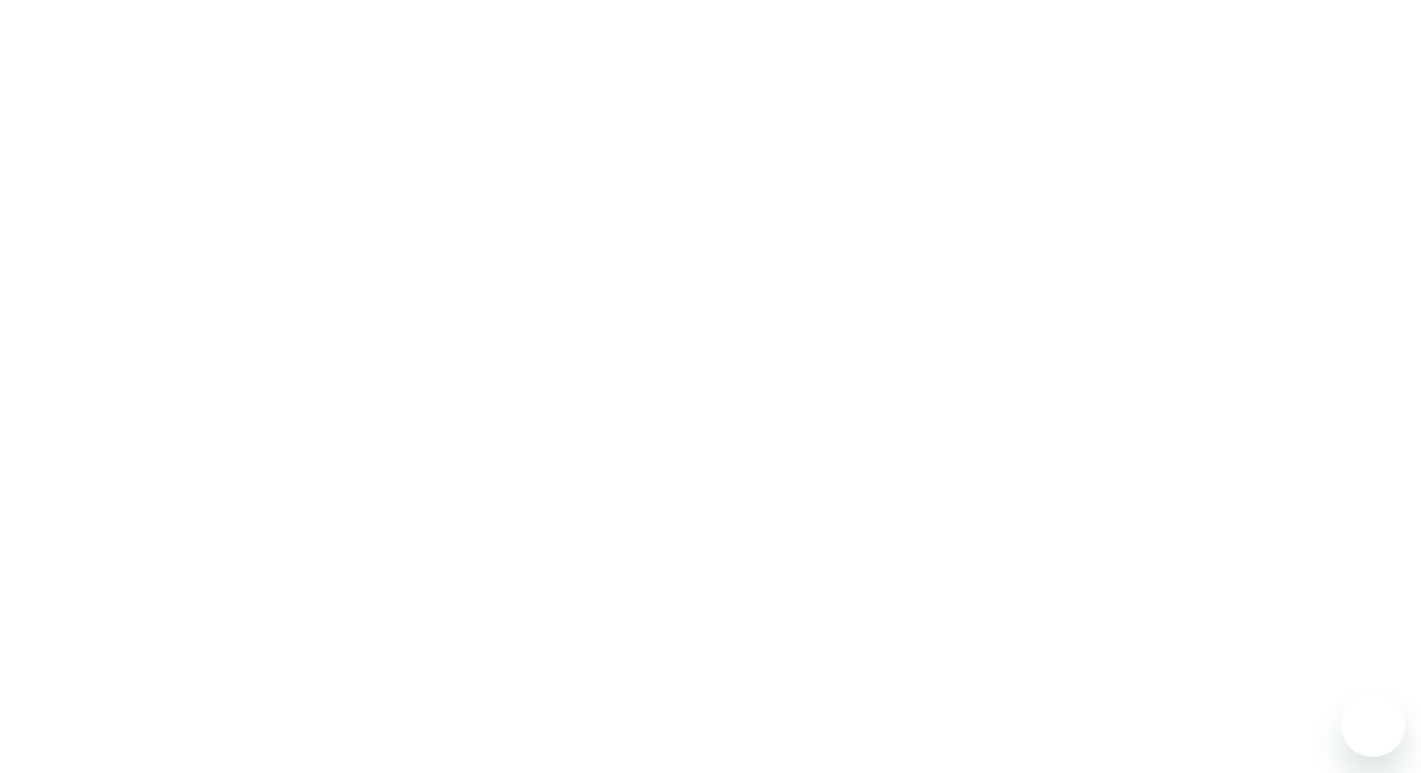 scroll, scrollTop: 0, scrollLeft: 0, axis: both 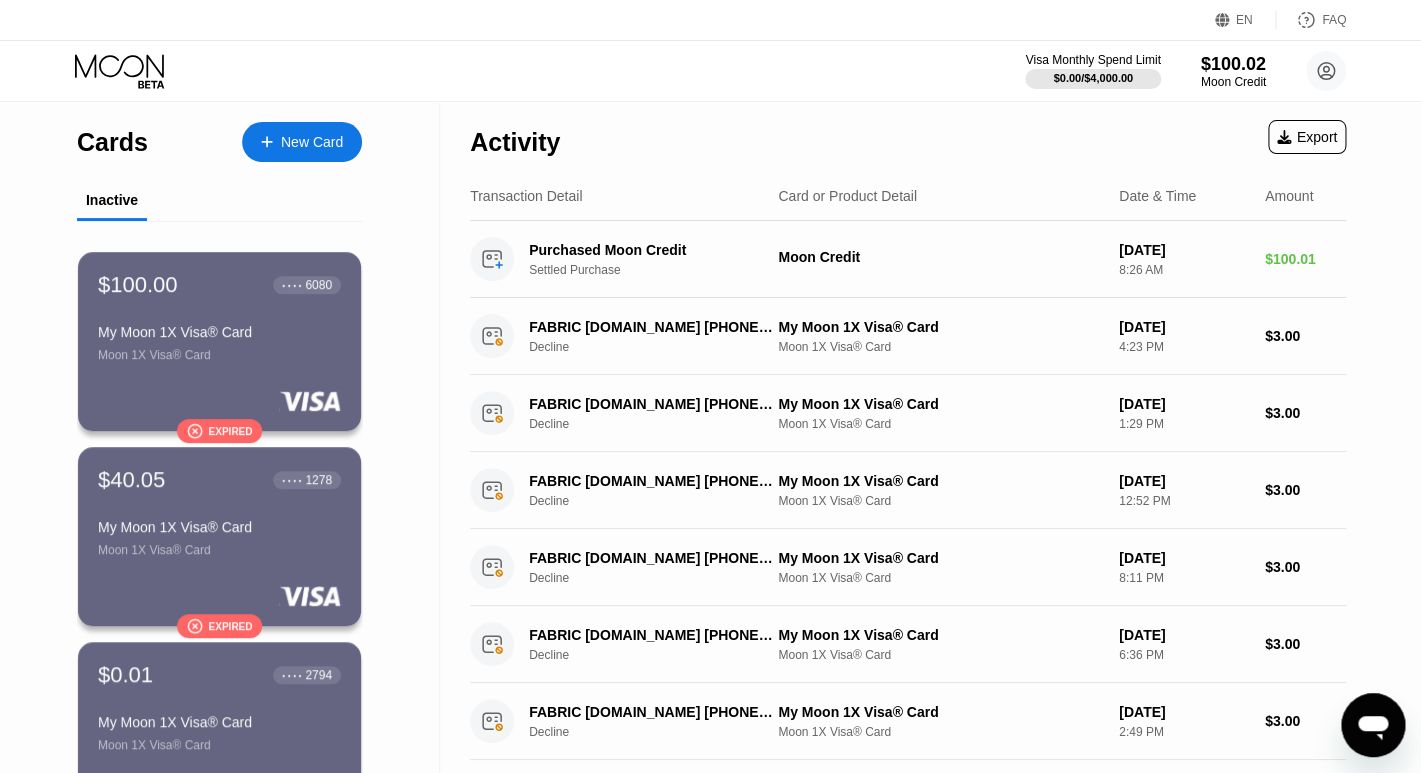 click on "New Card" at bounding box center [312, 142] 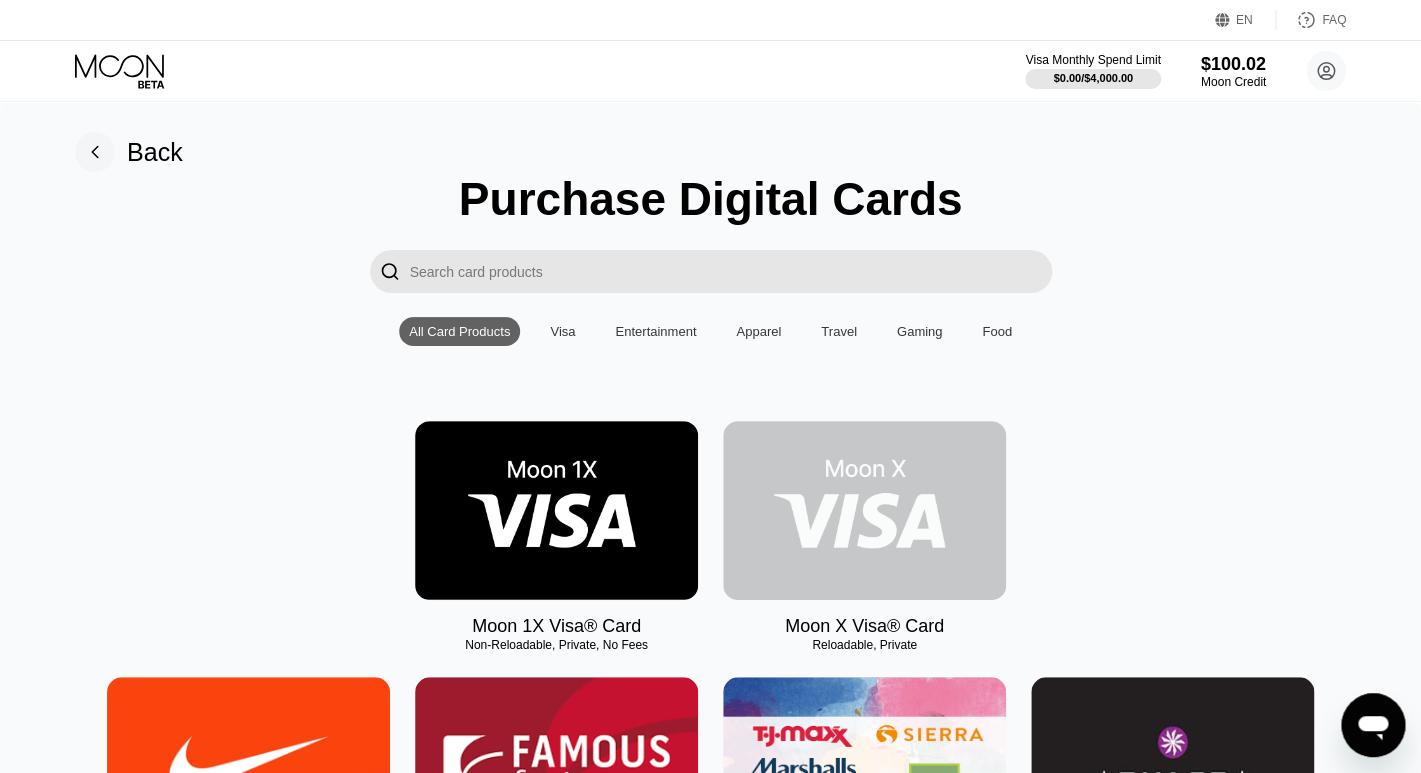 click at bounding box center (864, 510) 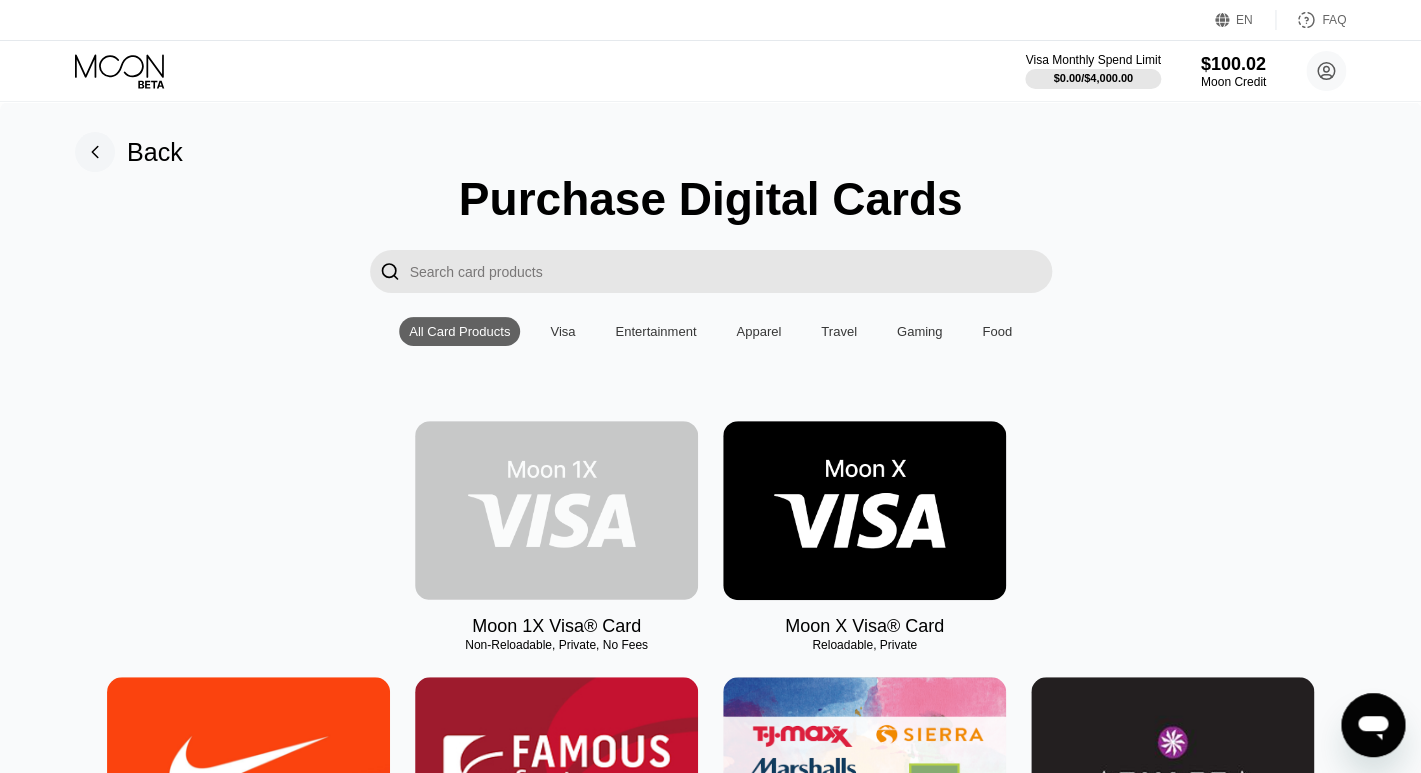 click at bounding box center (556, 510) 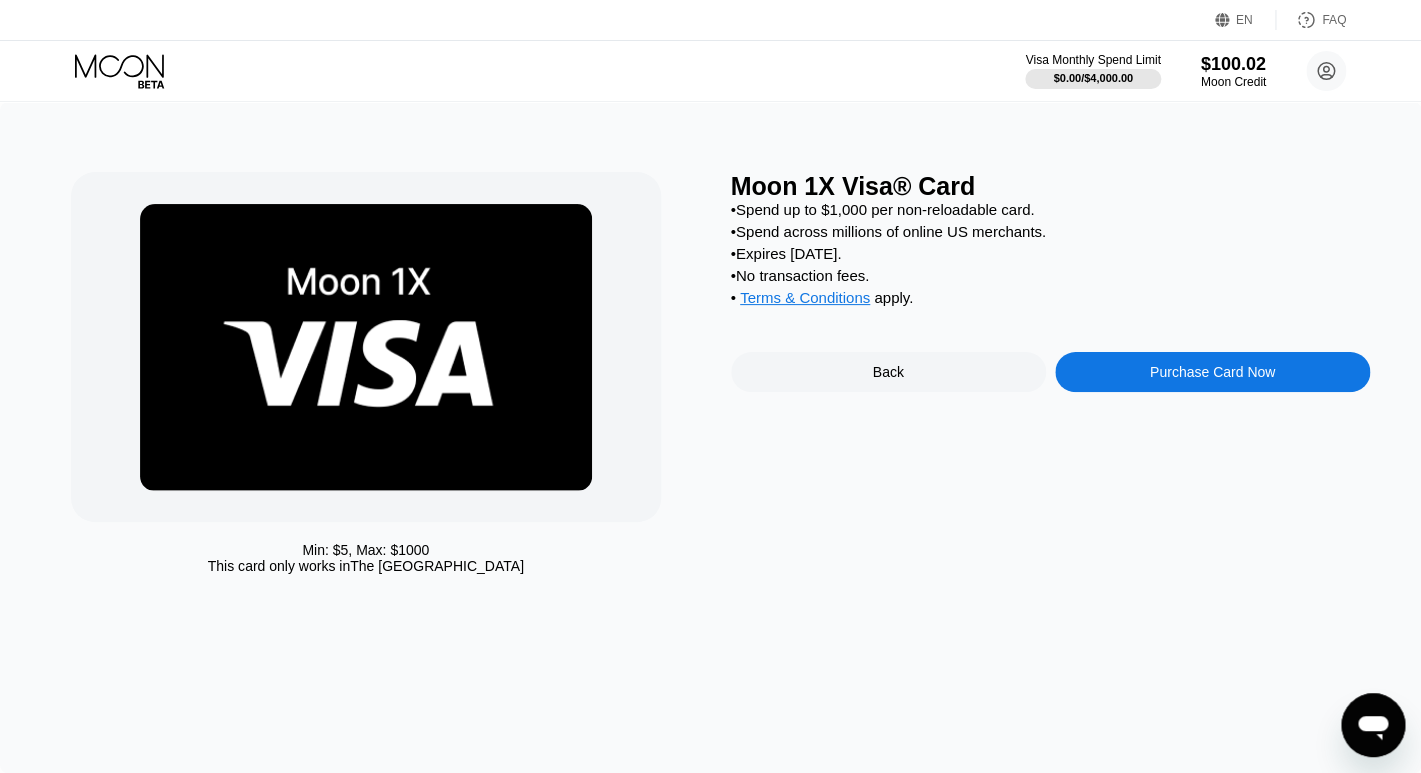 scroll, scrollTop: 90, scrollLeft: 0, axis: vertical 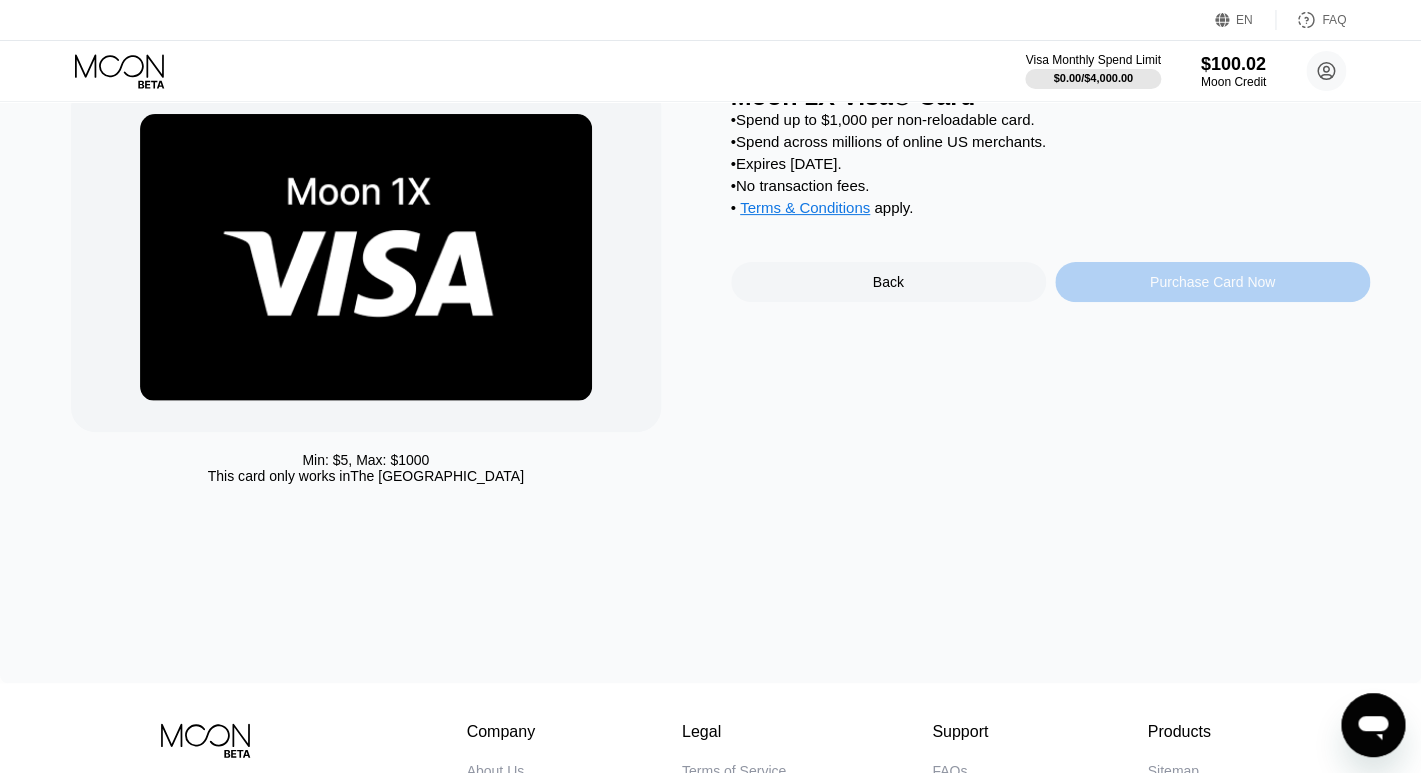 click on "Purchase Card Now" at bounding box center (1212, 282) 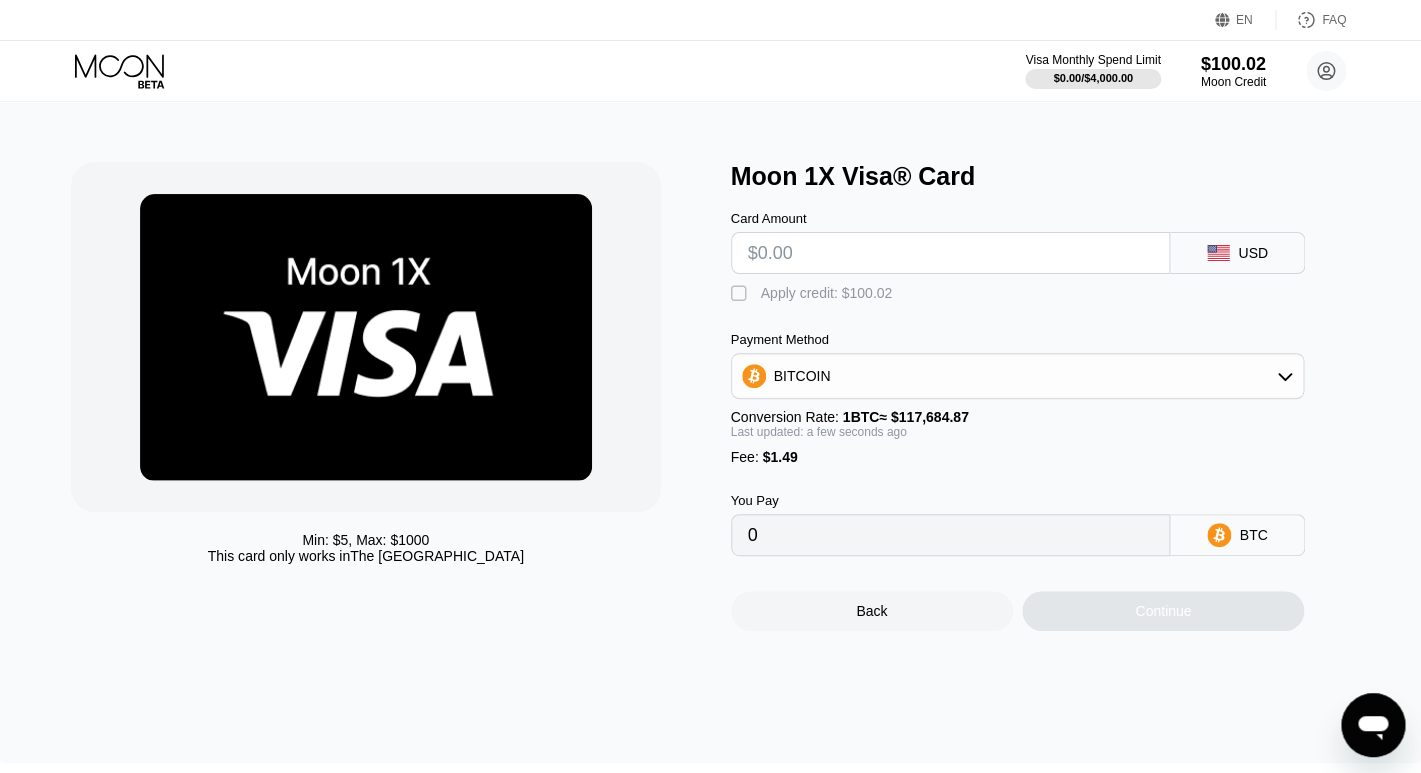 scroll, scrollTop: 0, scrollLeft: 0, axis: both 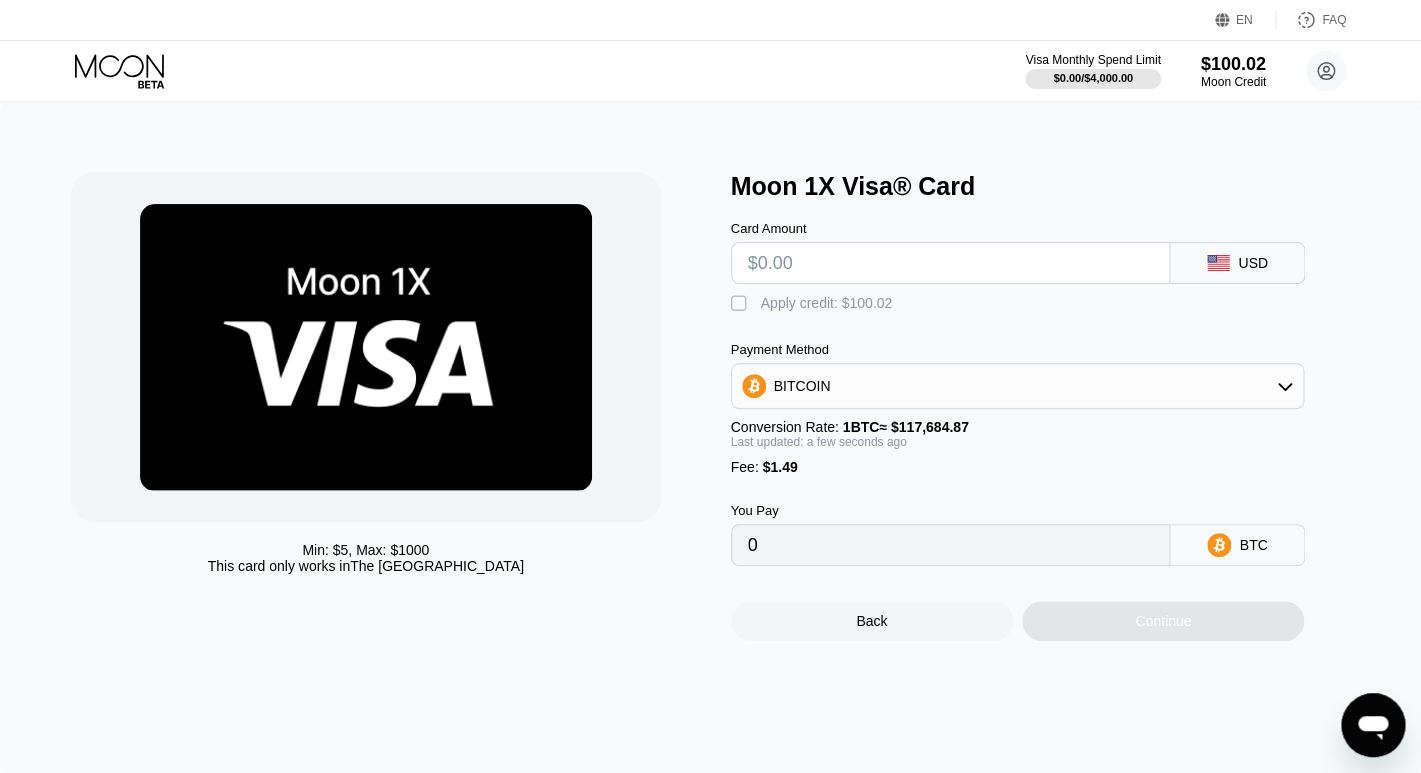 click at bounding box center (951, 263) 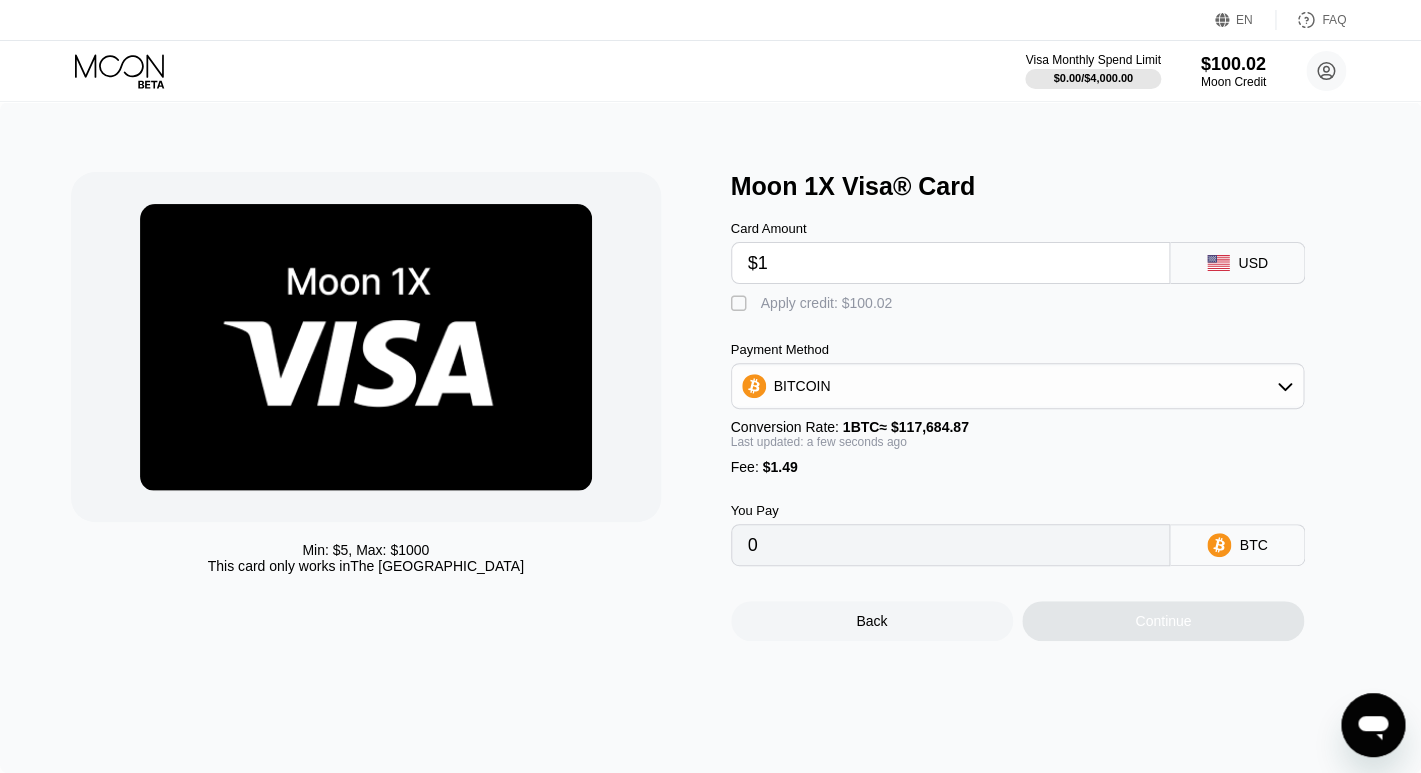 type on "$10" 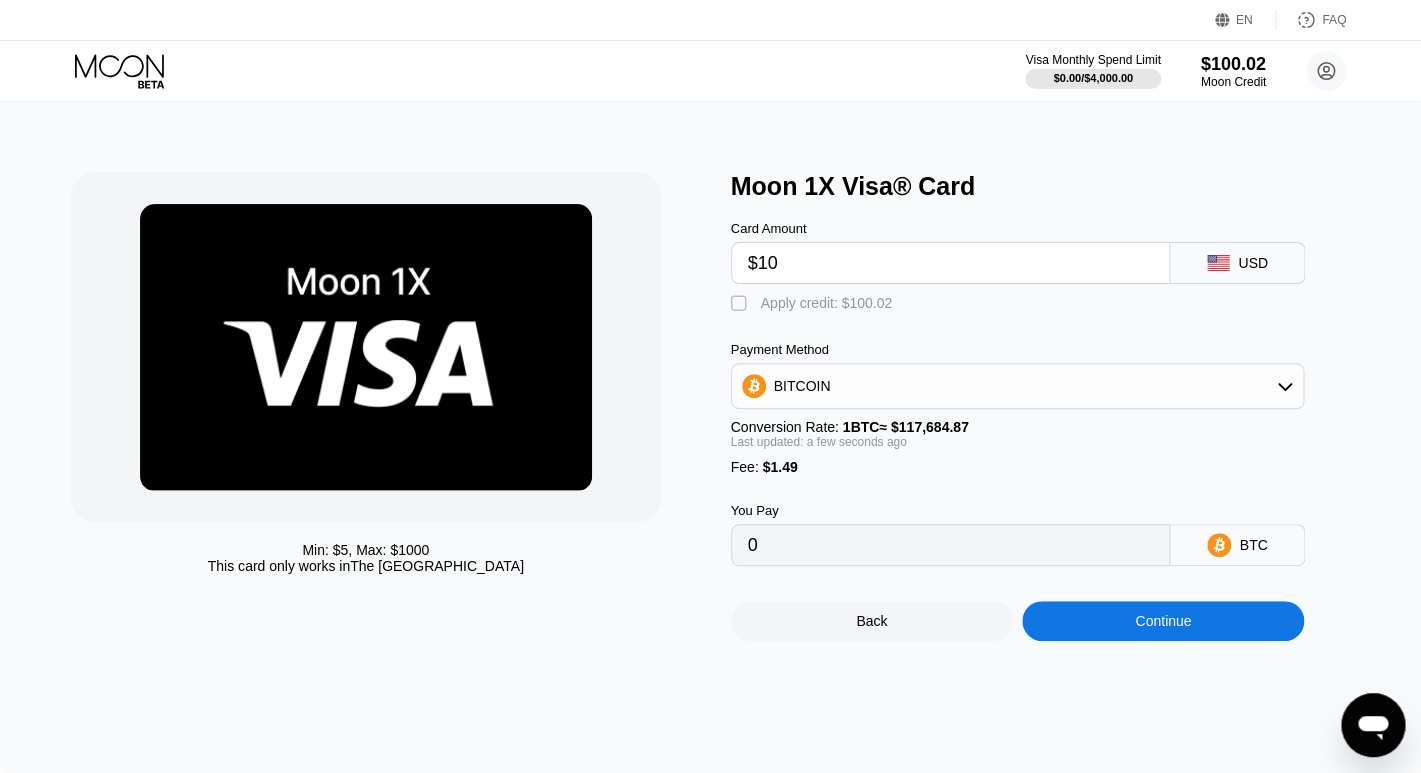 type on "0.00009764" 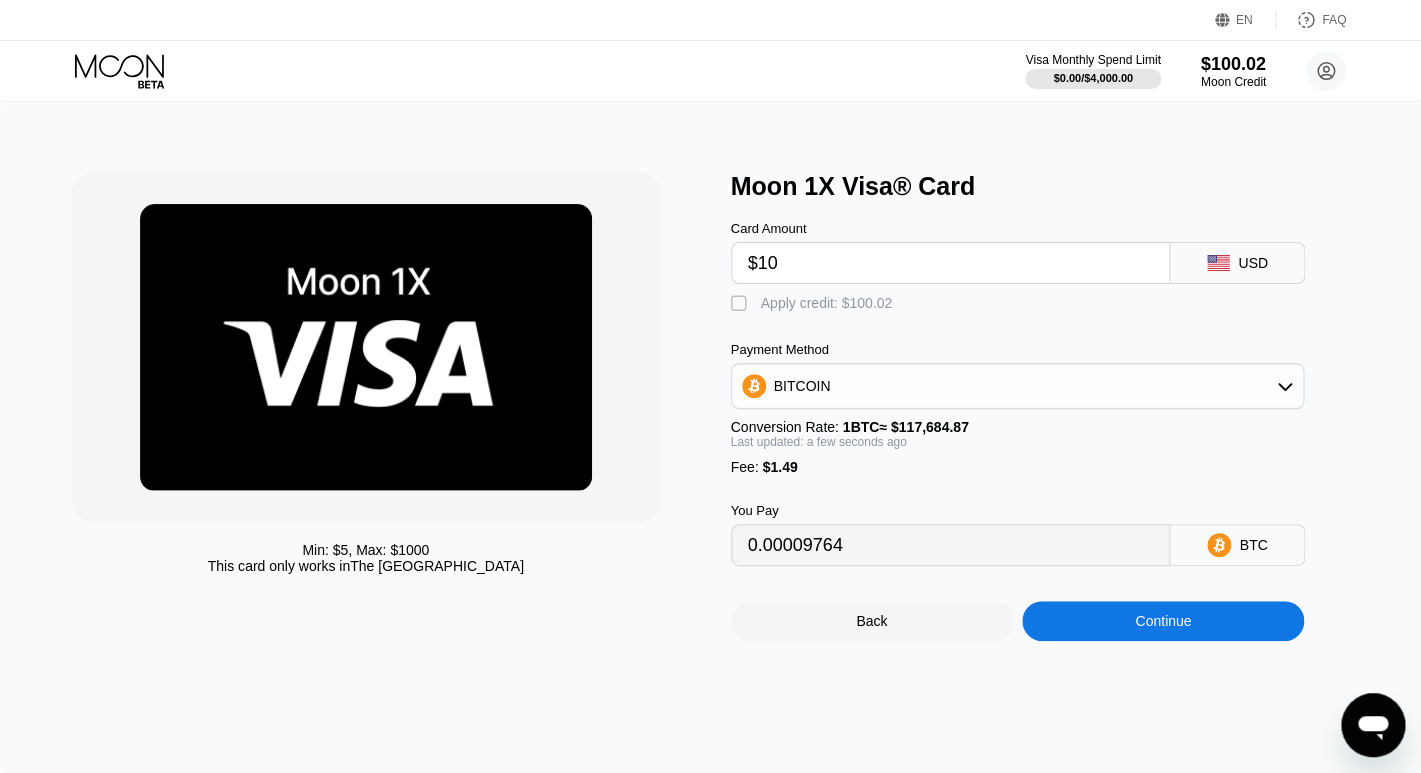 type on "$100" 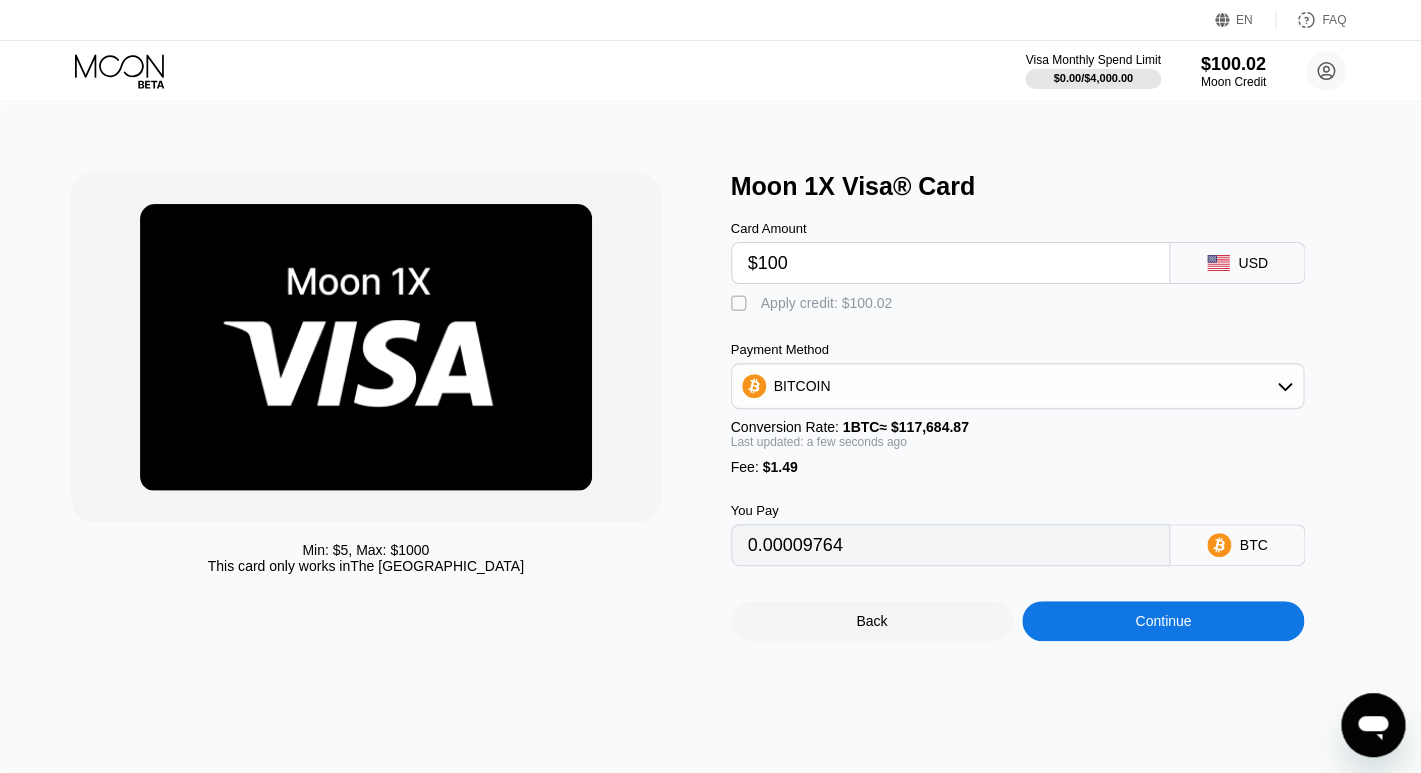 type on "0.00086239" 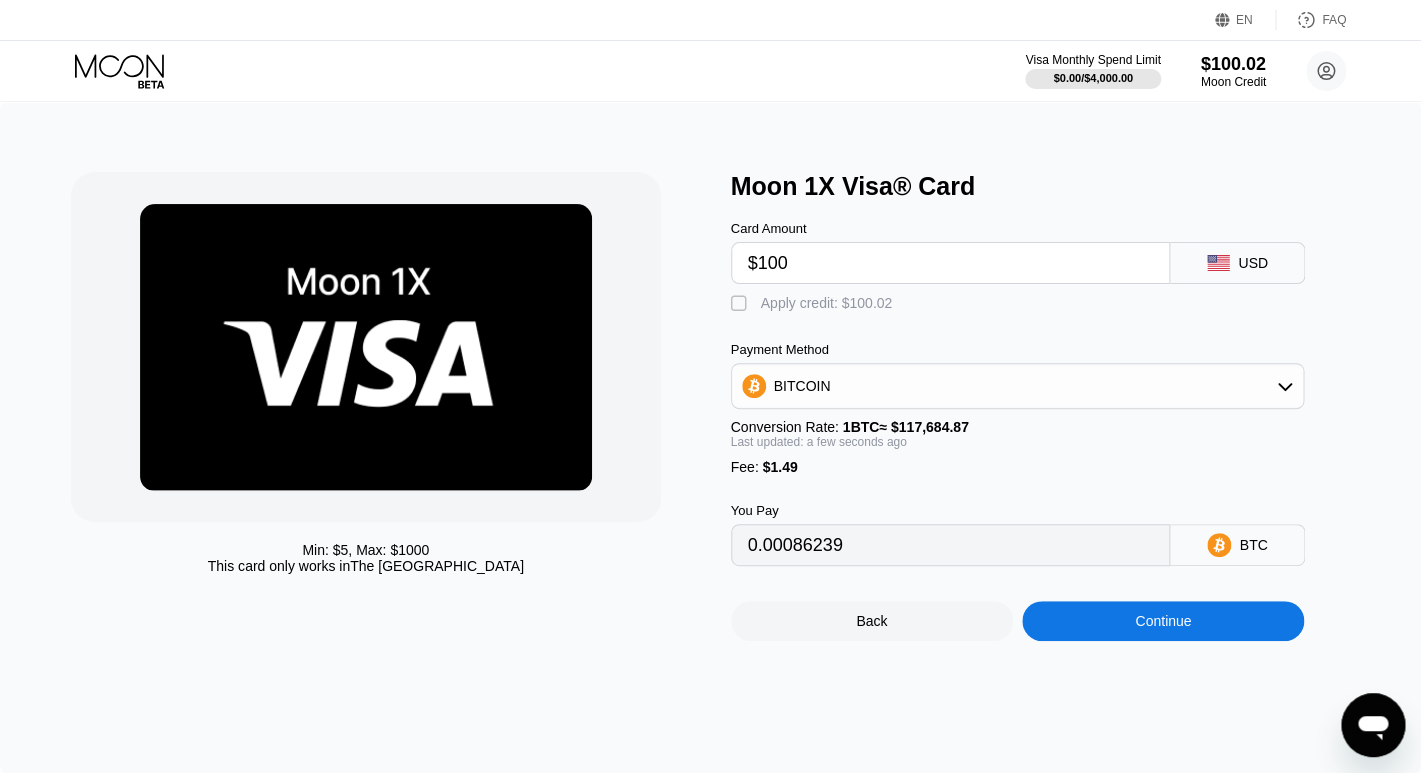 type on "$100" 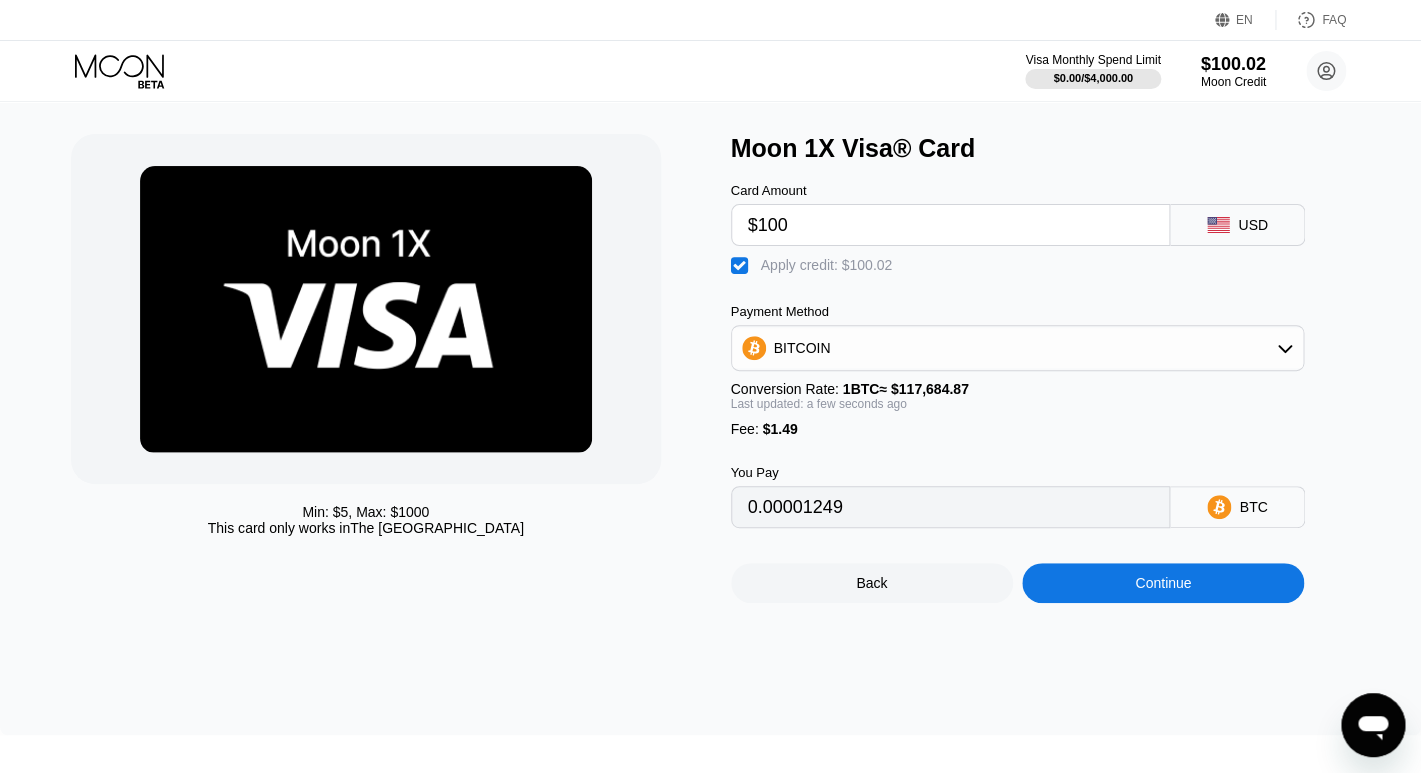 scroll, scrollTop: 81, scrollLeft: 0, axis: vertical 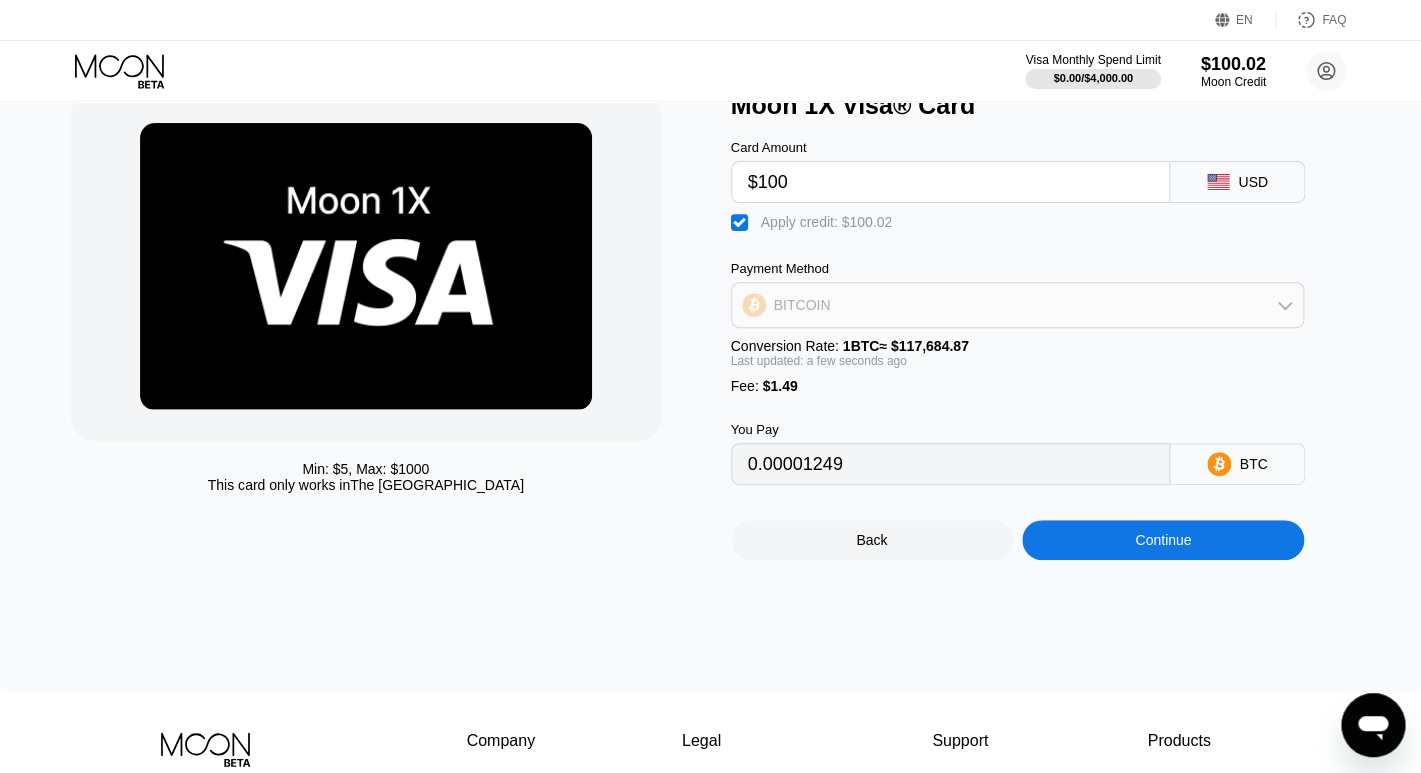 click on "BITCOIN" at bounding box center (1018, 305) 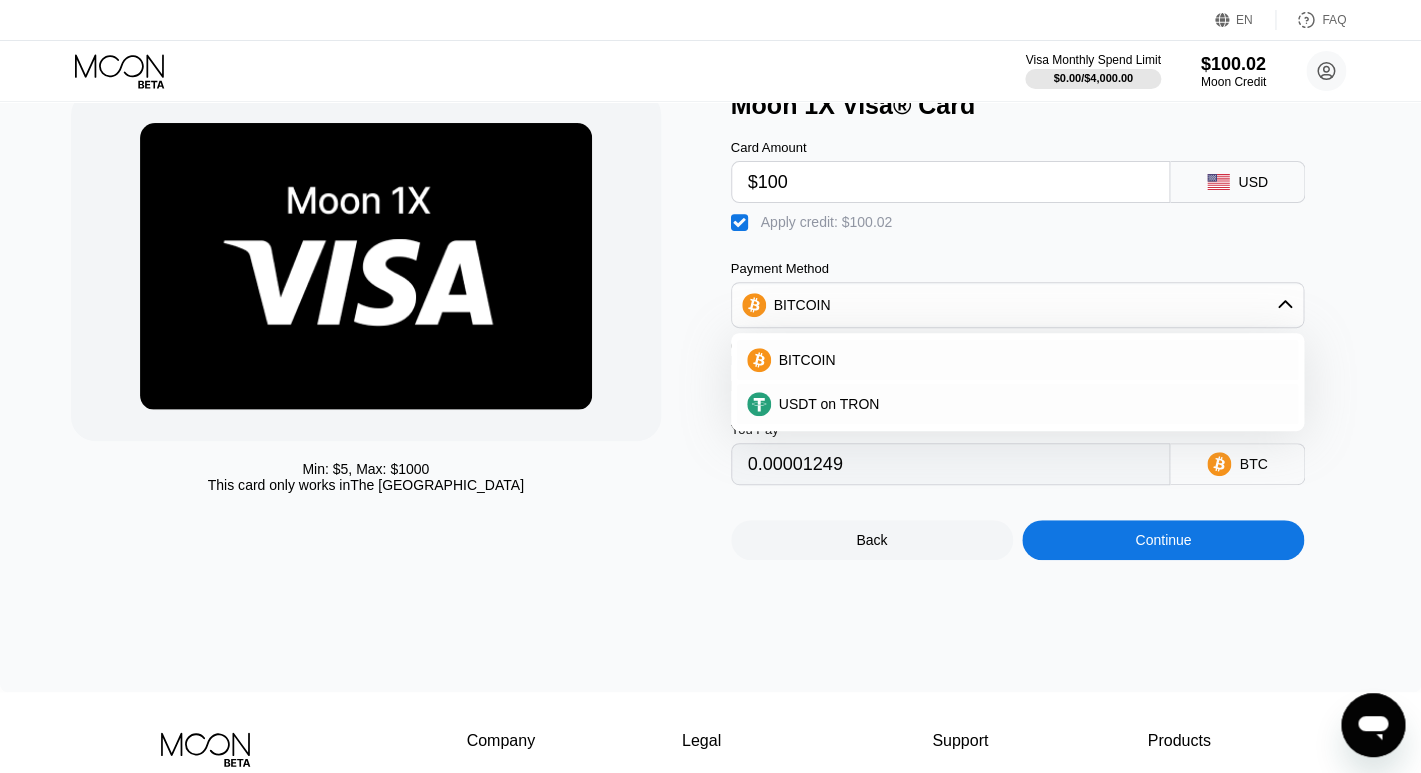 click on "BITCOIN" at bounding box center [1018, 305] 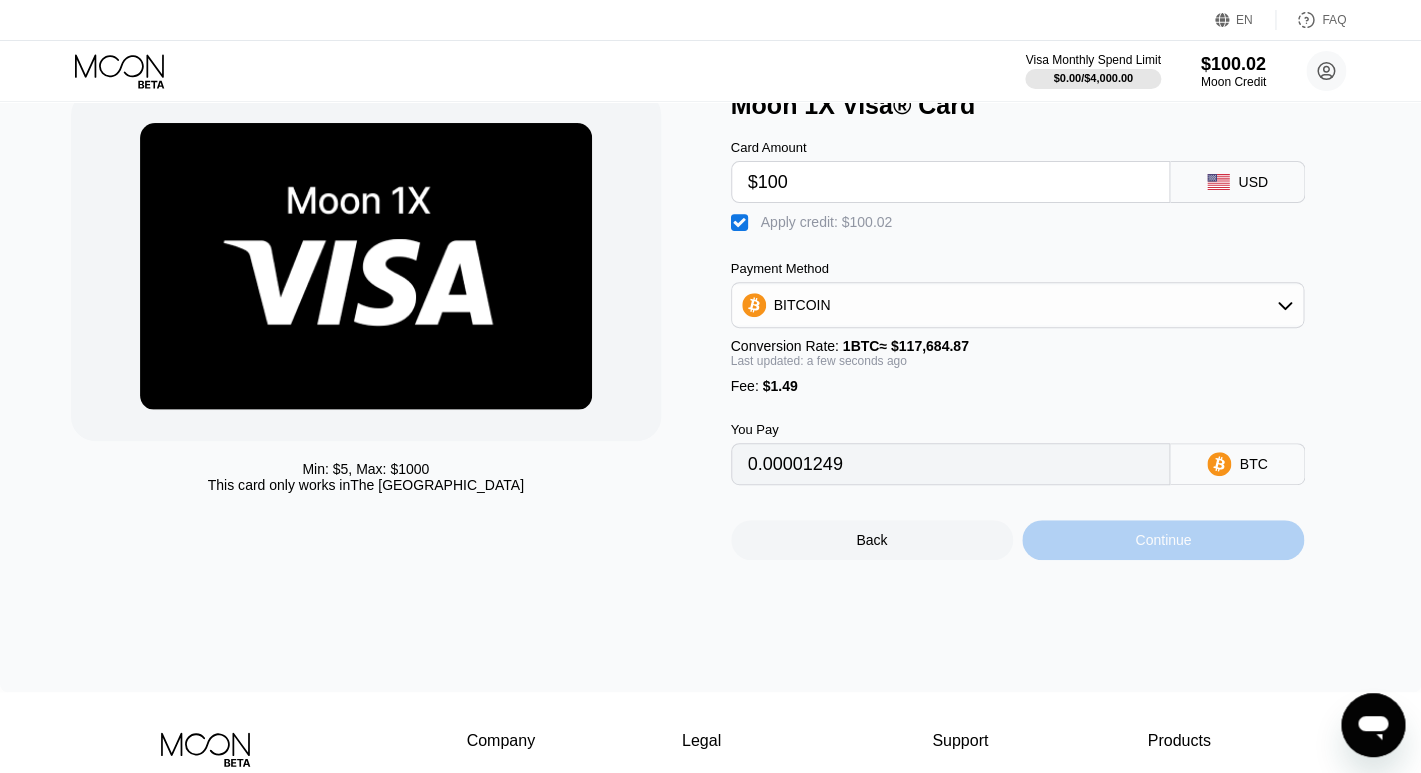 click on "Continue" at bounding box center [1163, 540] 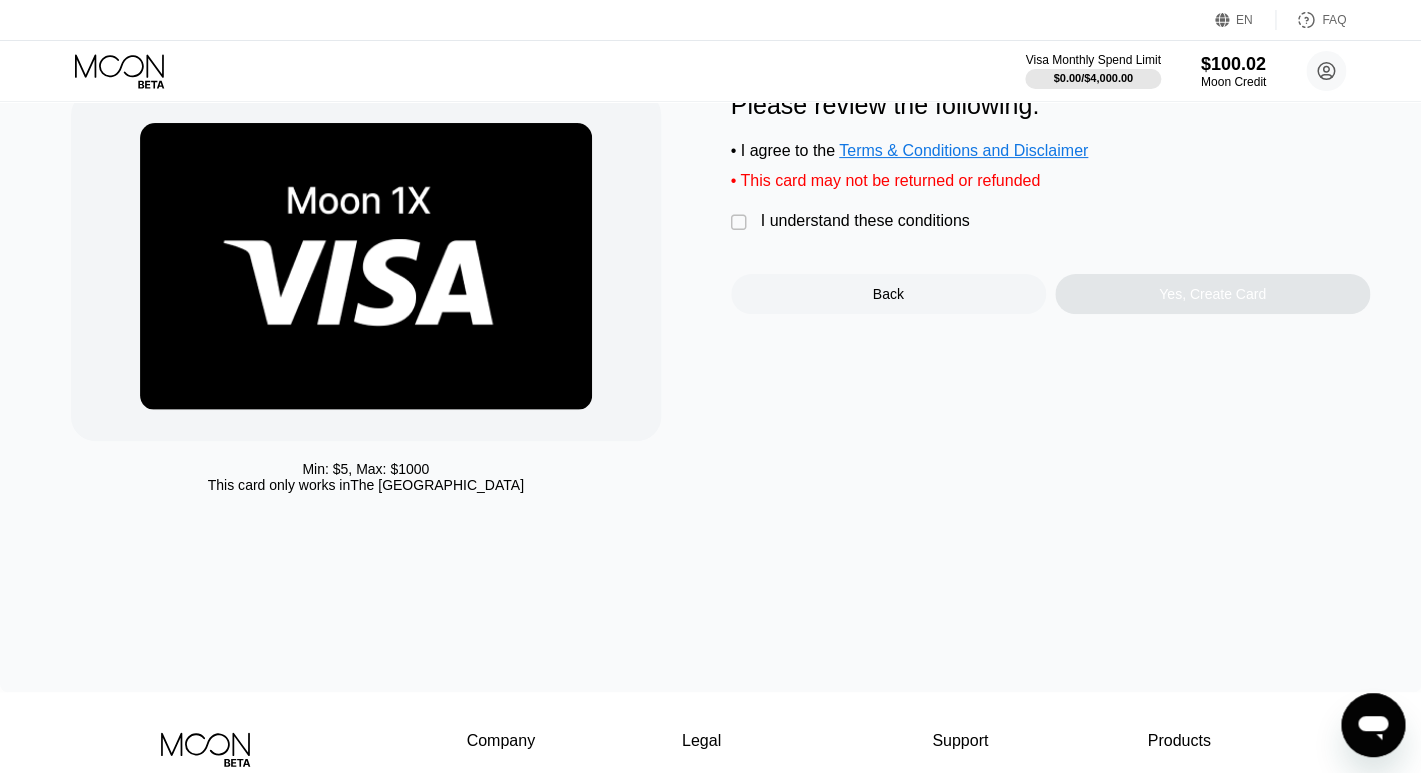 scroll, scrollTop: 0, scrollLeft: 0, axis: both 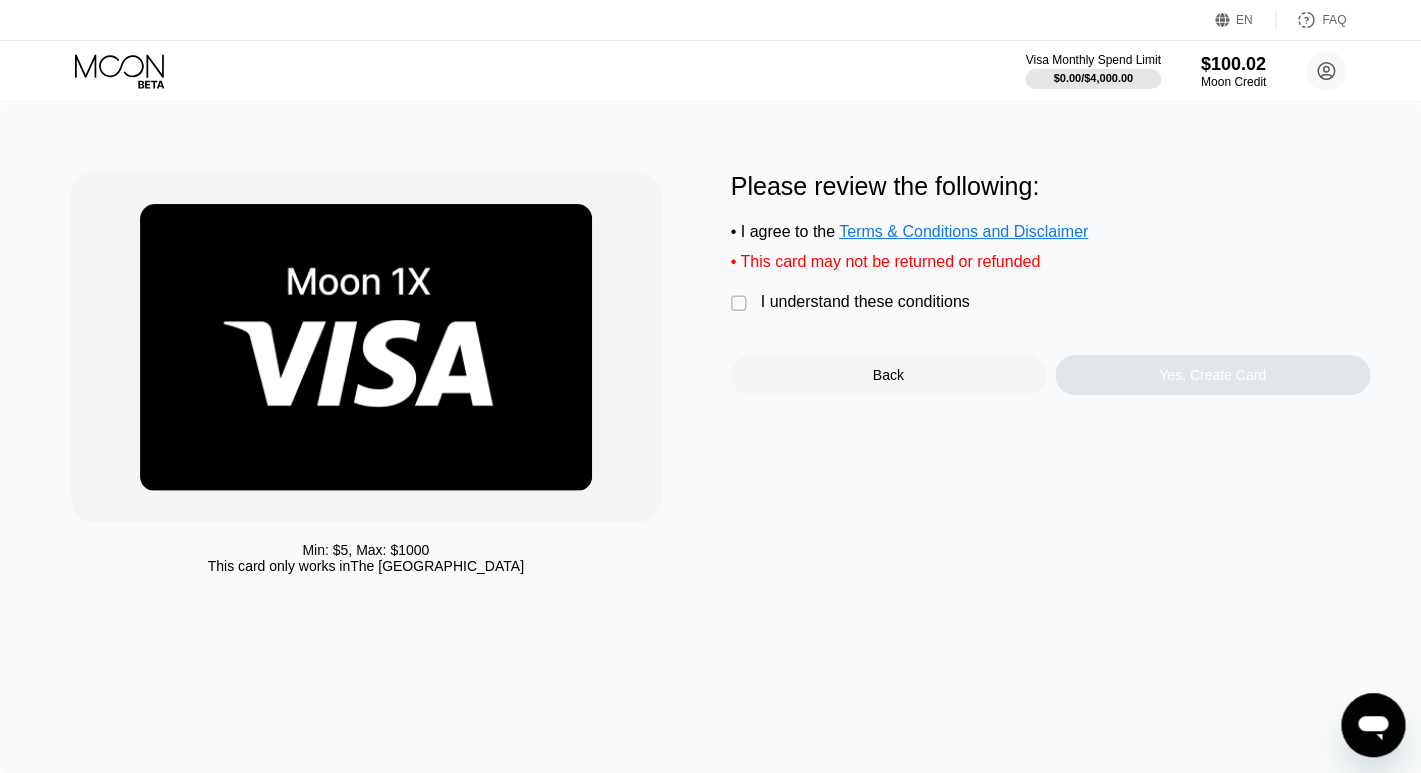 click on "" at bounding box center [741, 304] 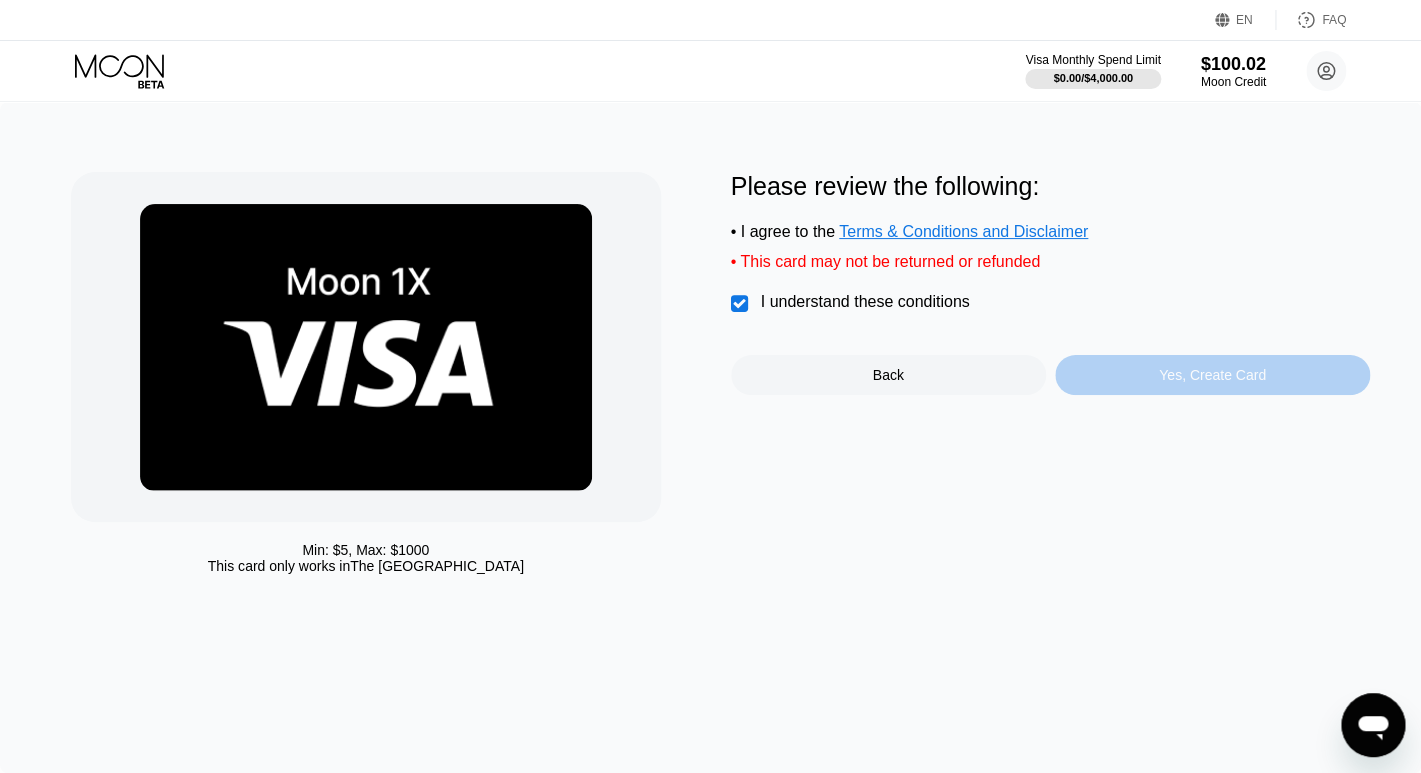 click on "Yes, Create Card" at bounding box center [1212, 375] 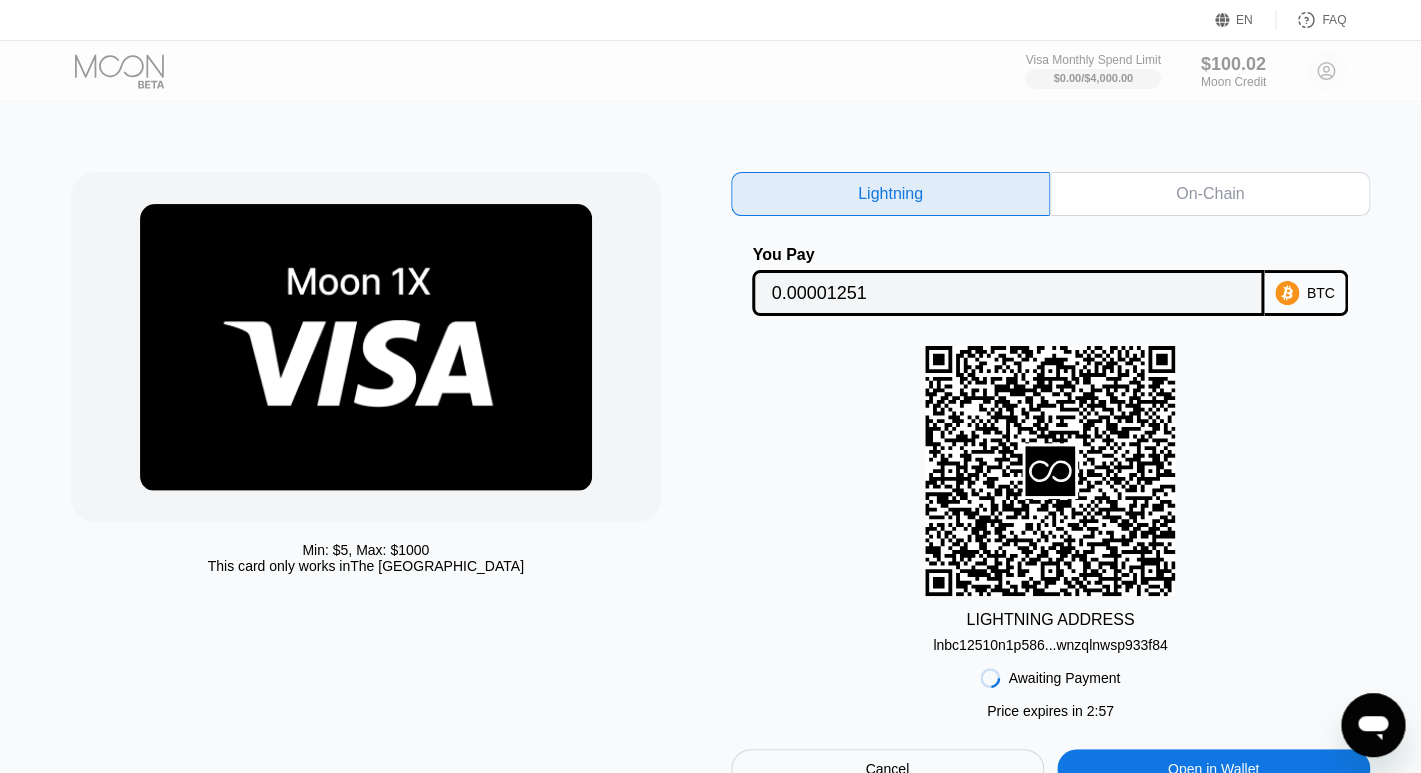 click on "Min: $ 5 , Max: $ 1000 This card only works in  The United States Lightning On-Chain You Pay 0.00001251 BTC LIGHTNING   ADDRESS lnbc12510n1p586...wnzqlnwsp933f84 Awaiting Payment Price expires in   2 : 57 Cancel Open in Wallet" at bounding box center [710, 470] 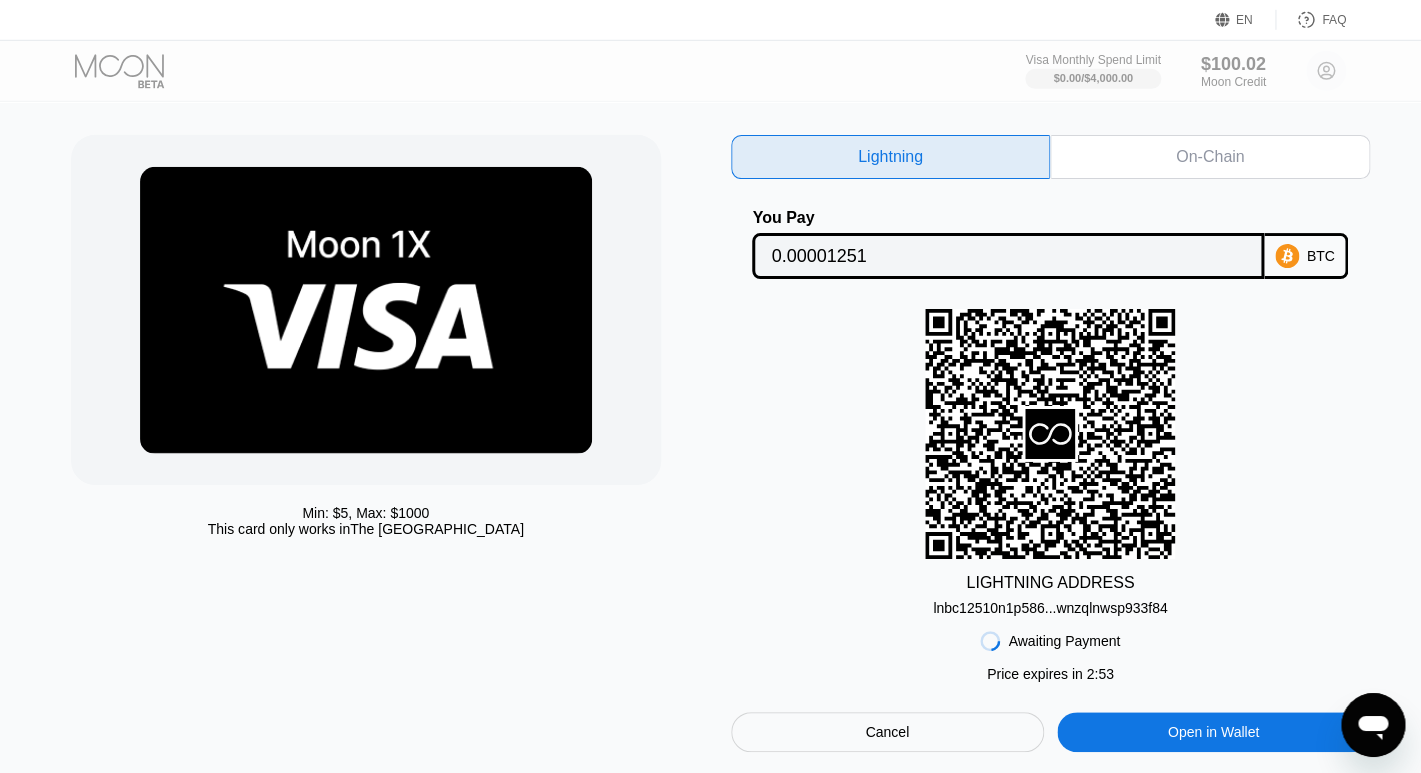 scroll, scrollTop: 0, scrollLeft: 0, axis: both 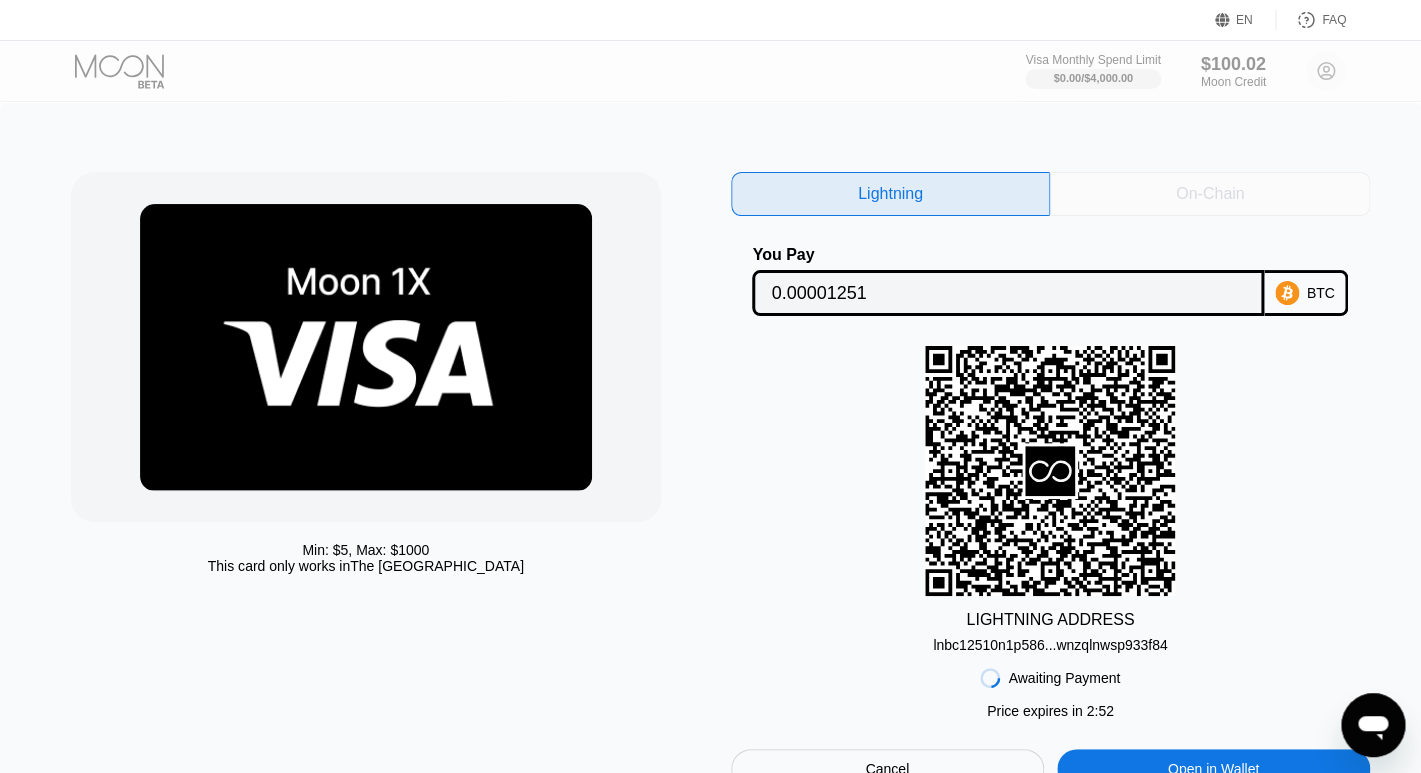 click on "On-Chain" at bounding box center [1210, 194] 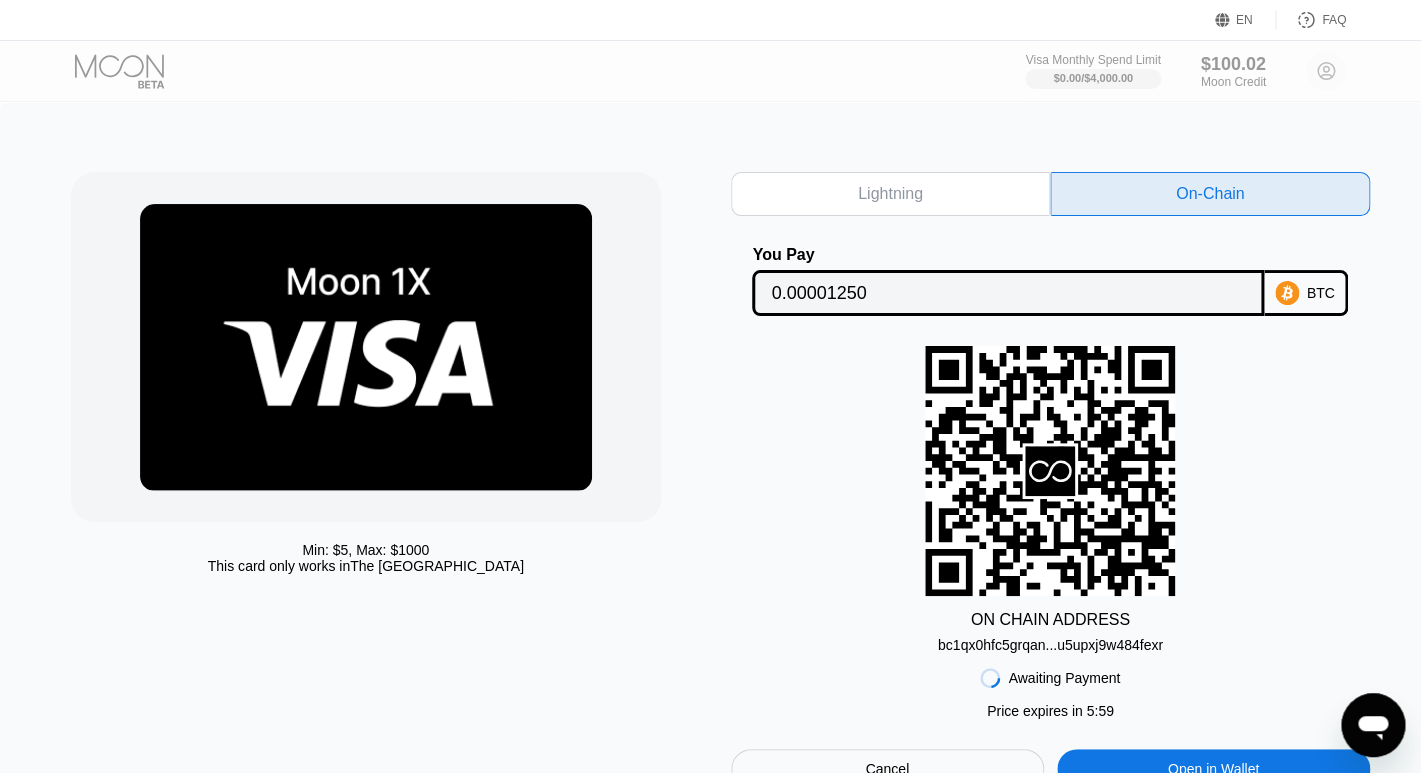 click on "Lightning" at bounding box center [890, 194] 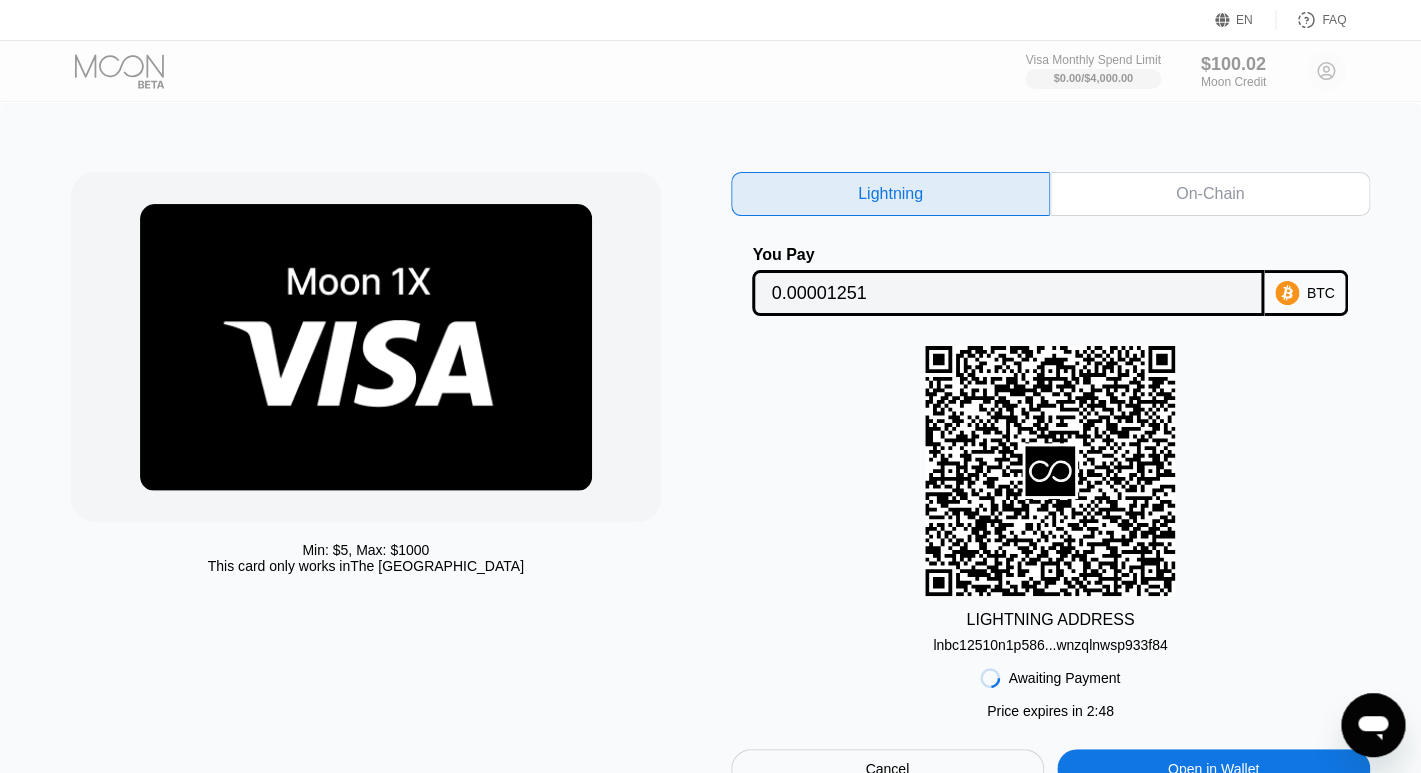 click on "On-Chain" at bounding box center (1210, 194) 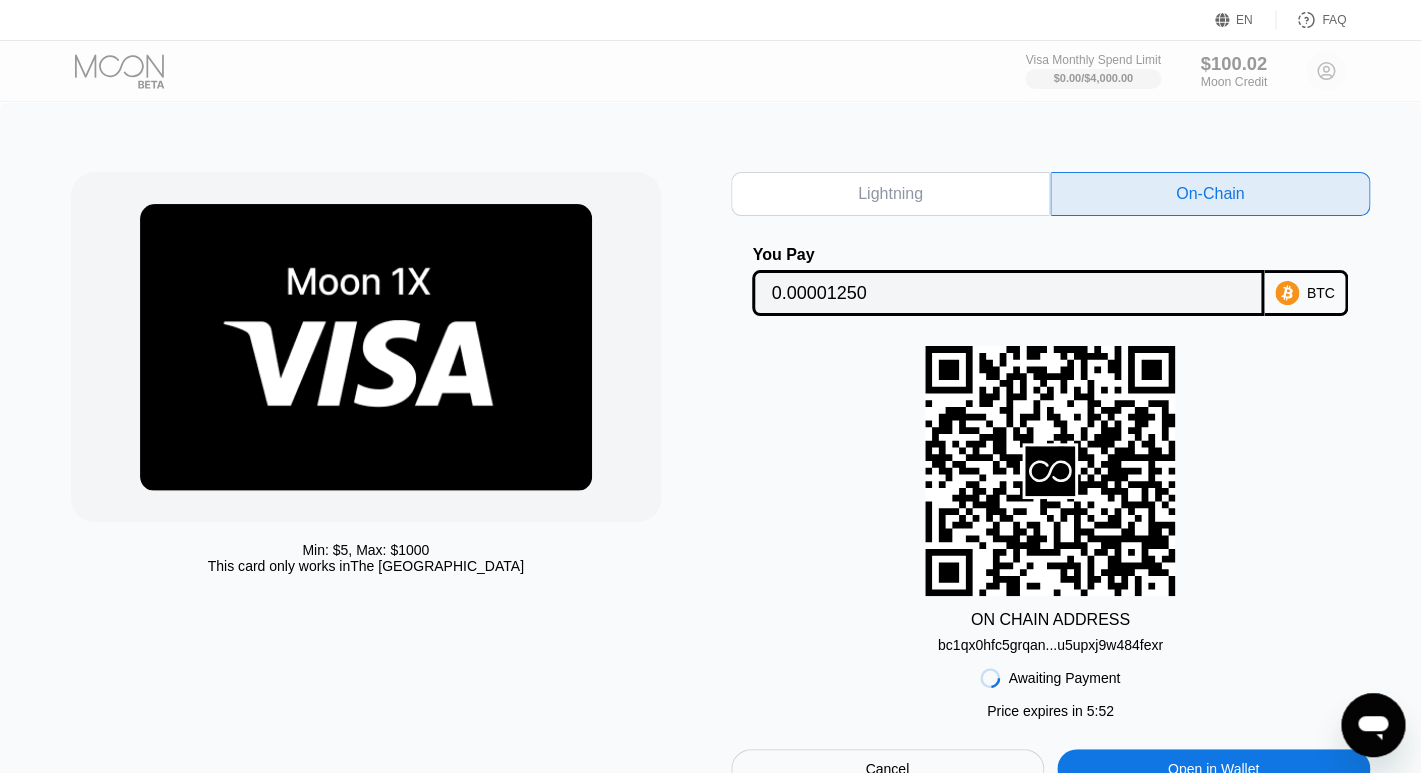 click on "$100.02 Moon Credit" at bounding box center [1233, 71] 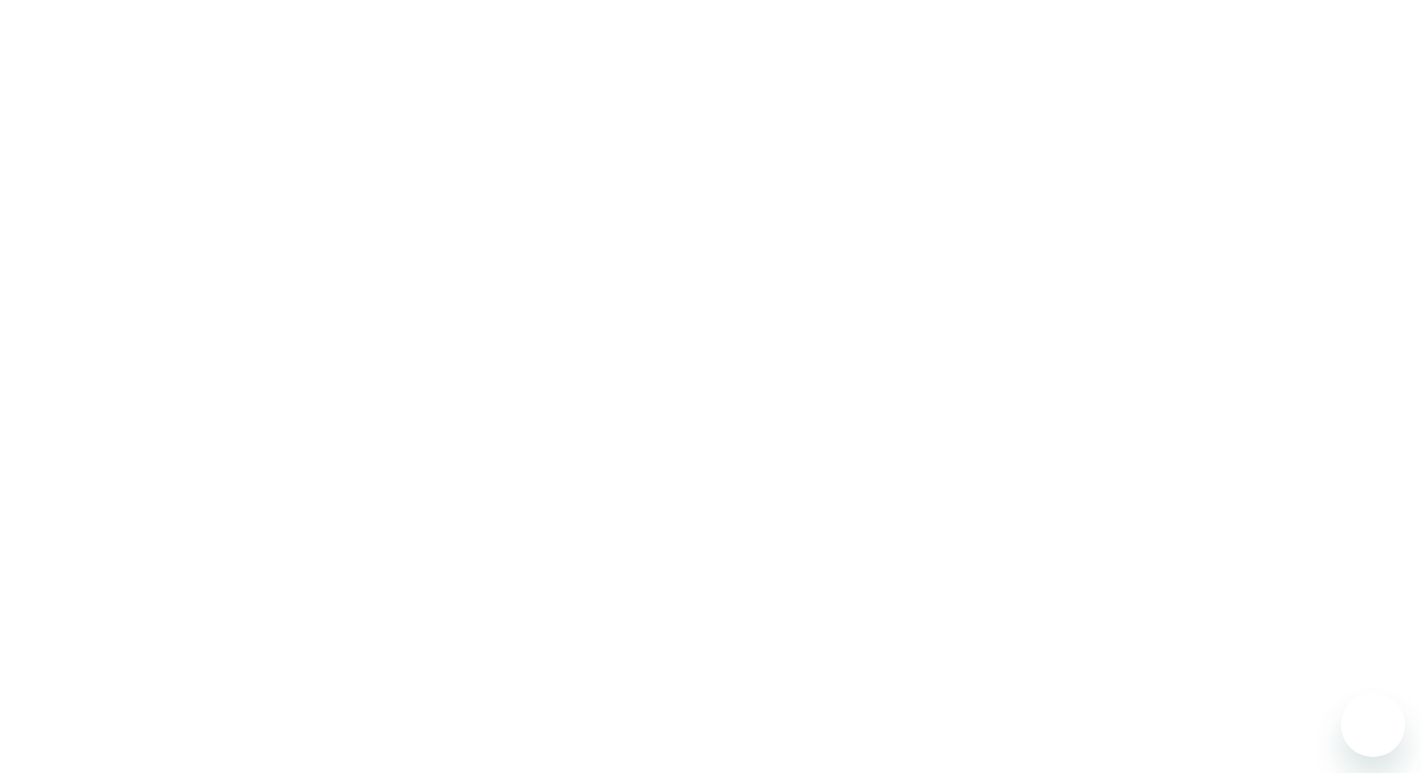 scroll, scrollTop: 0, scrollLeft: 0, axis: both 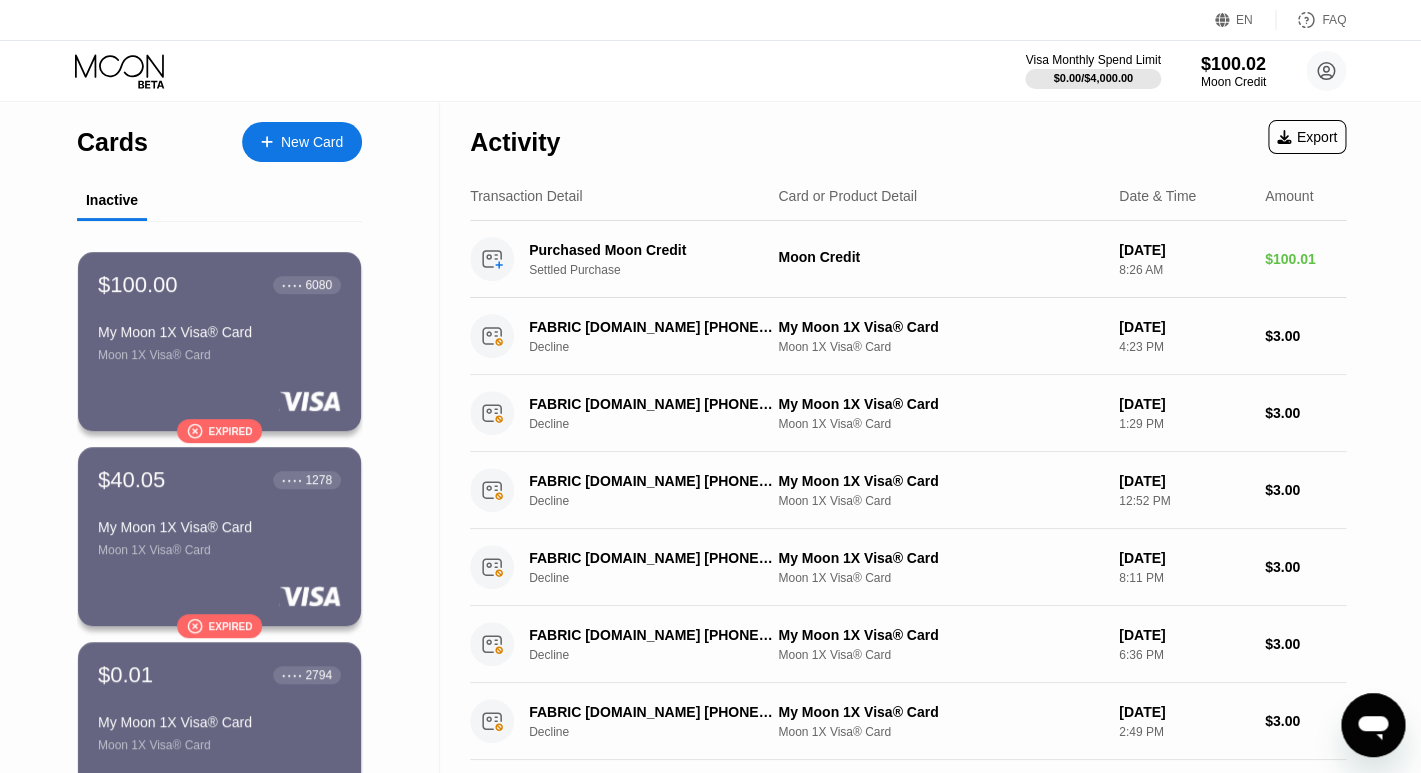 click on "New Card" at bounding box center (302, 142) 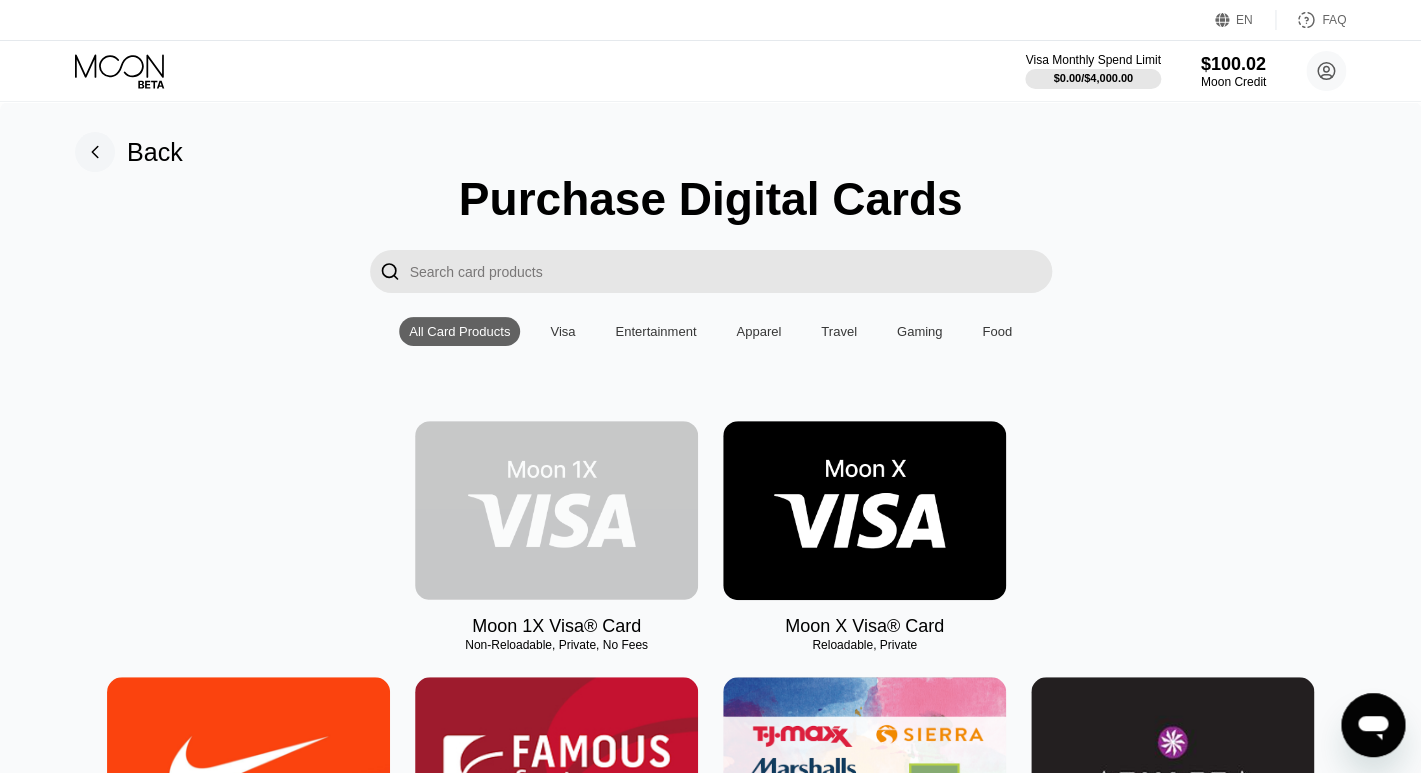 click at bounding box center [556, 510] 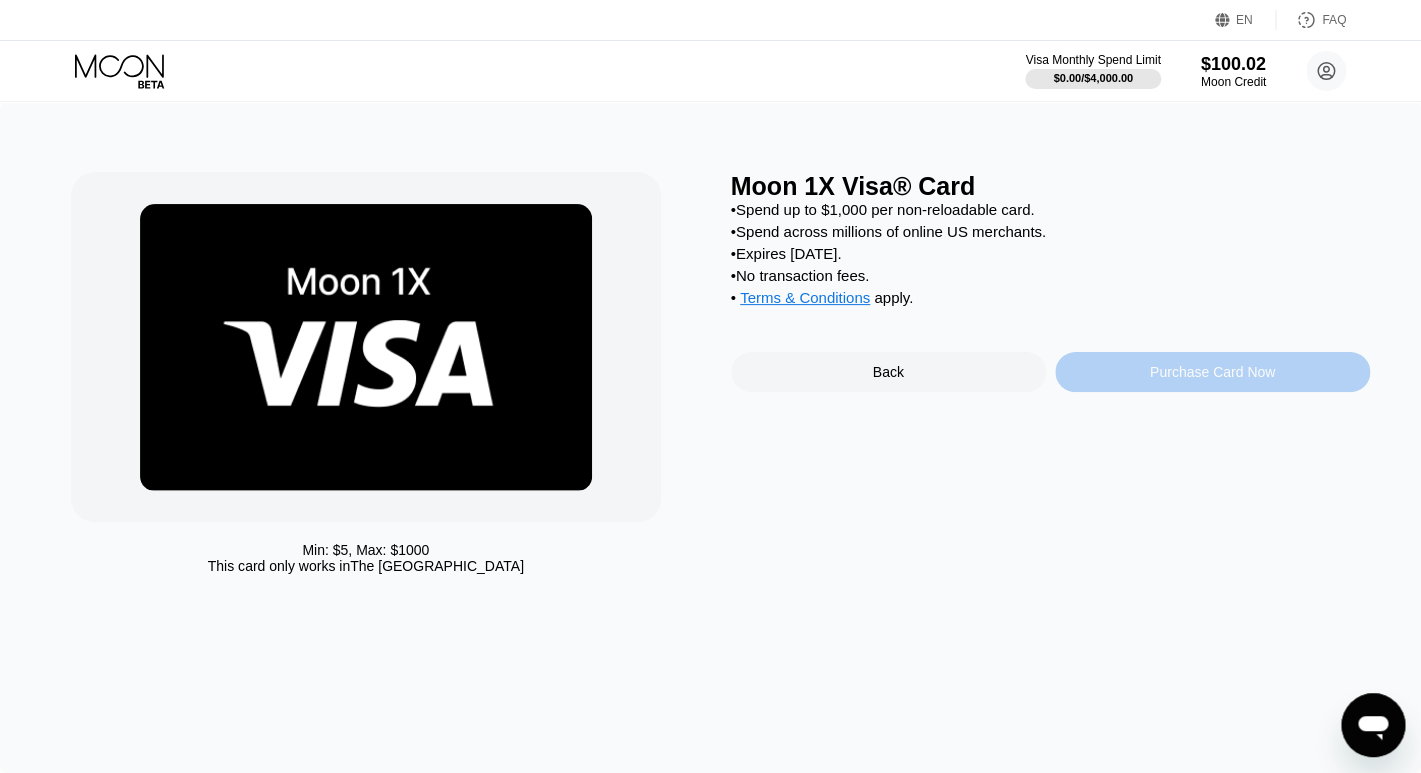 click on "Purchase Card Now" at bounding box center [1212, 372] 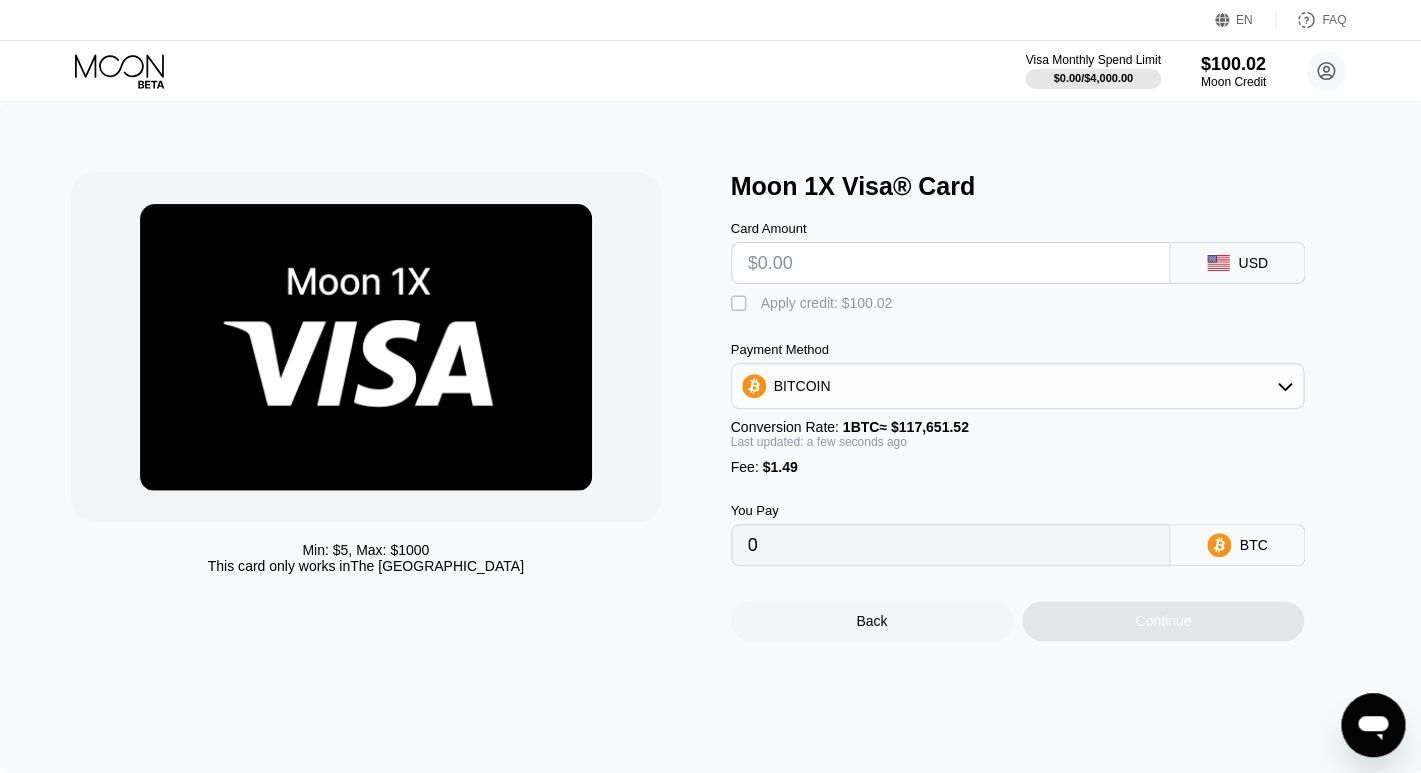 click on "" at bounding box center (741, 304) 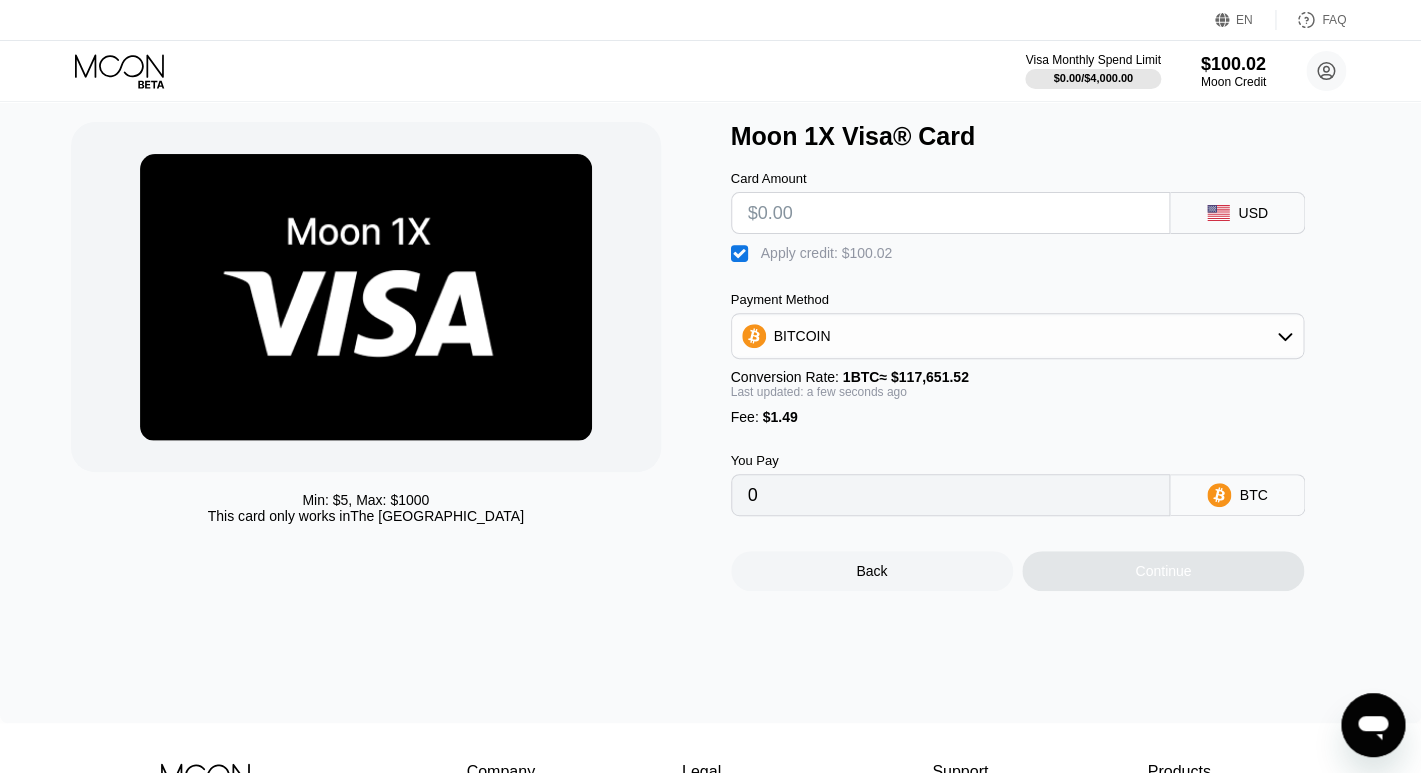 scroll, scrollTop: 56, scrollLeft: 0, axis: vertical 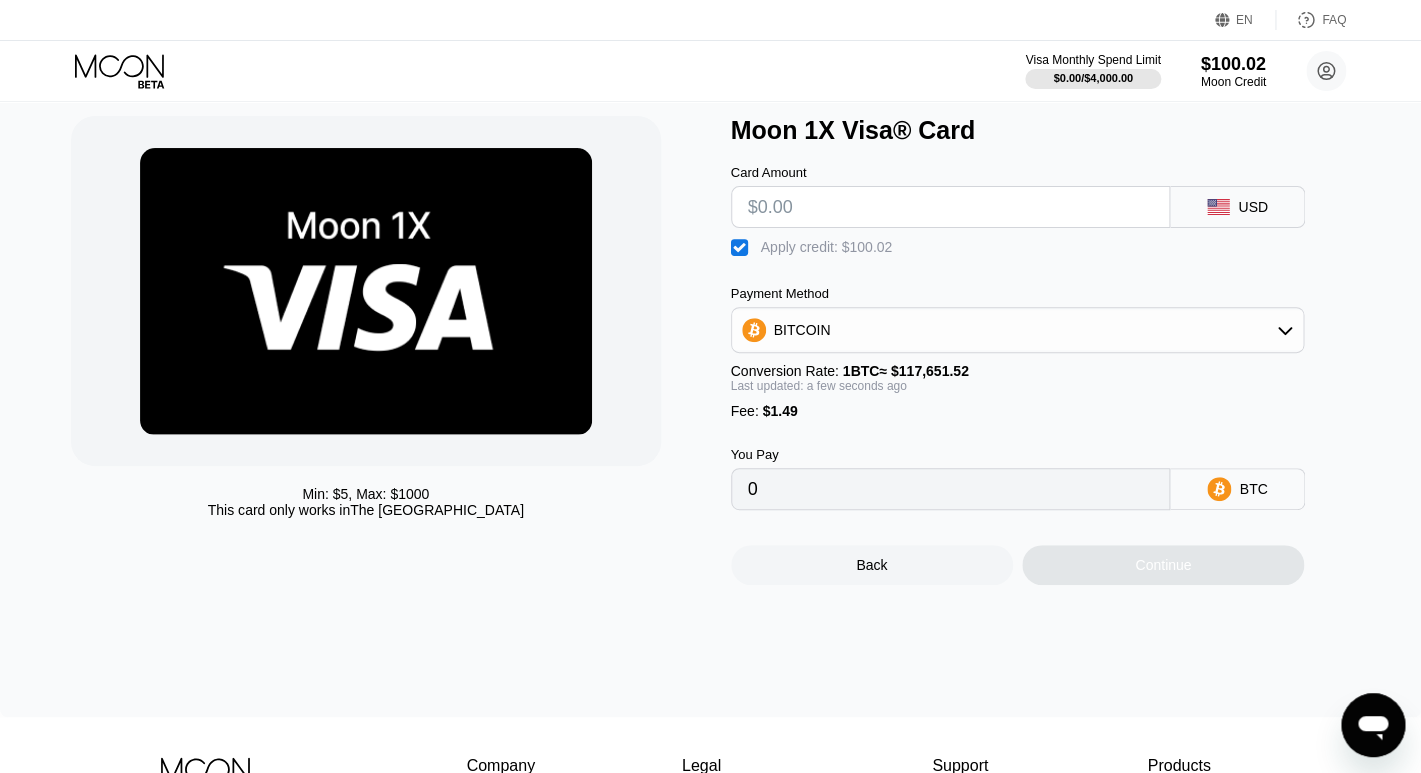 click at bounding box center [951, 207] 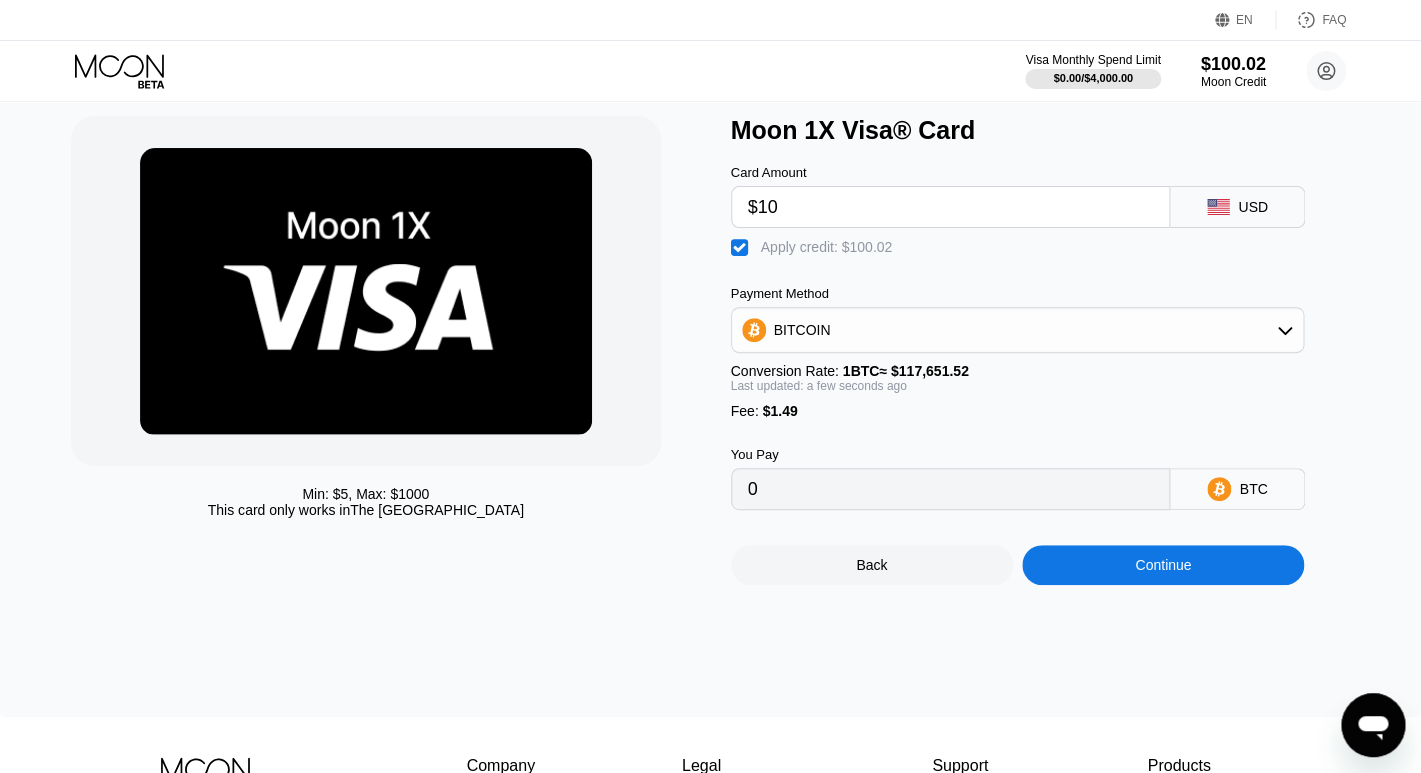 type on "$100" 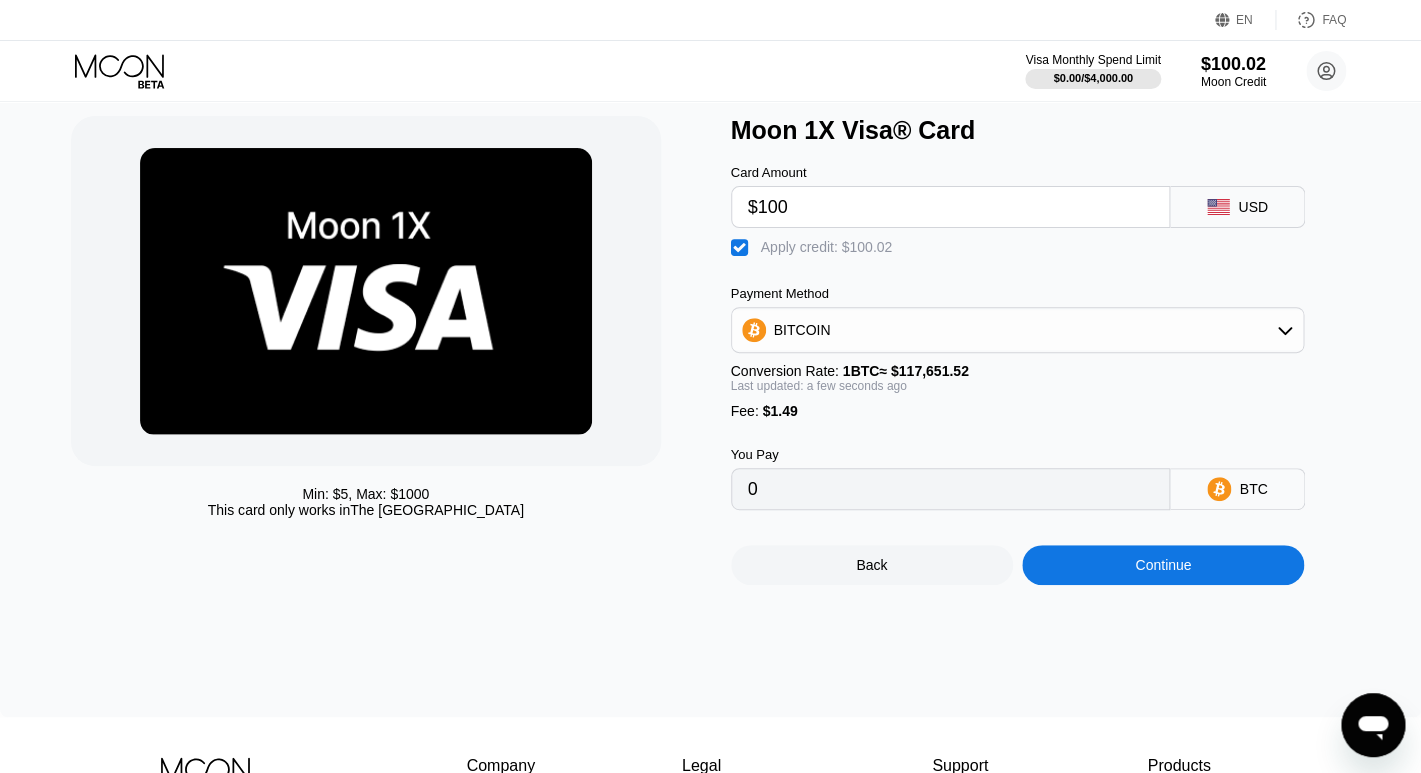 type on "0.0000125" 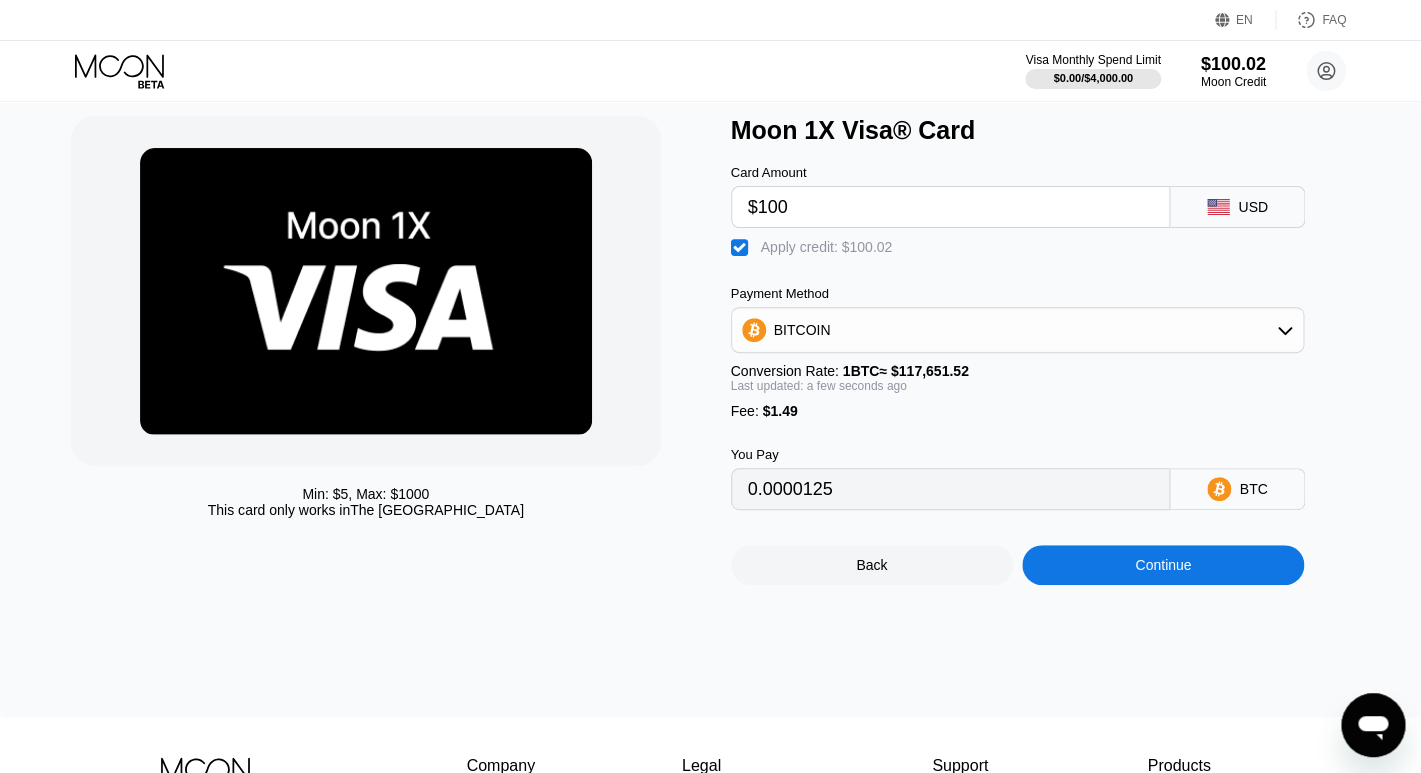 type on "$100" 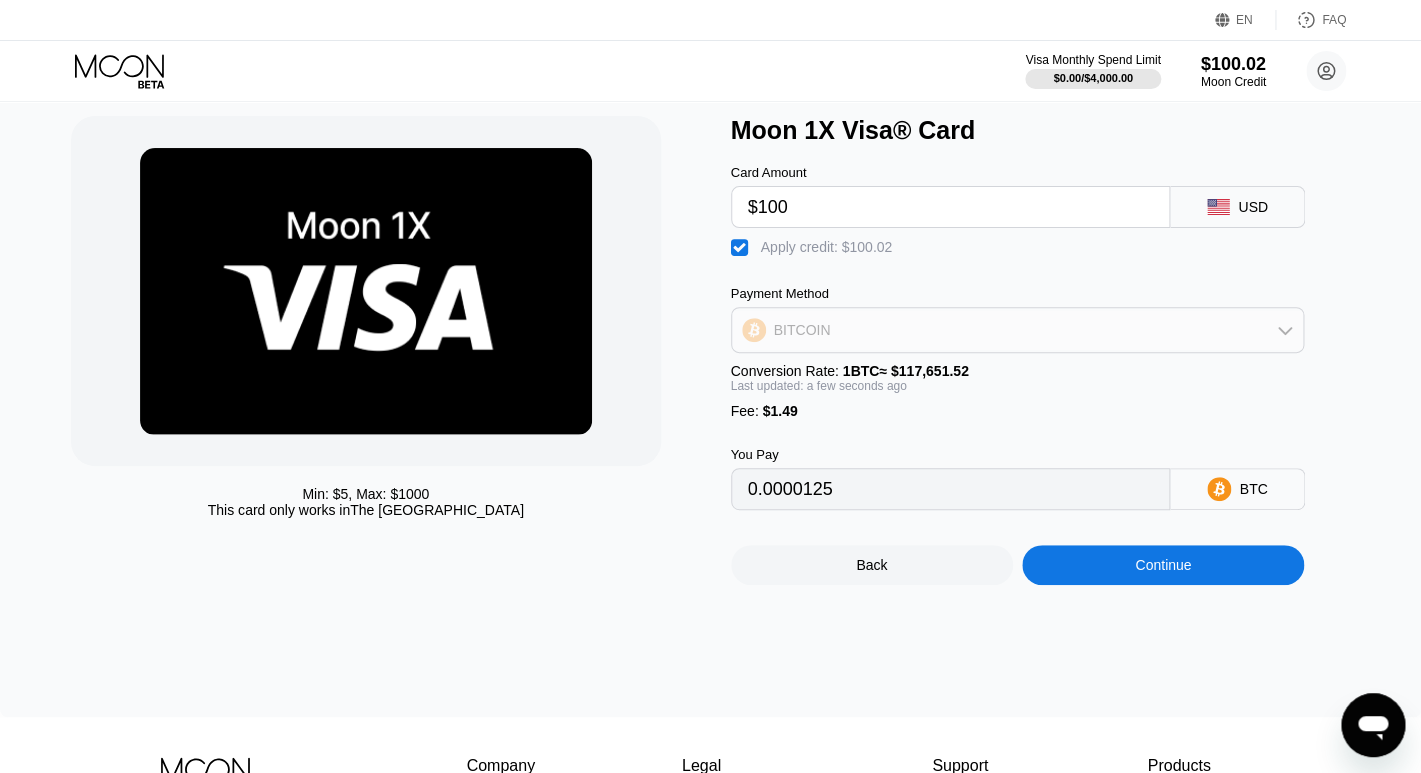 click on "BITCOIN" at bounding box center [1018, 330] 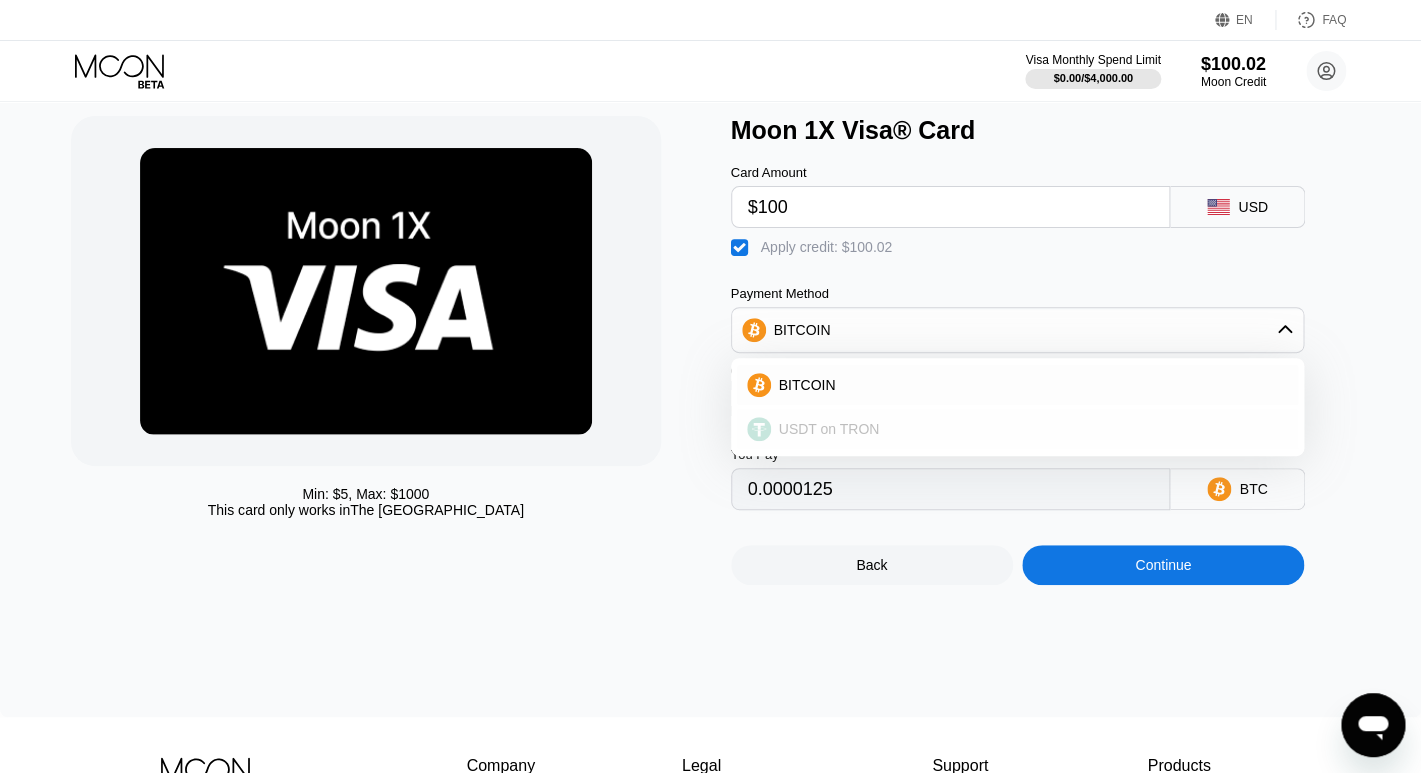 click on "USDT on TRON" at bounding box center [1030, 429] 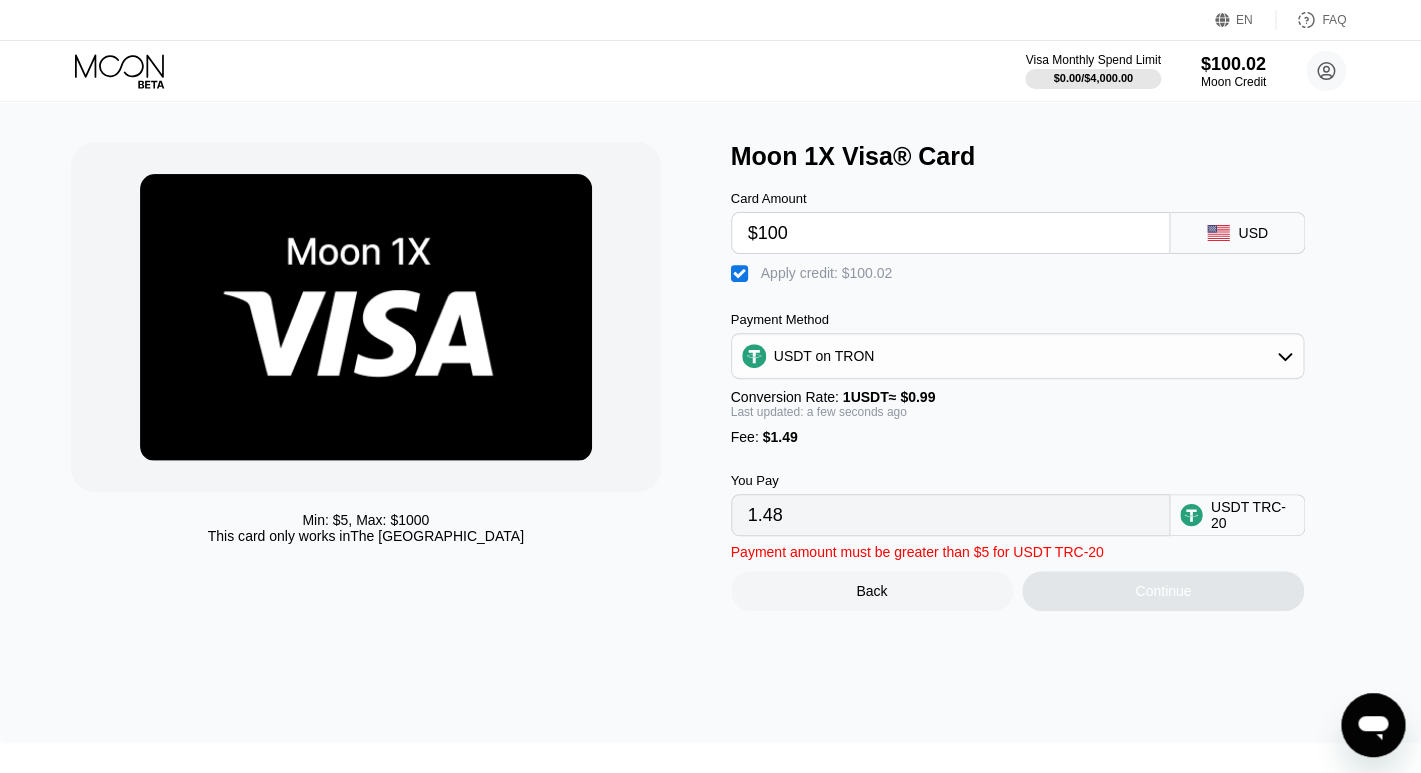 scroll, scrollTop: 15, scrollLeft: 0, axis: vertical 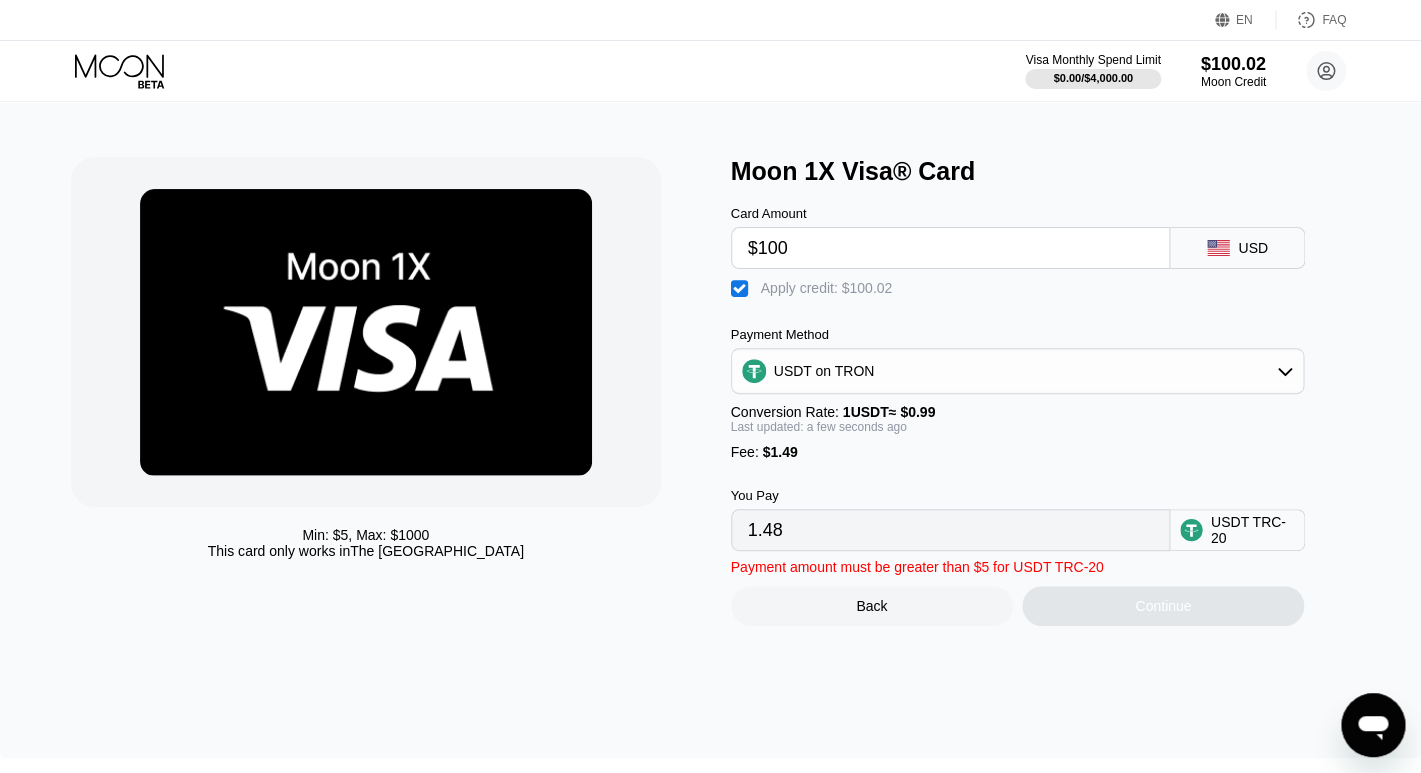 click on "USDT on TRON" at bounding box center [1018, 371] 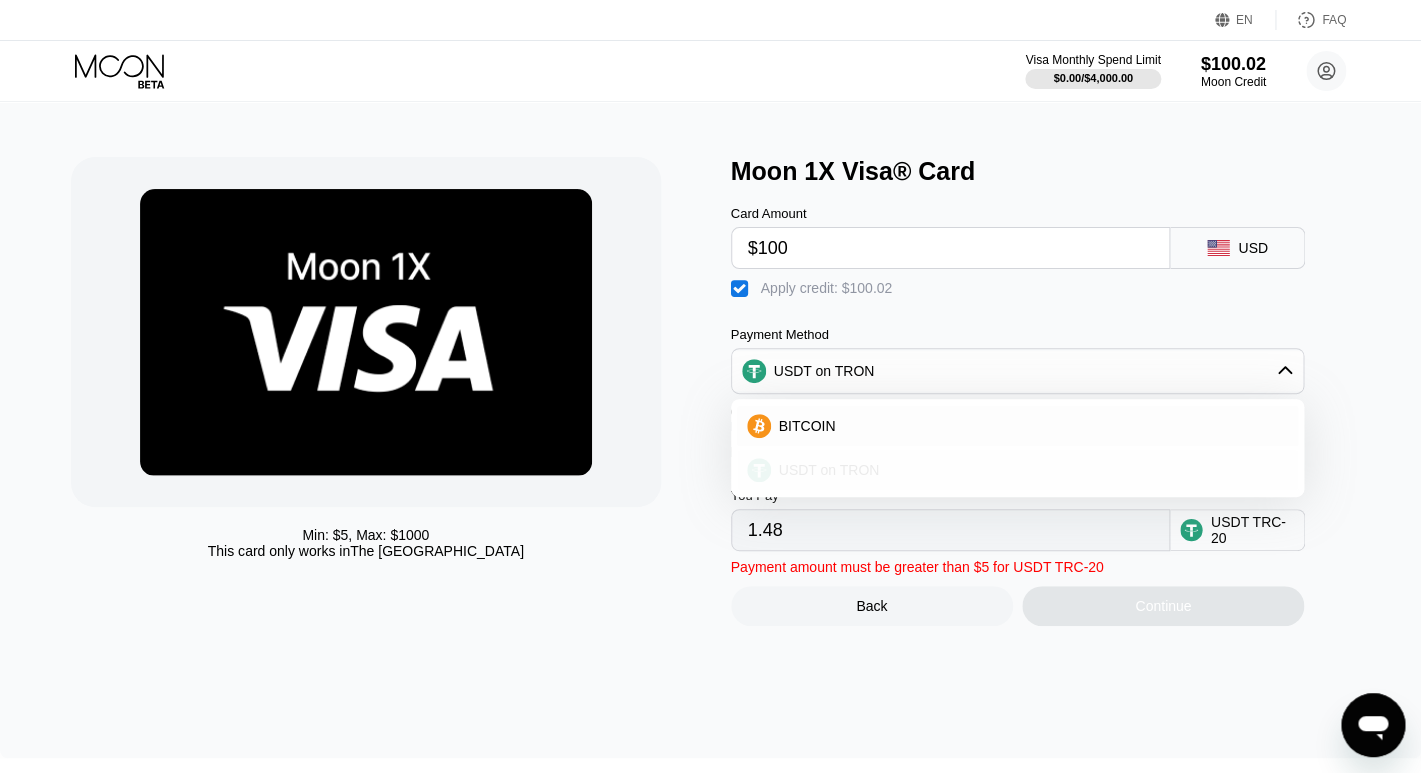 click on "USDT on TRON" at bounding box center [1030, 470] 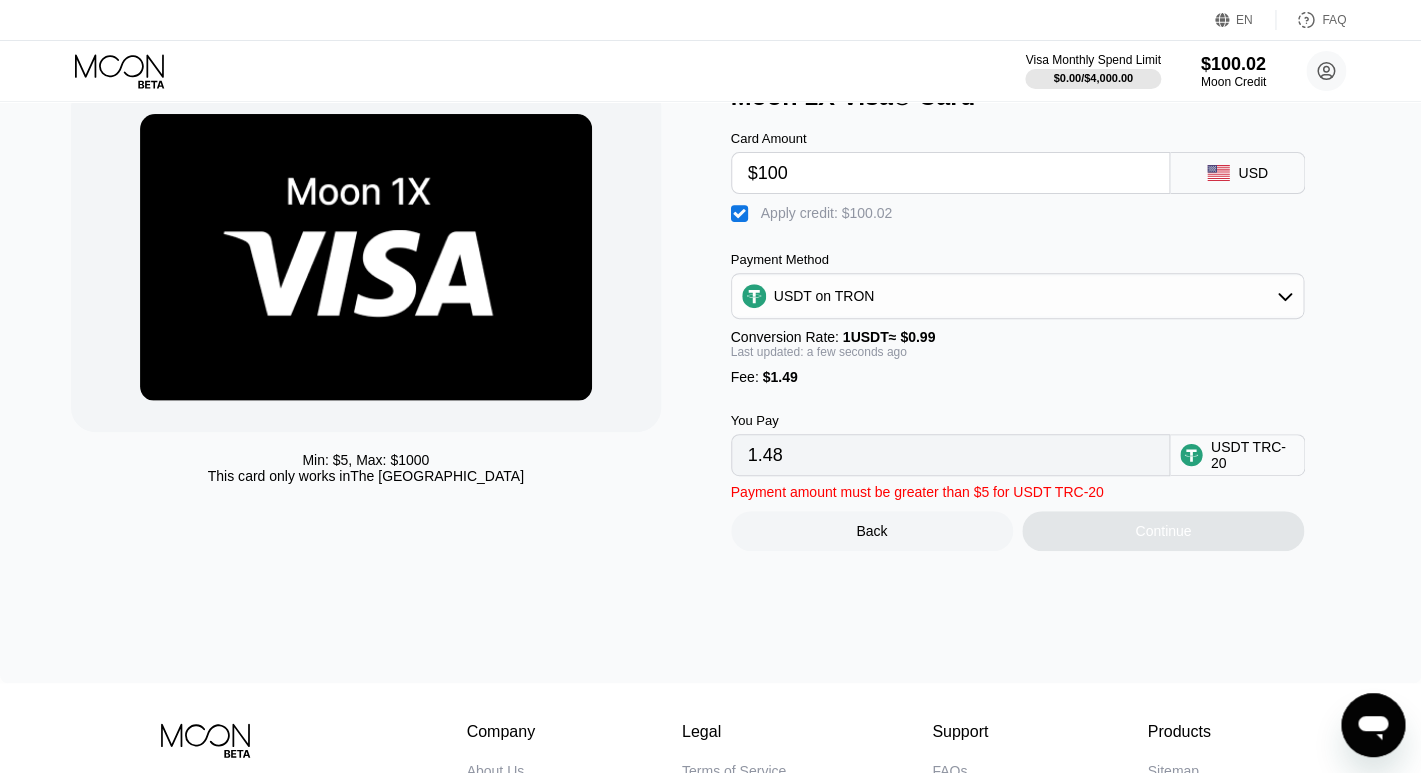 scroll, scrollTop: 113, scrollLeft: 0, axis: vertical 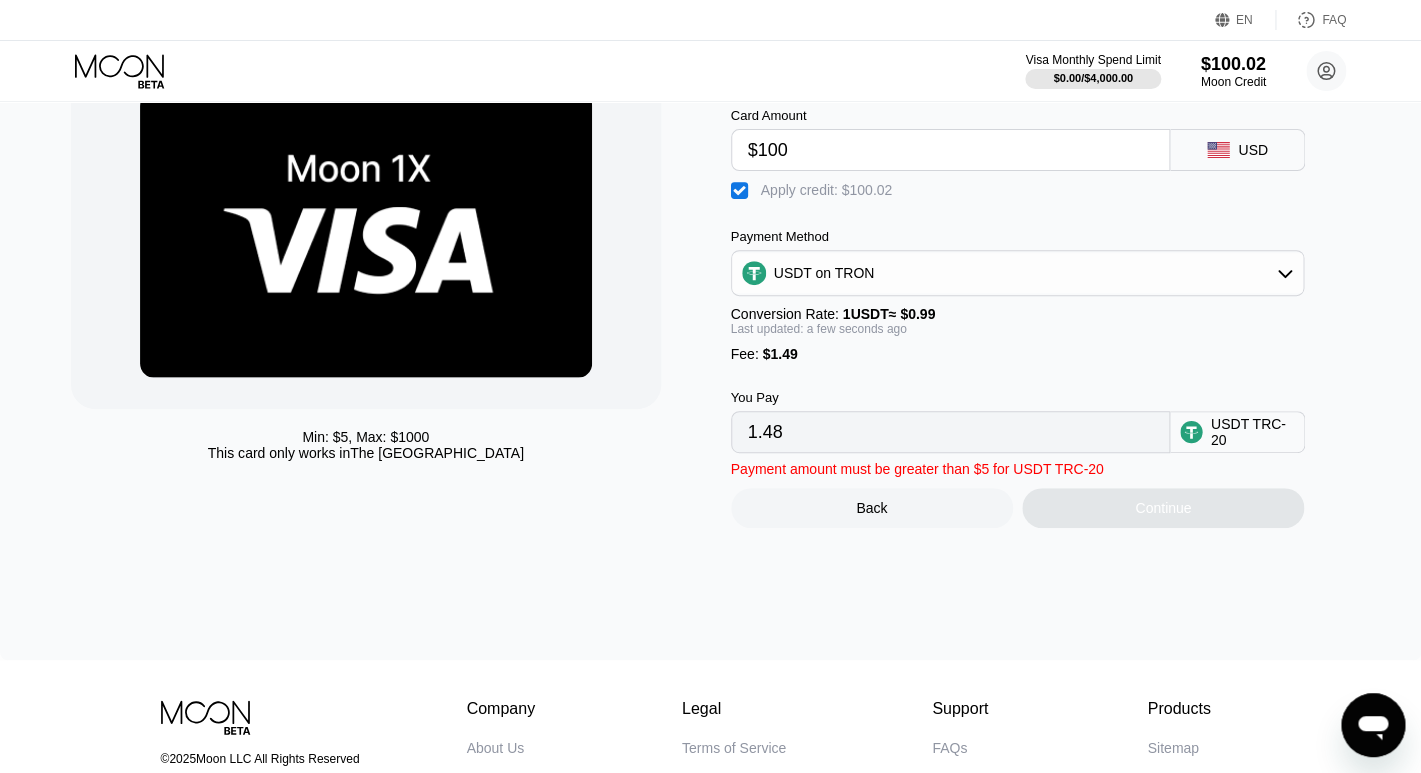 click on "USDT on TRON" at bounding box center (1018, 273) 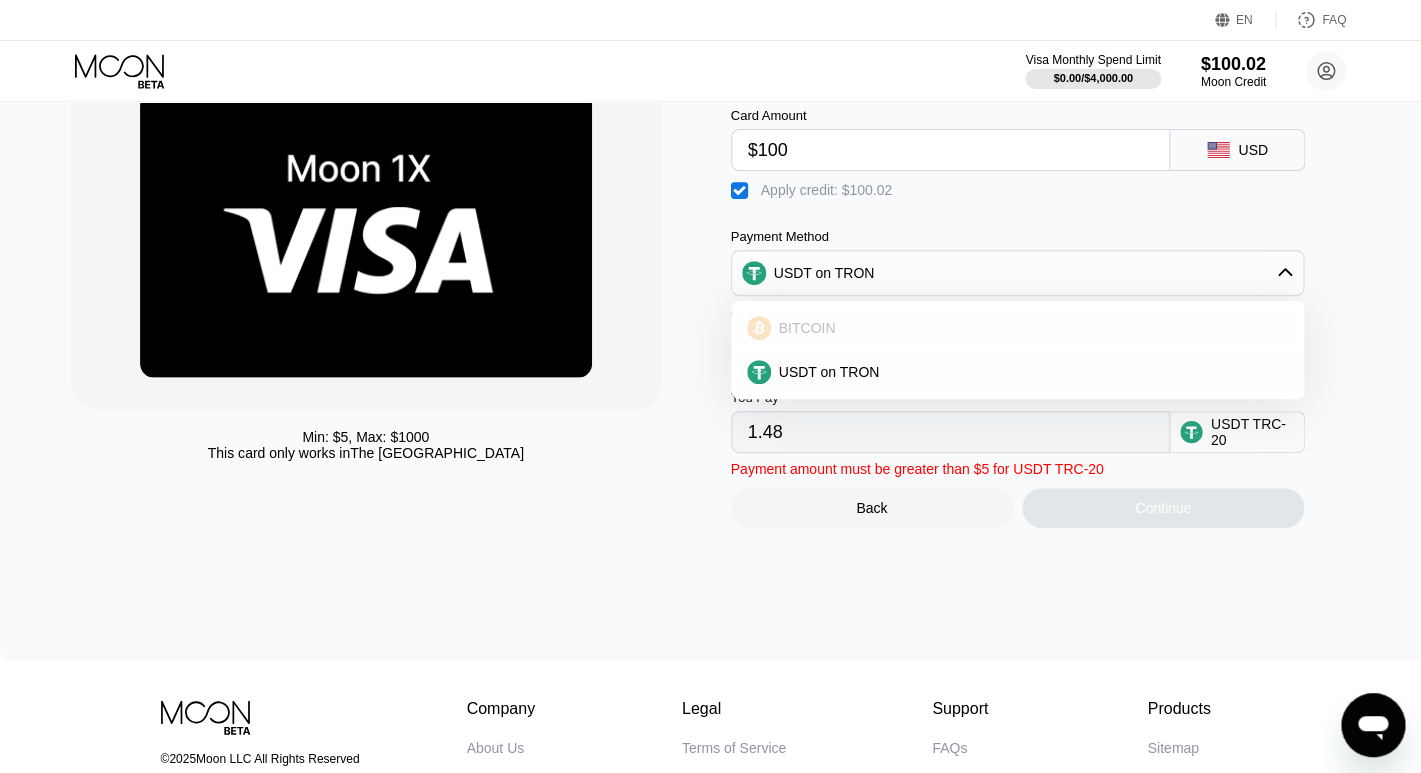 click on "BITCOIN" at bounding box center [1030, 328] 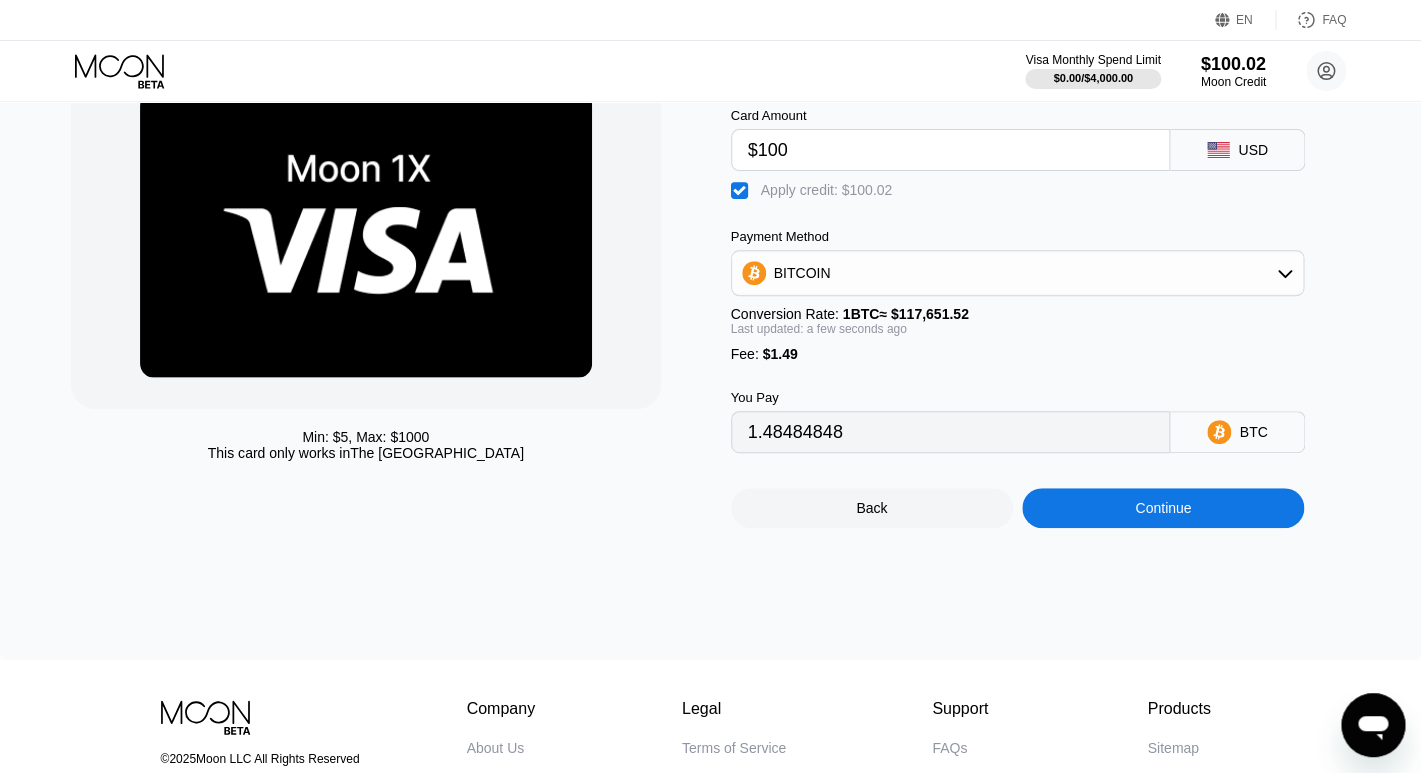 type on "0.0000125" 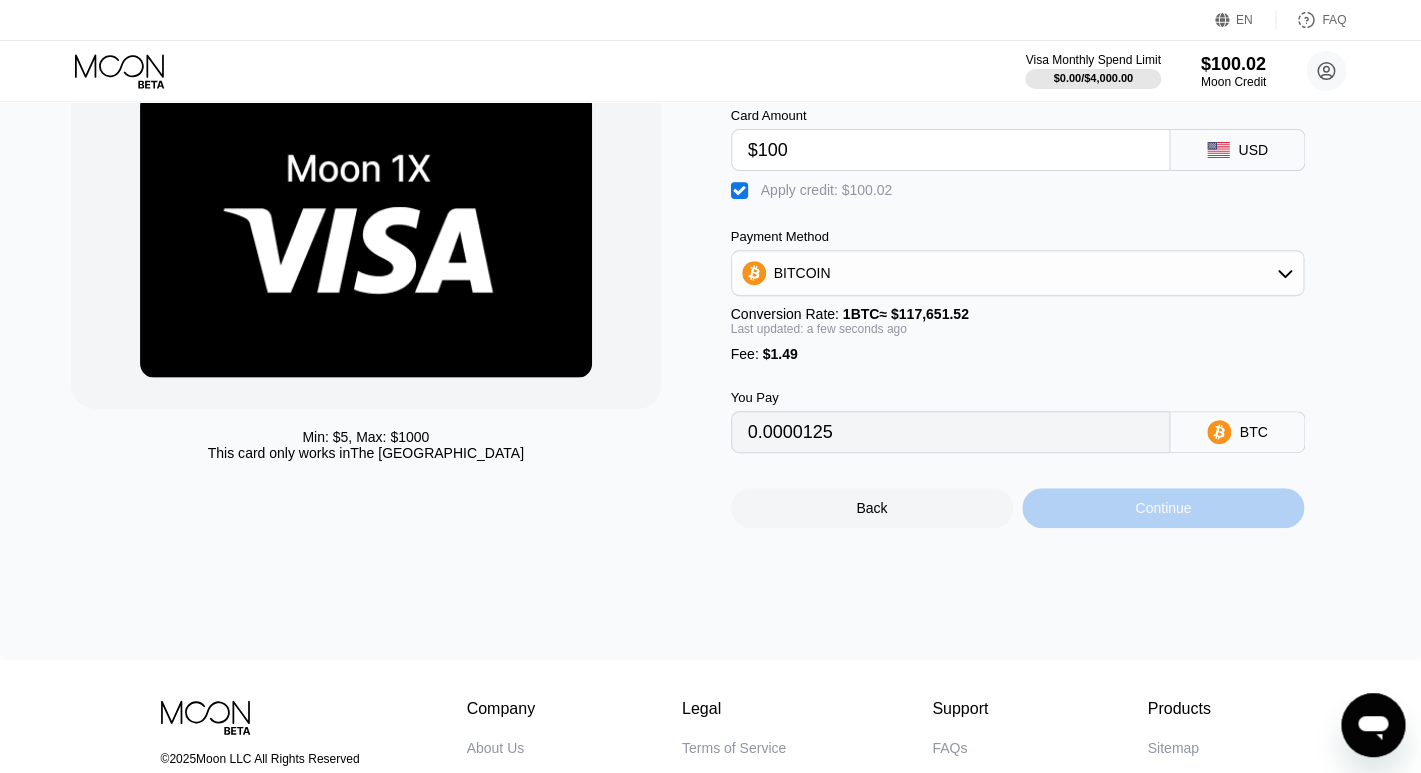 click on "Continue" at bounding box center [1163, 508] 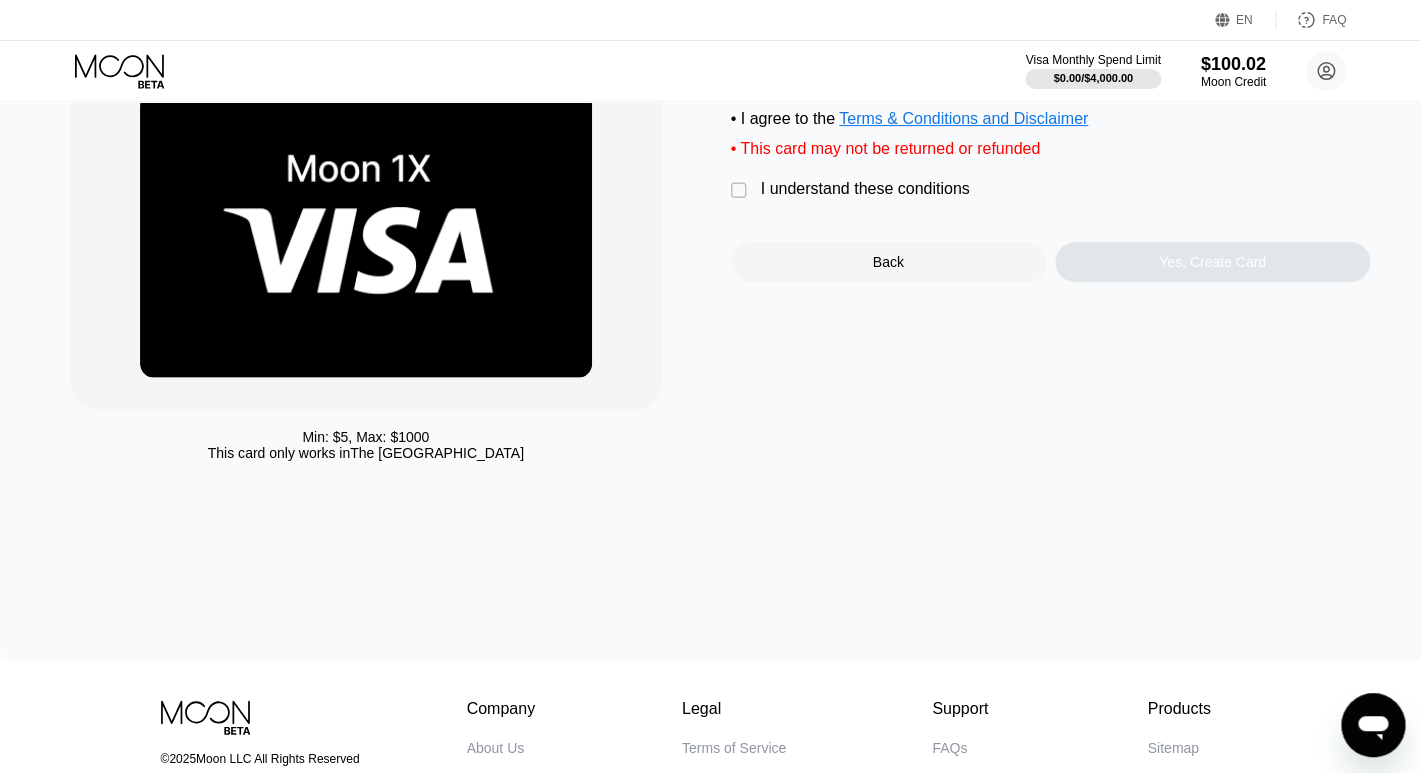 scroll, scrollTop: 0, scrollLeft: 0, axis: both 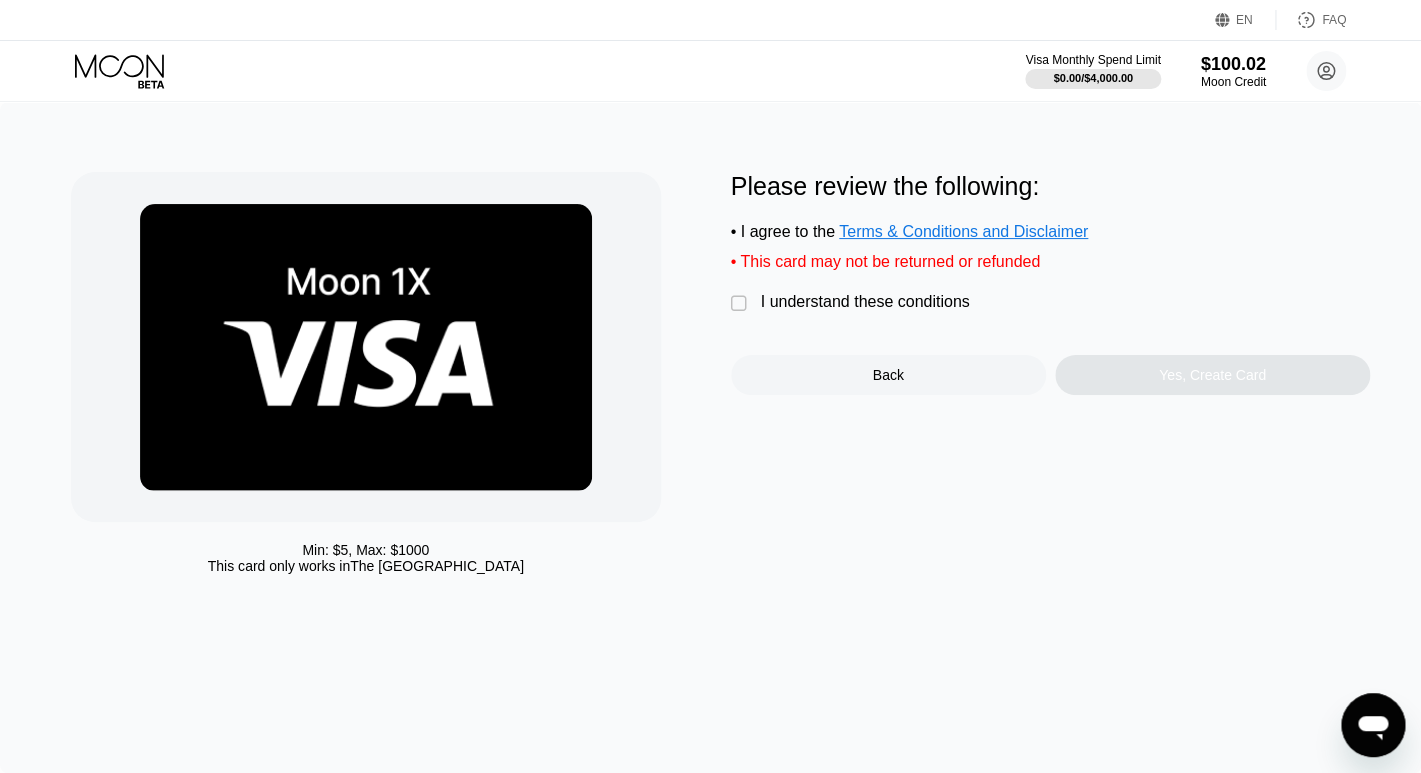 click on "" at bounding box center (741, 304) 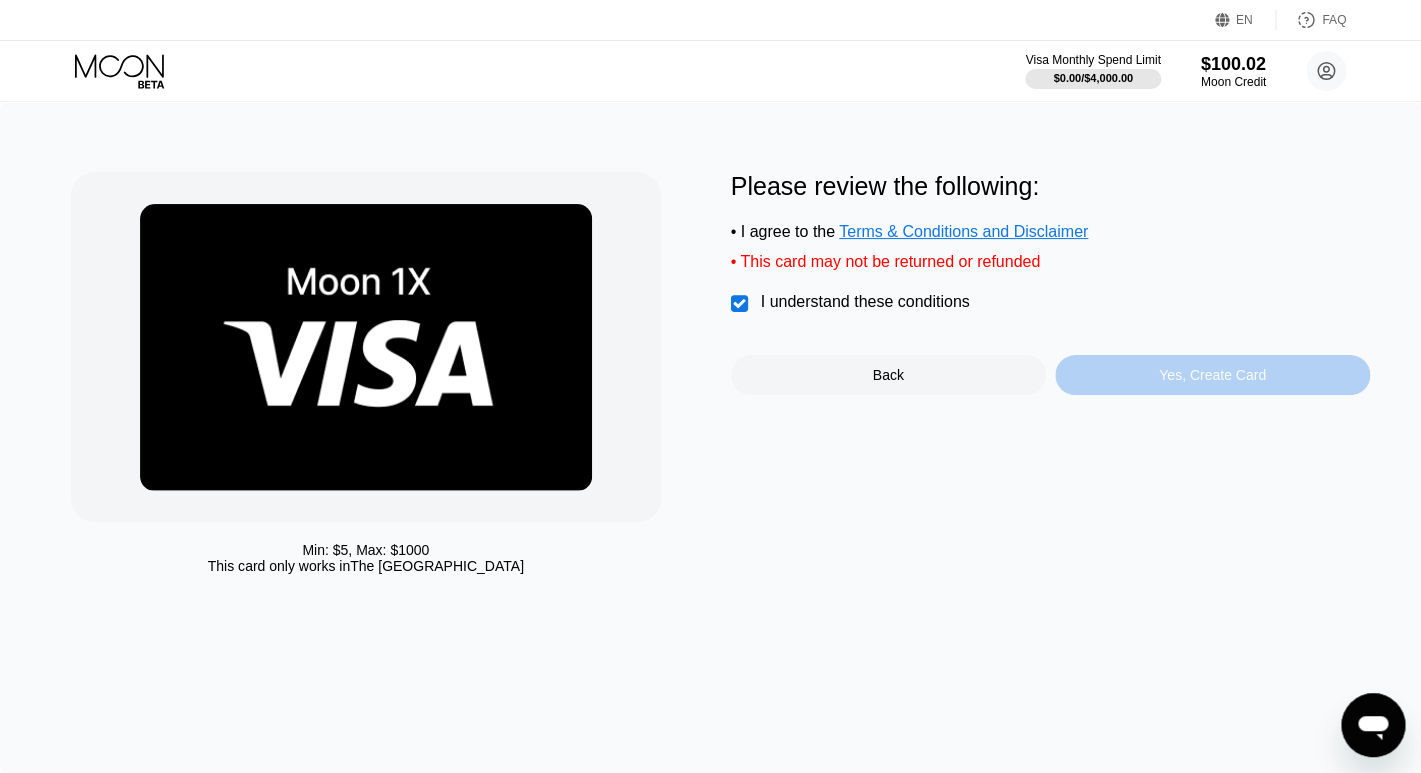 click on "Yes, Create Card" at bounding box center [1212, 375] 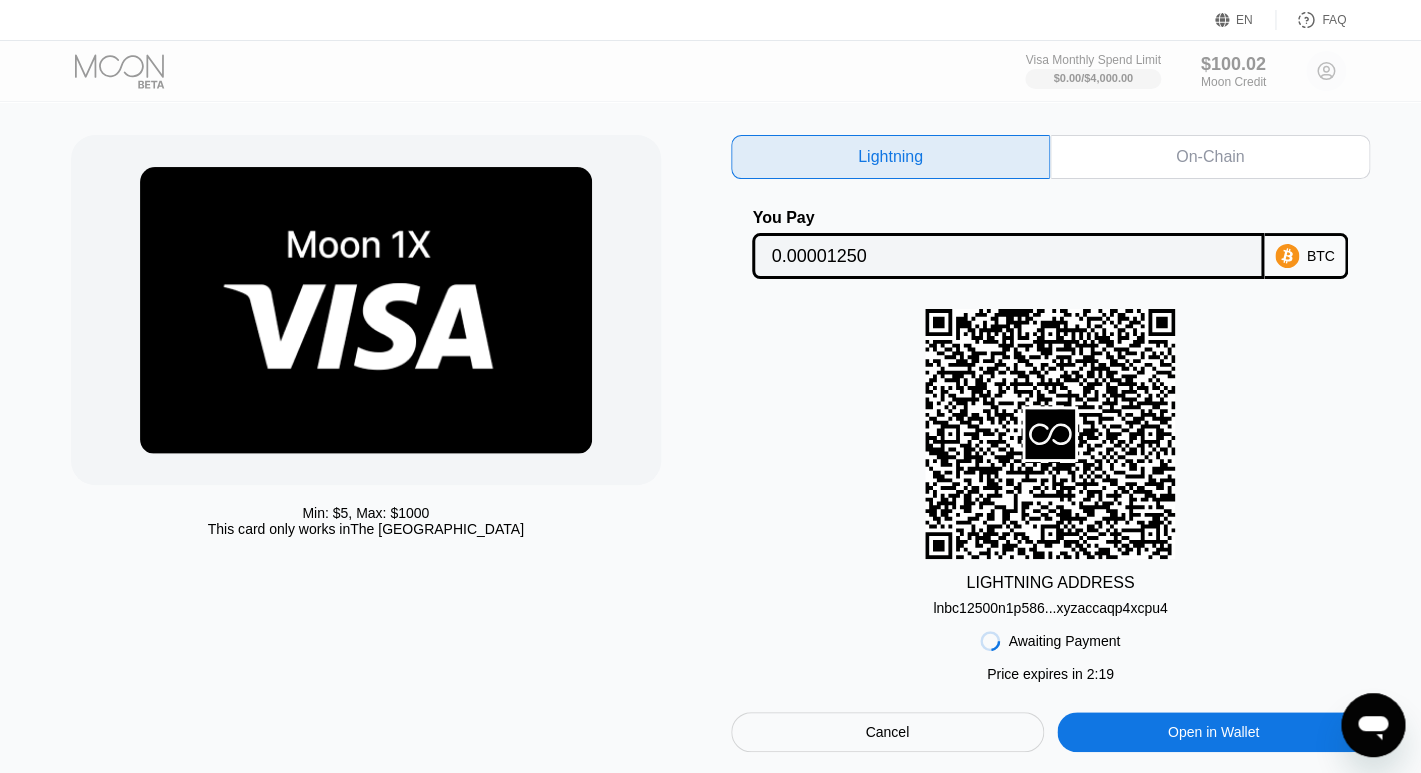 scroll, scrollTop: 7, scrollLeft: 0, axis: vertical 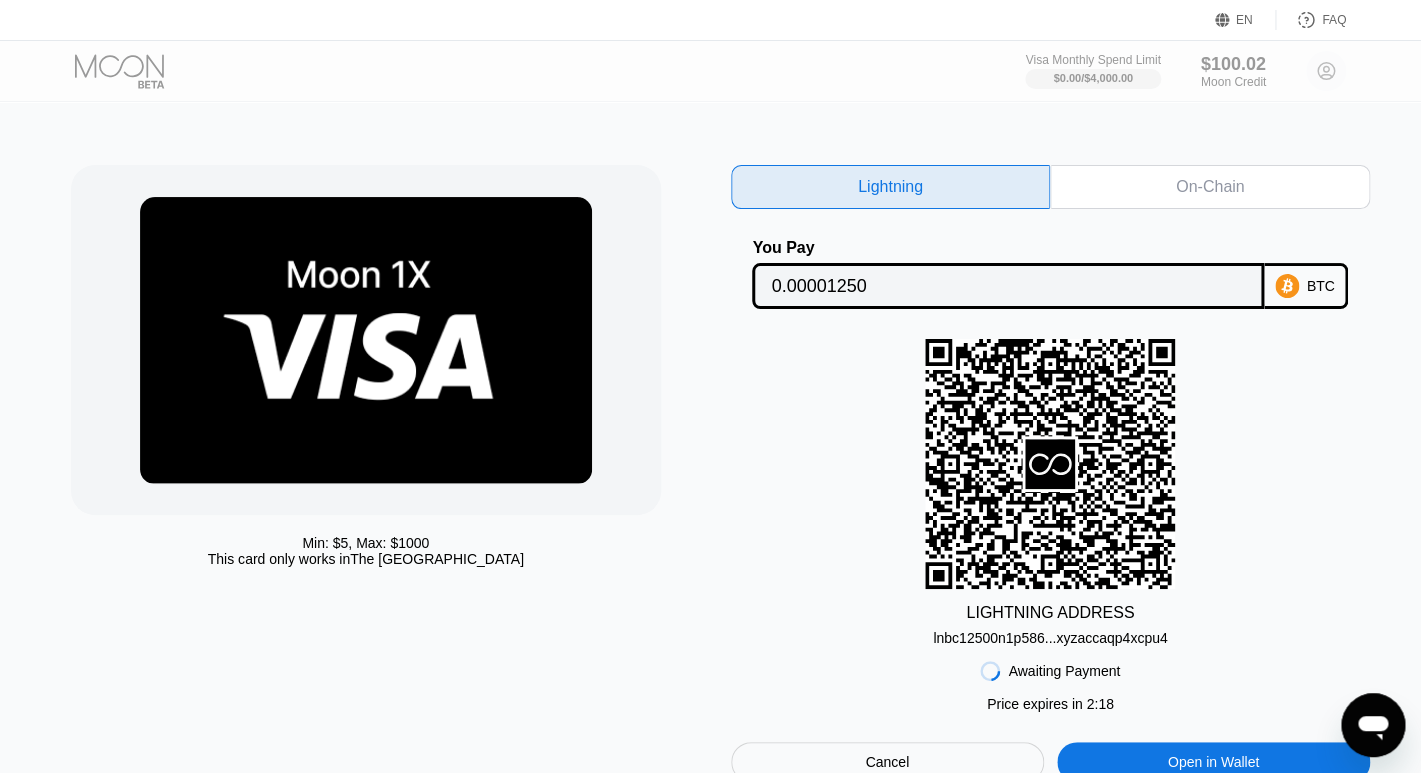 click on "On-Chain" at bounding box center [1210, 187] 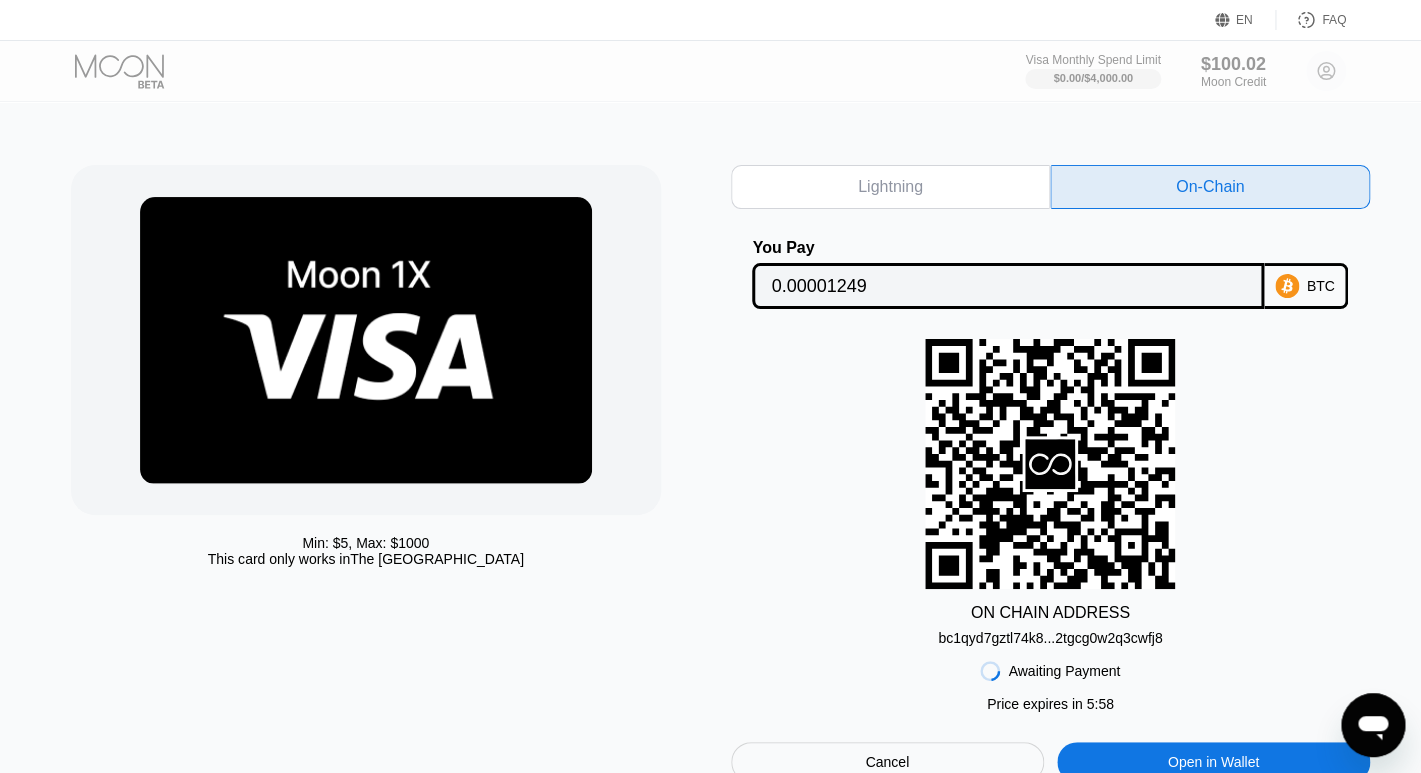 scroll, scrollTop: 0, scrollLeft: 0, axis: both 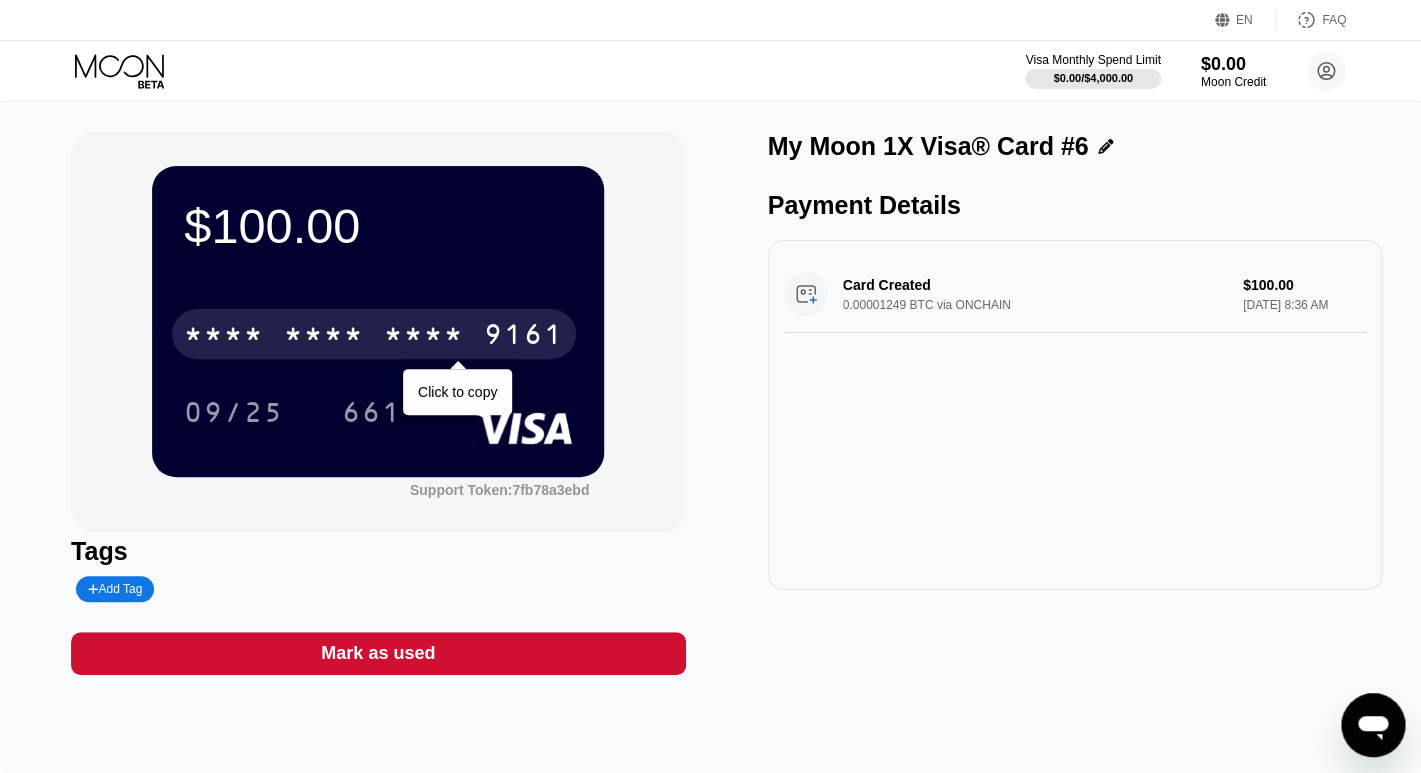 click on "* * * * * * * * * * * * 9161" at bounding box center [374, 334] 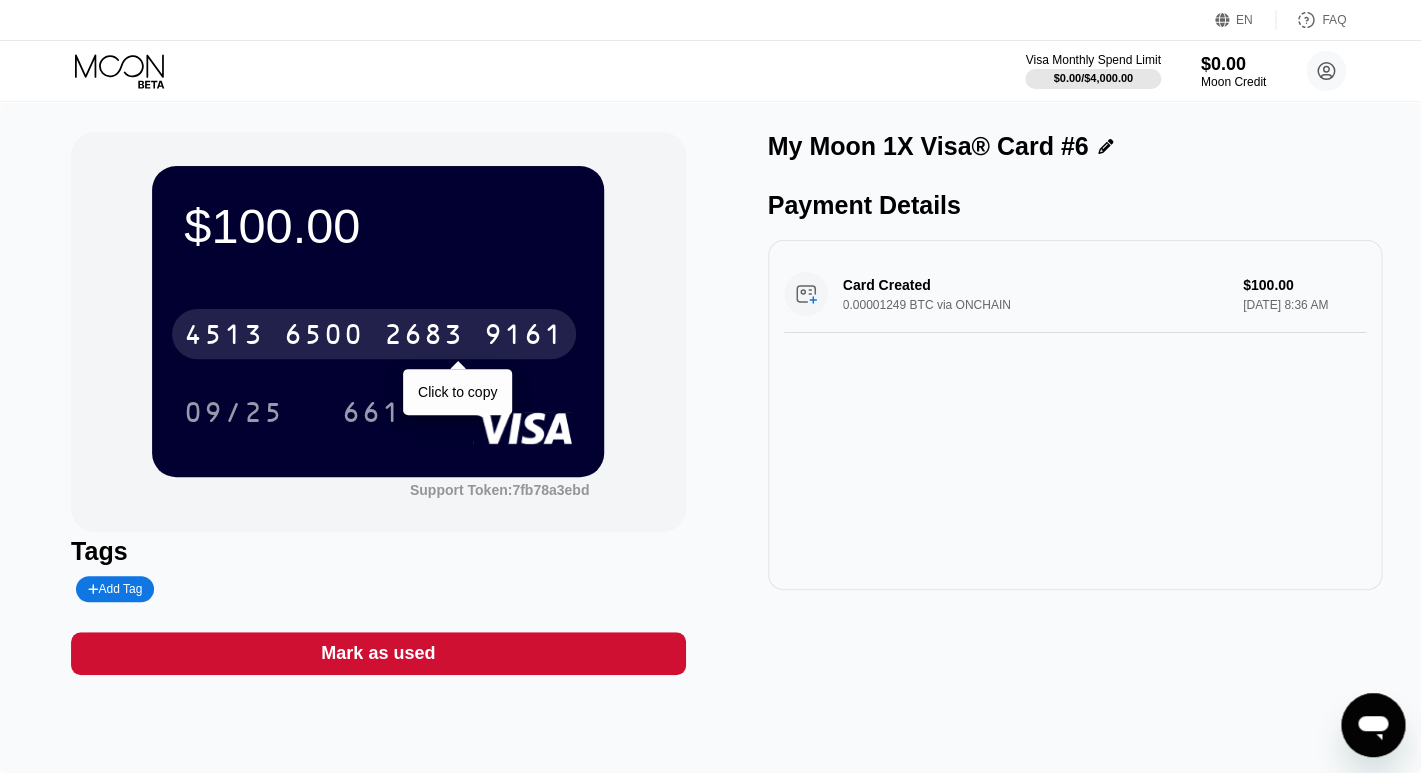 click on "[CREDIT_CARD_NUMBER]" at bounding box center (374, 334) 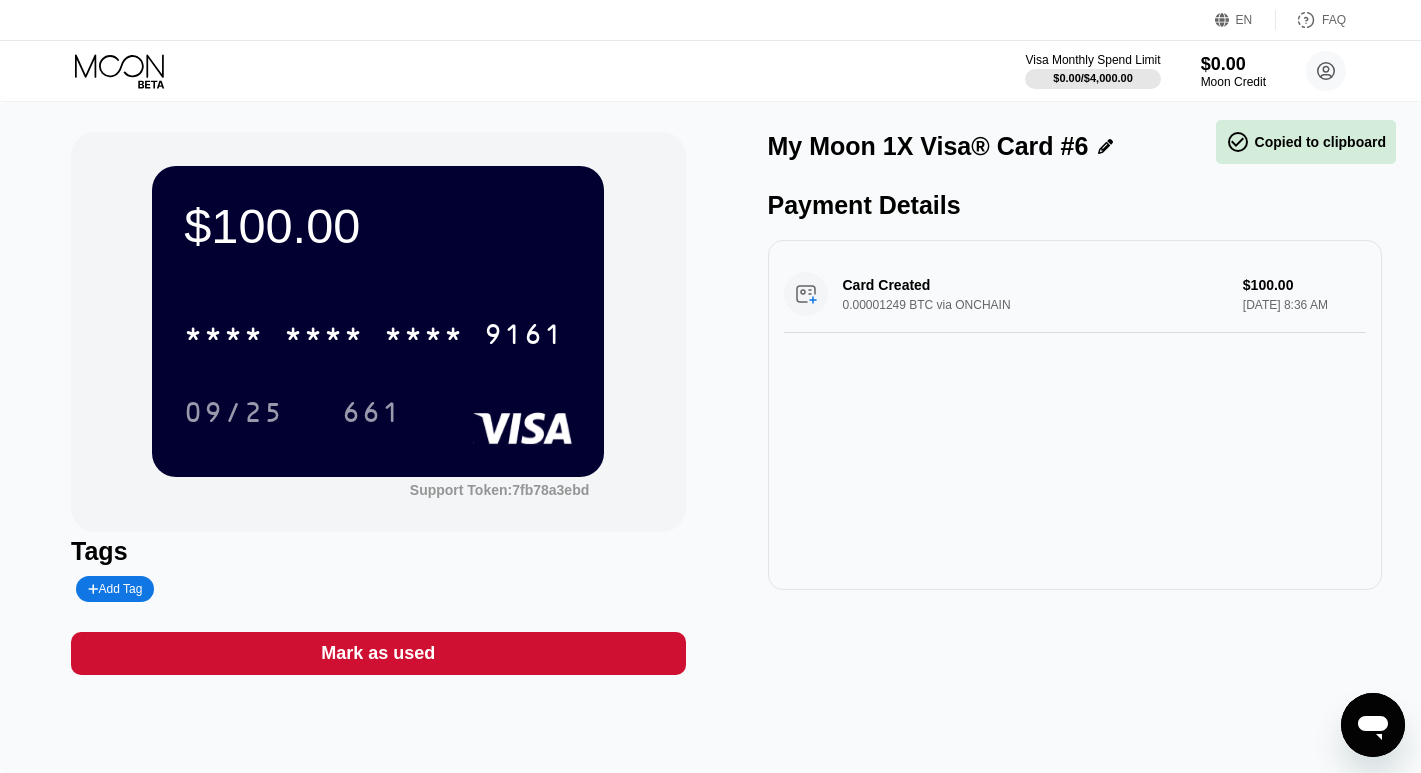 scroll, scrollTop: 0, scrollLeft: 0, axis: both 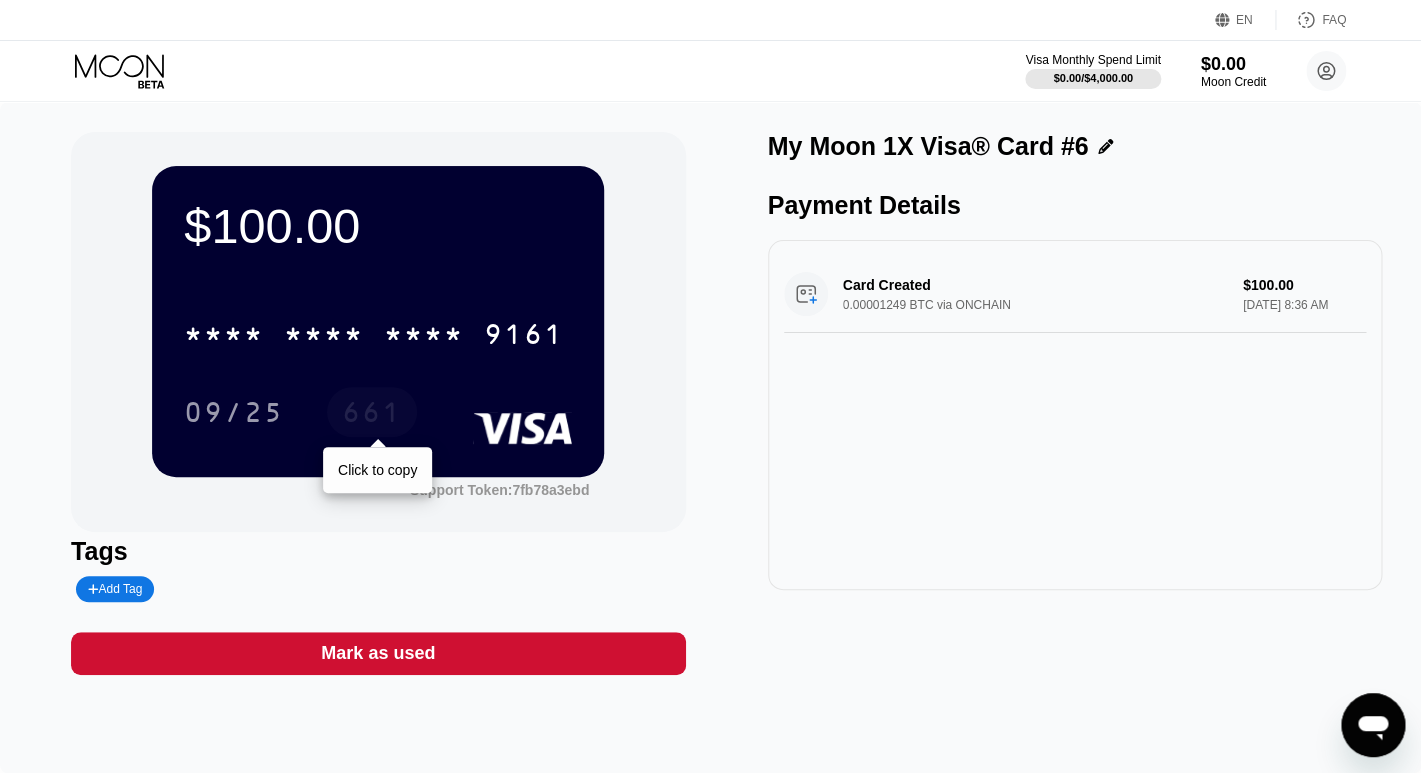 click on "661" at bounding box center (372, 415) 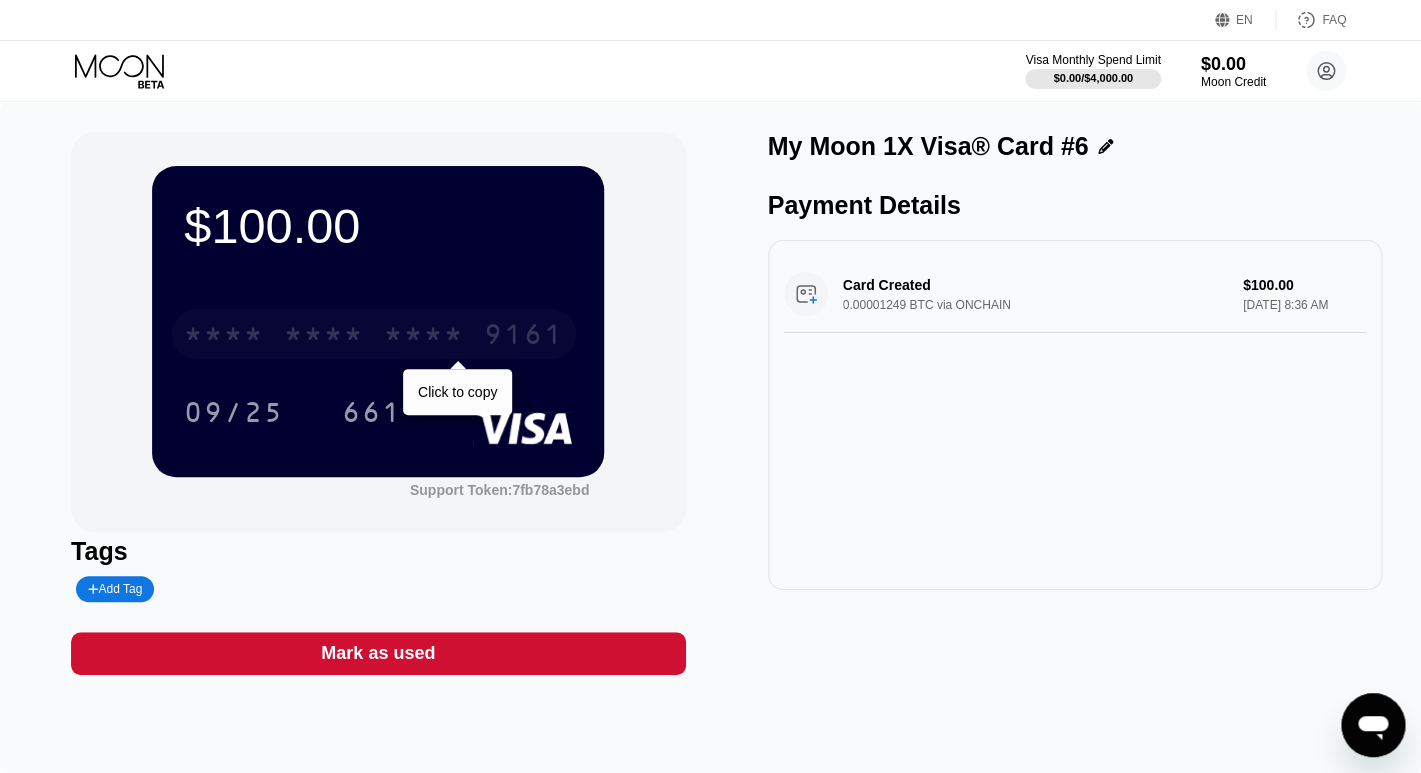 click on "* * * *" at bounding box center [424, 337] 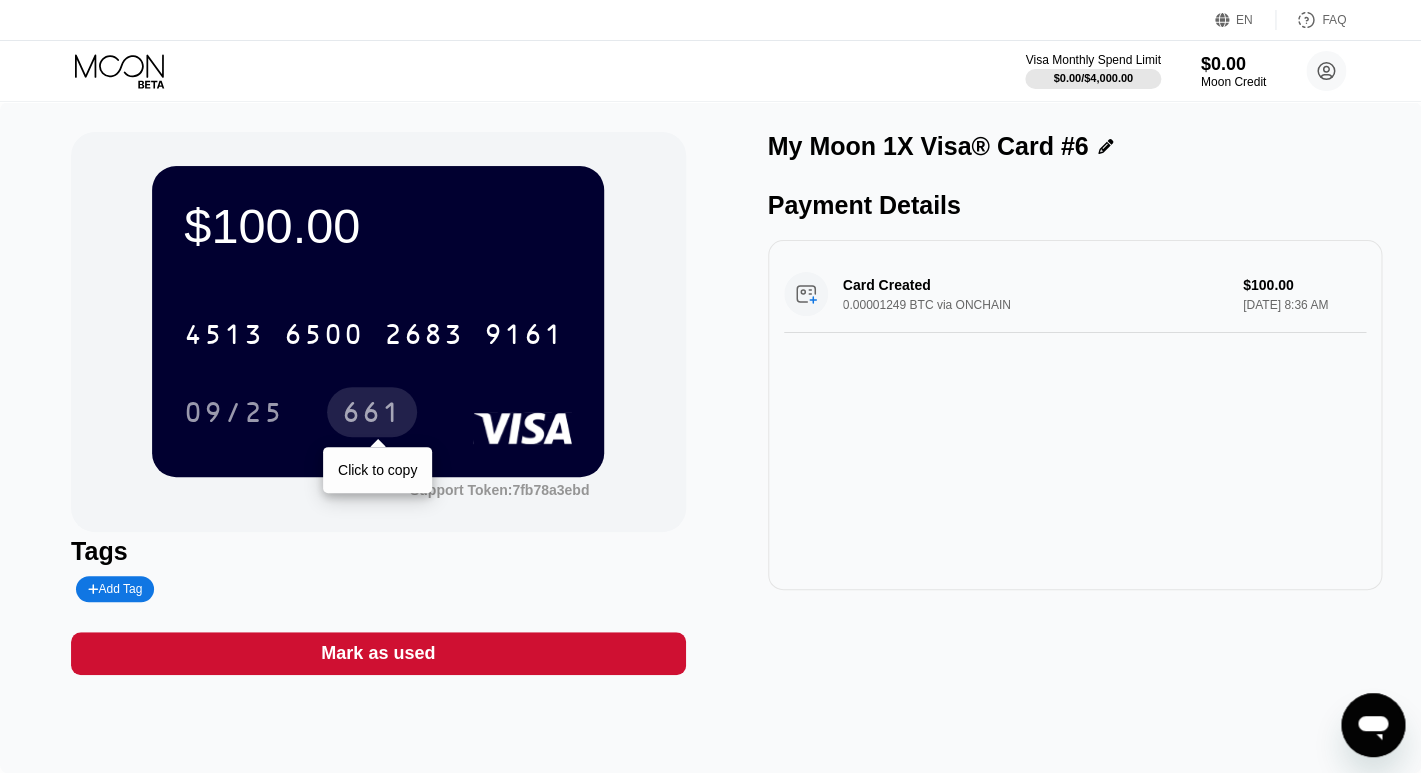 click on "661" at bounding box center [372, 415] 